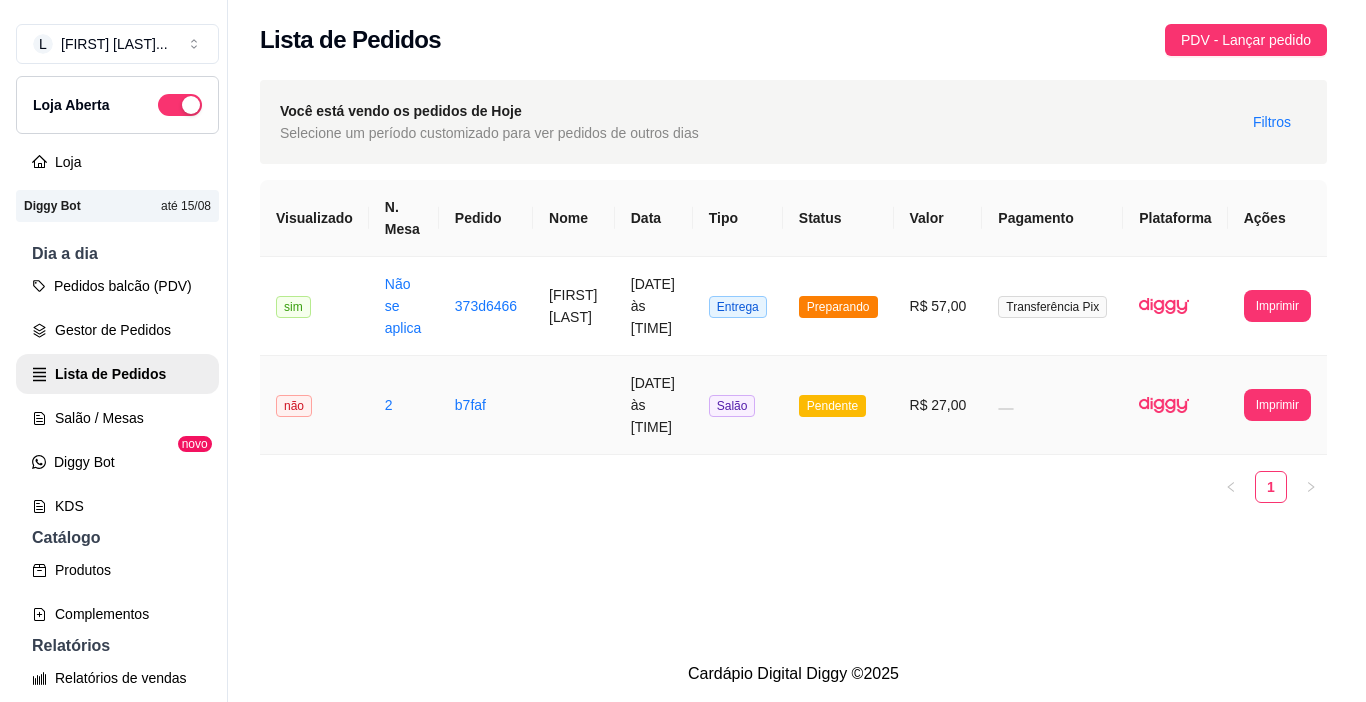 scroll, scrollTop: 0, scrollLeft: 0, axis: both 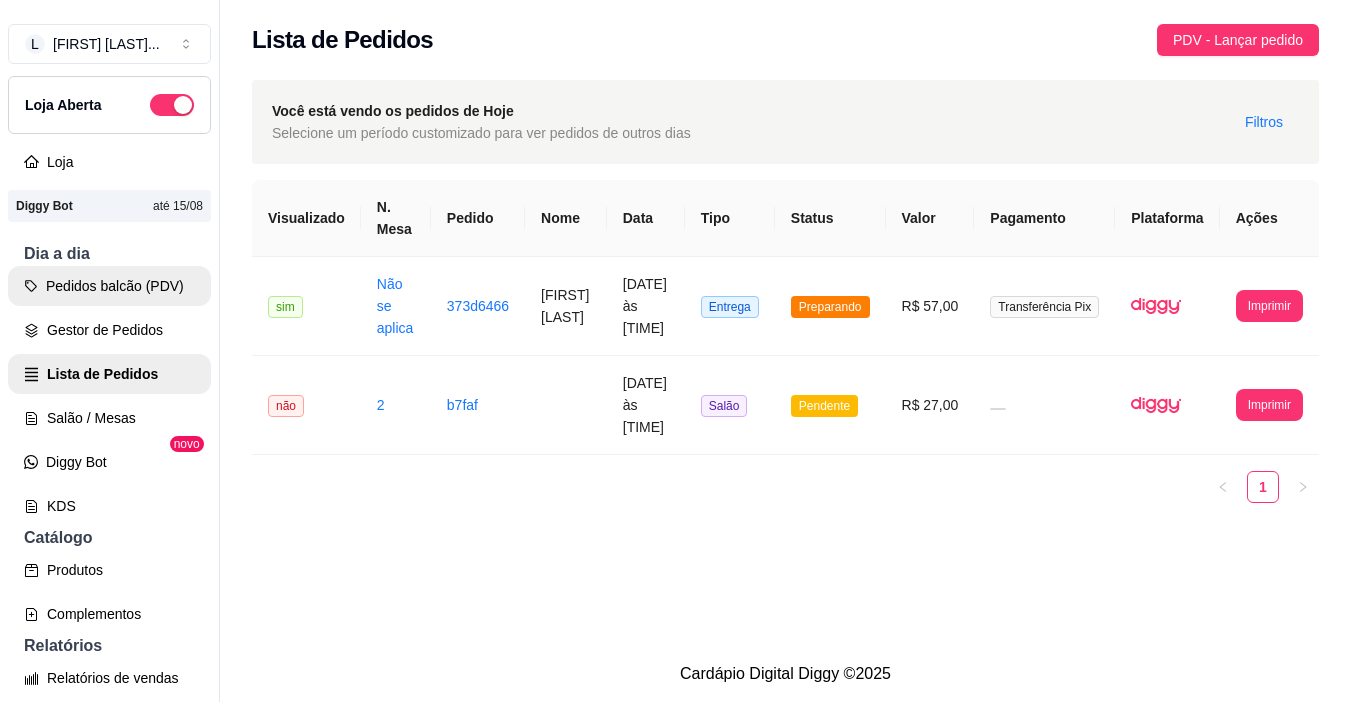 click on "Pedidos balcão (PDV)" at bounding box center [109, 286] 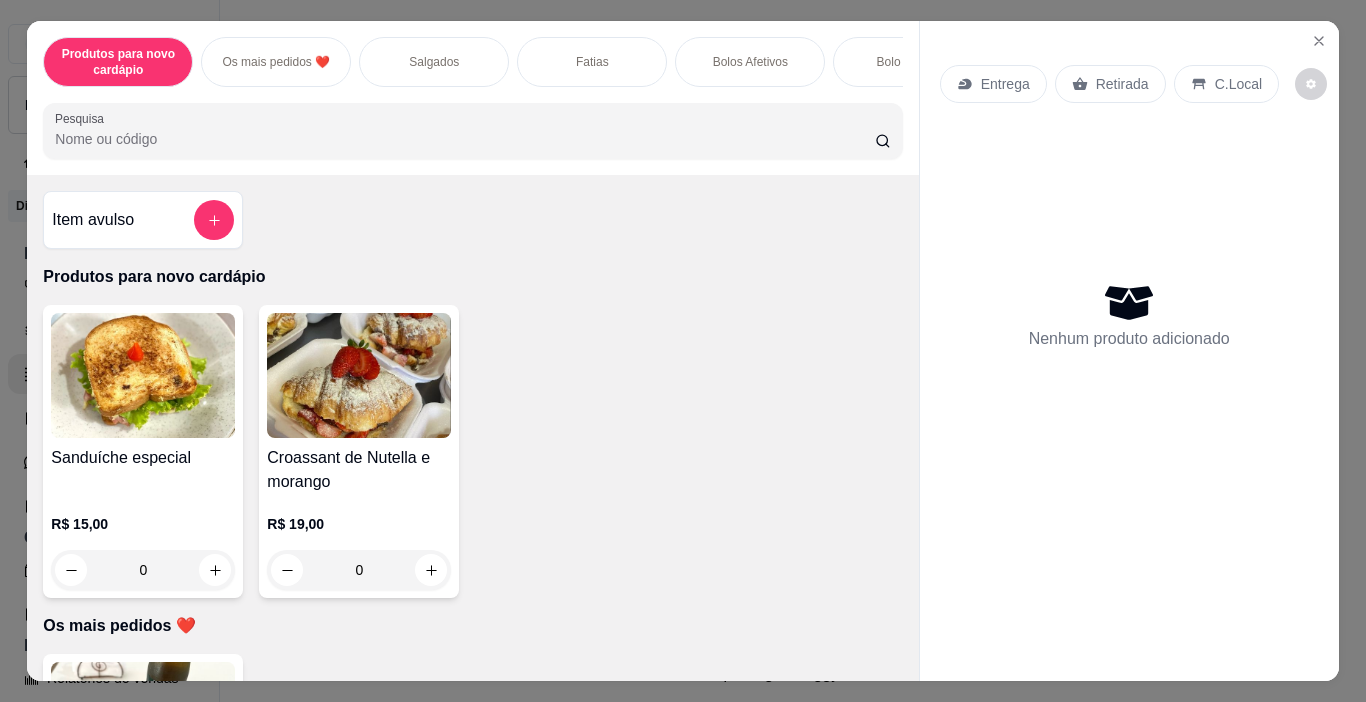 click on "Fatias" at bounding box center (592, 62) 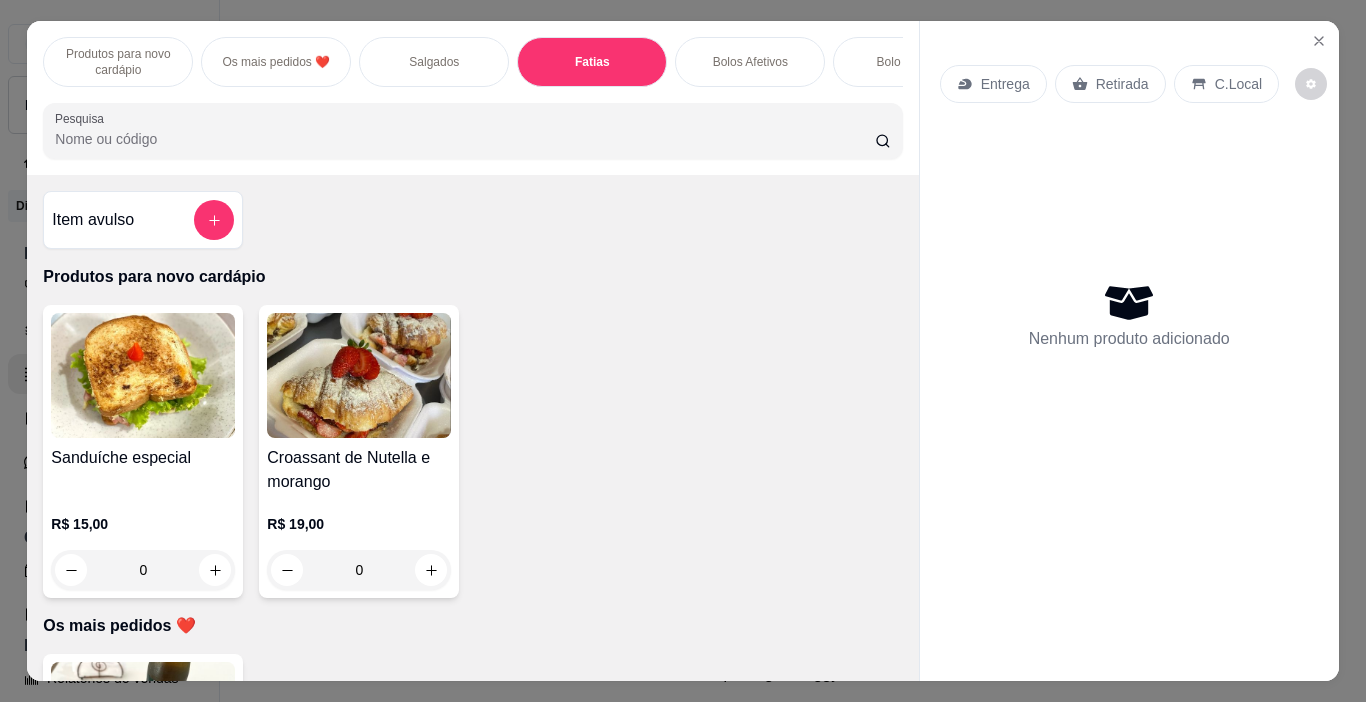 scroll, scrollTop: 1707, scrollLeft: 0, axis: vertical 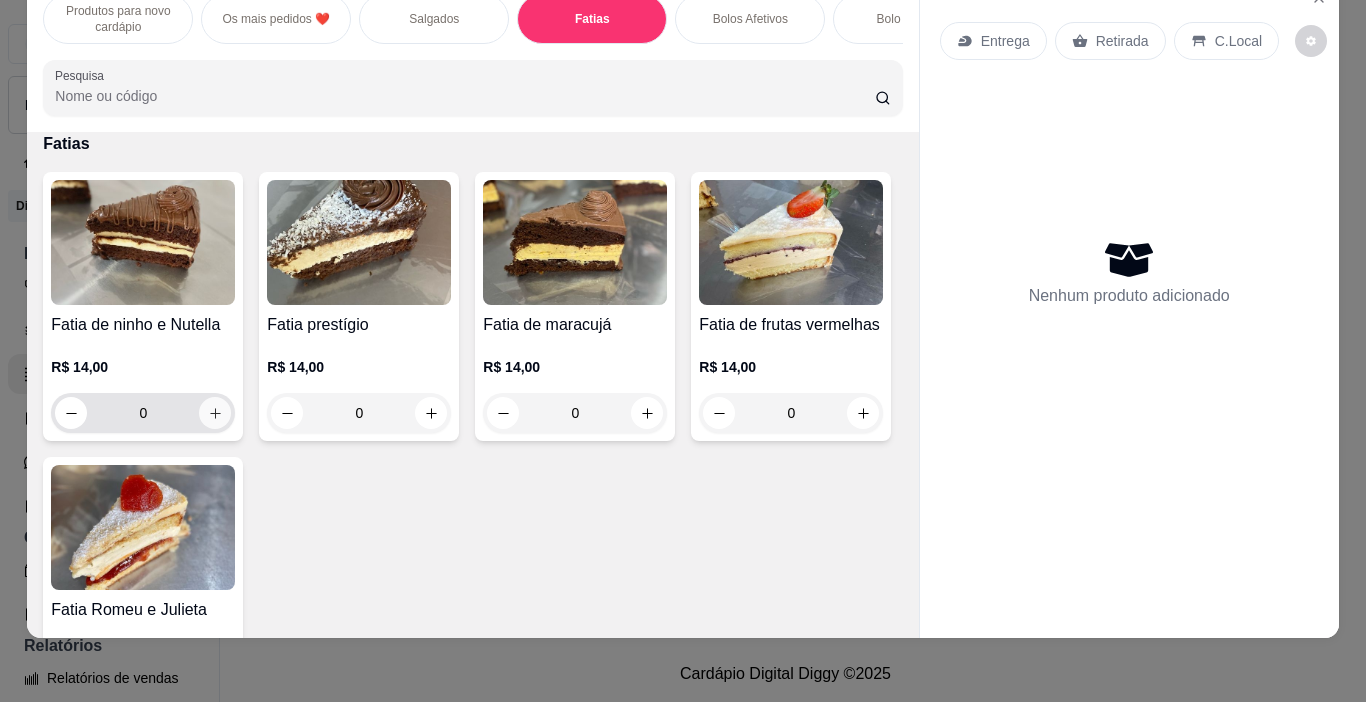 click at bounding box center [215, 413] 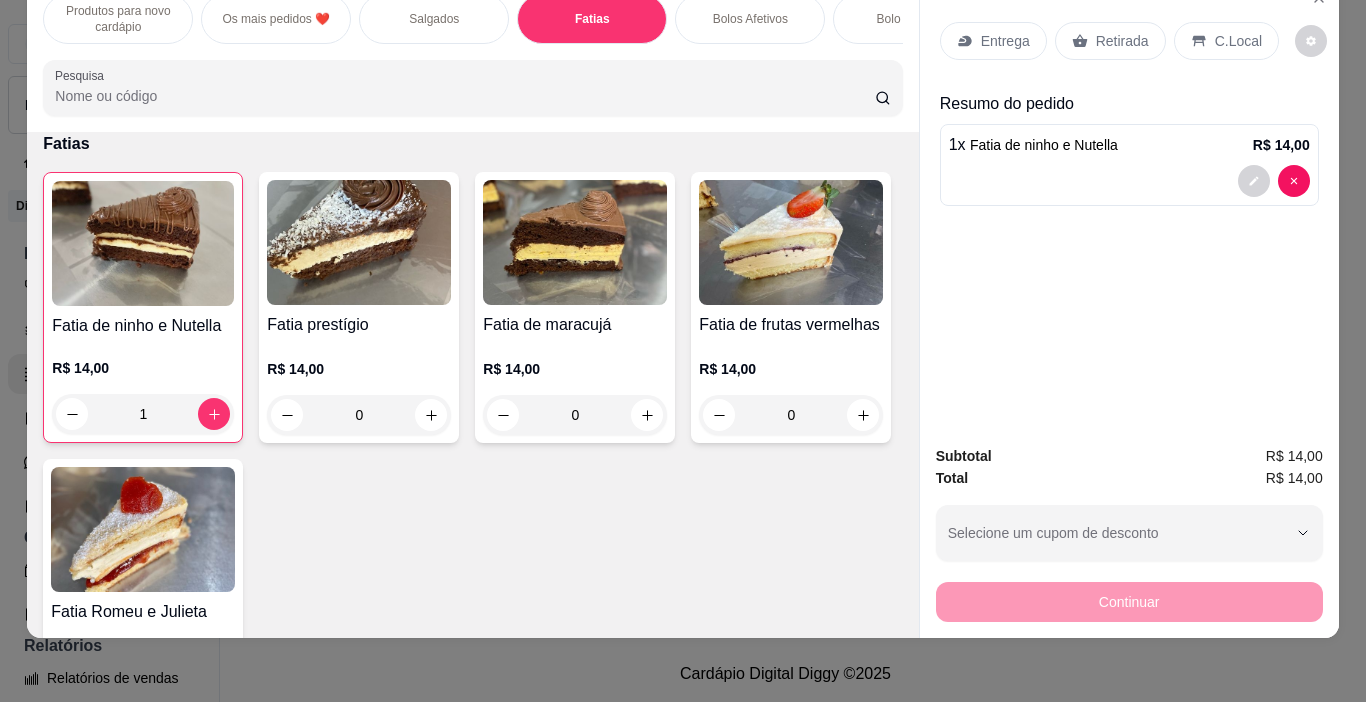 click on "Retirada" at bounding box center (1122, 41) 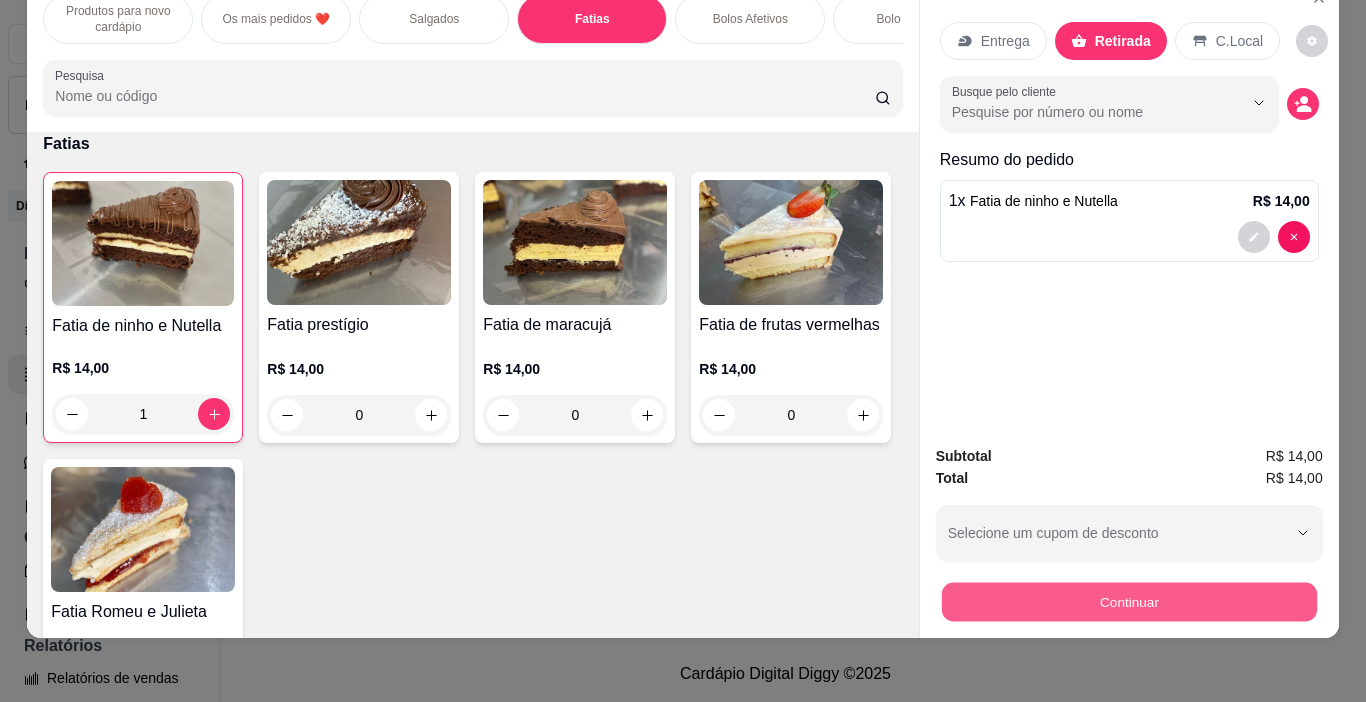 click on "Continuar" at bounding box center [1128, 602] 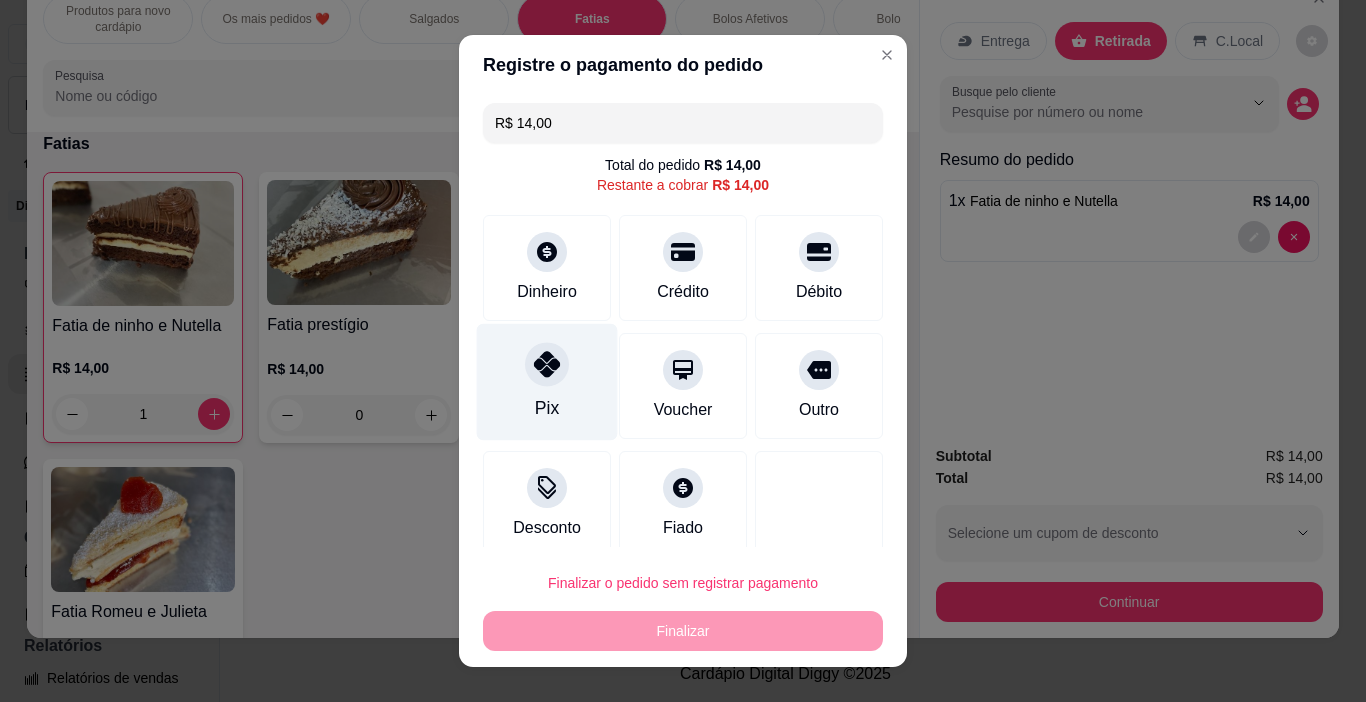 click on "Pix" at bounding box center (547, 382) 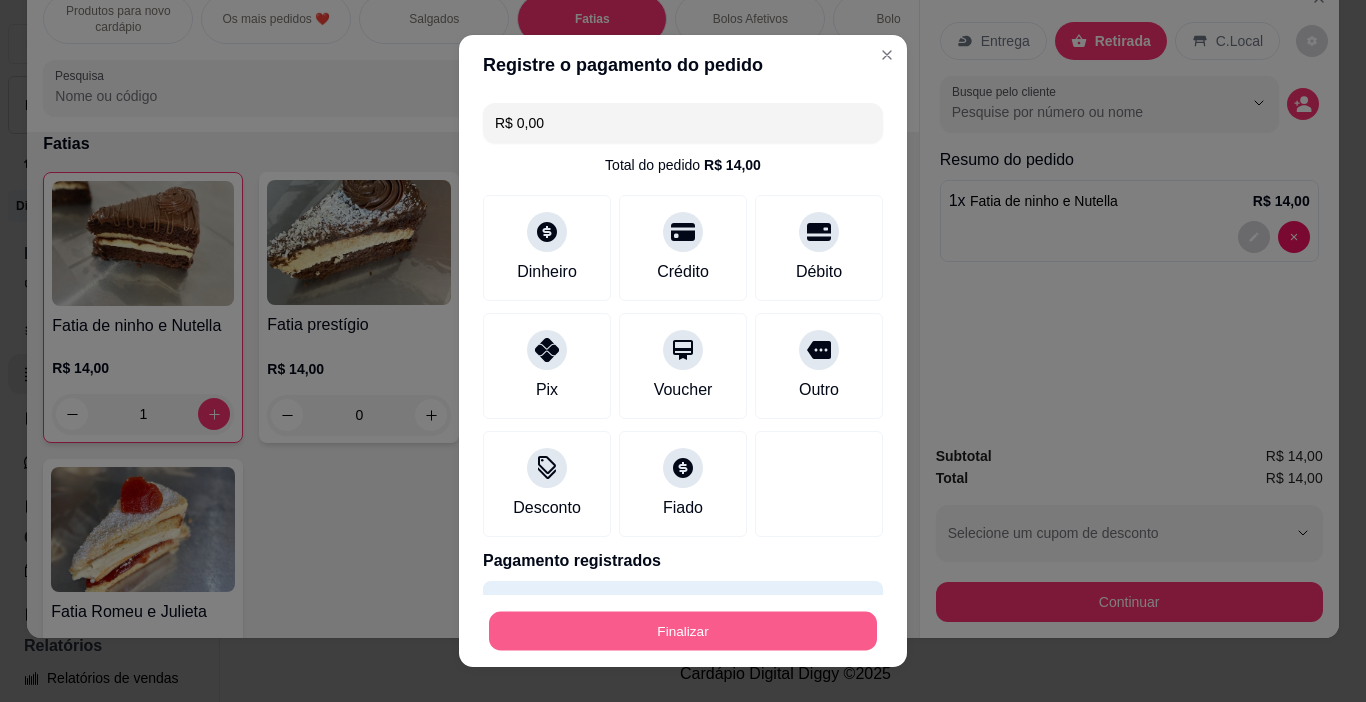 click on "Finalizar" at bounding box center [683, 631] 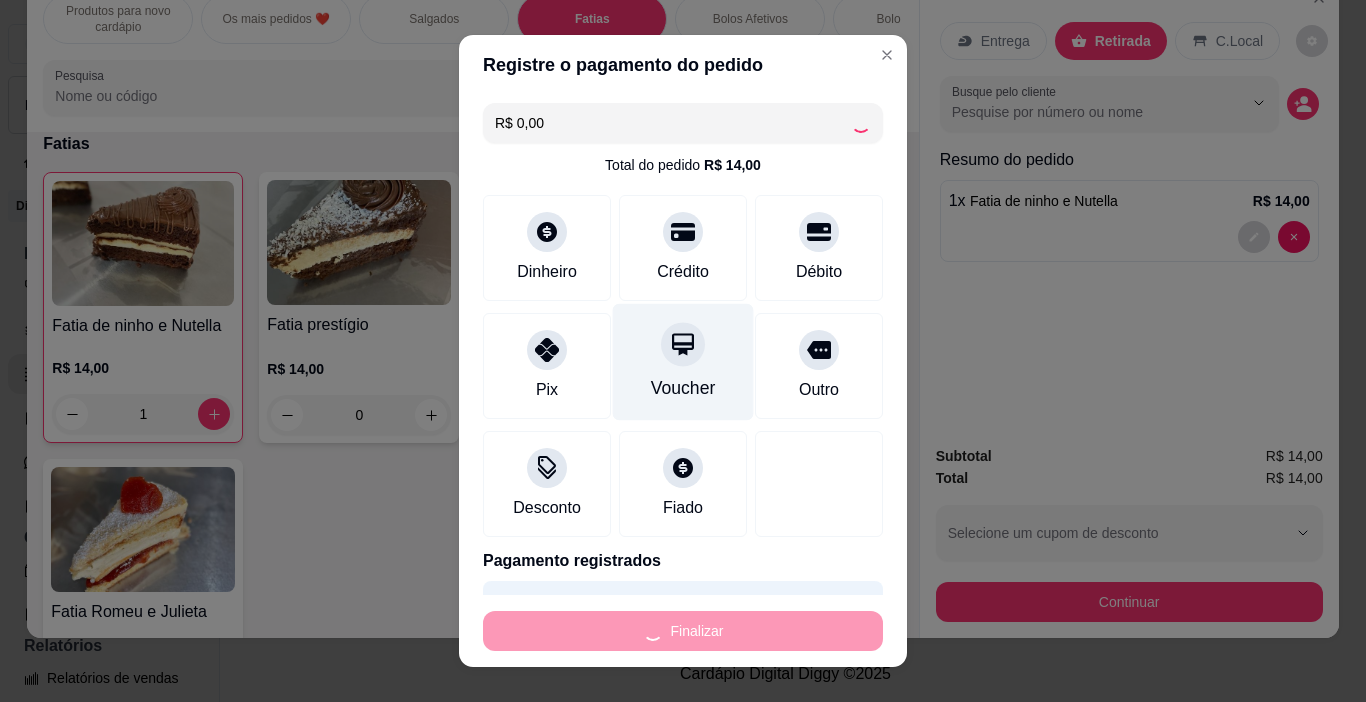 type on "0" 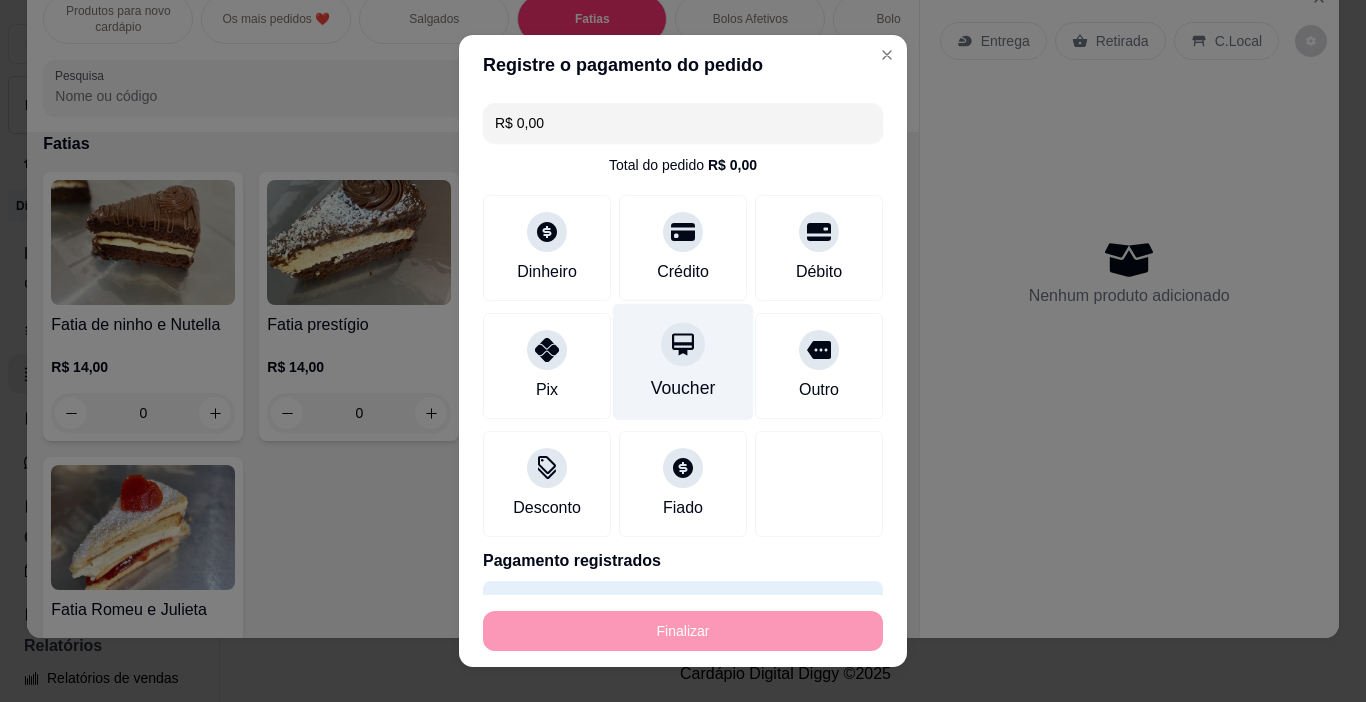 type on "-R$ 14,00" 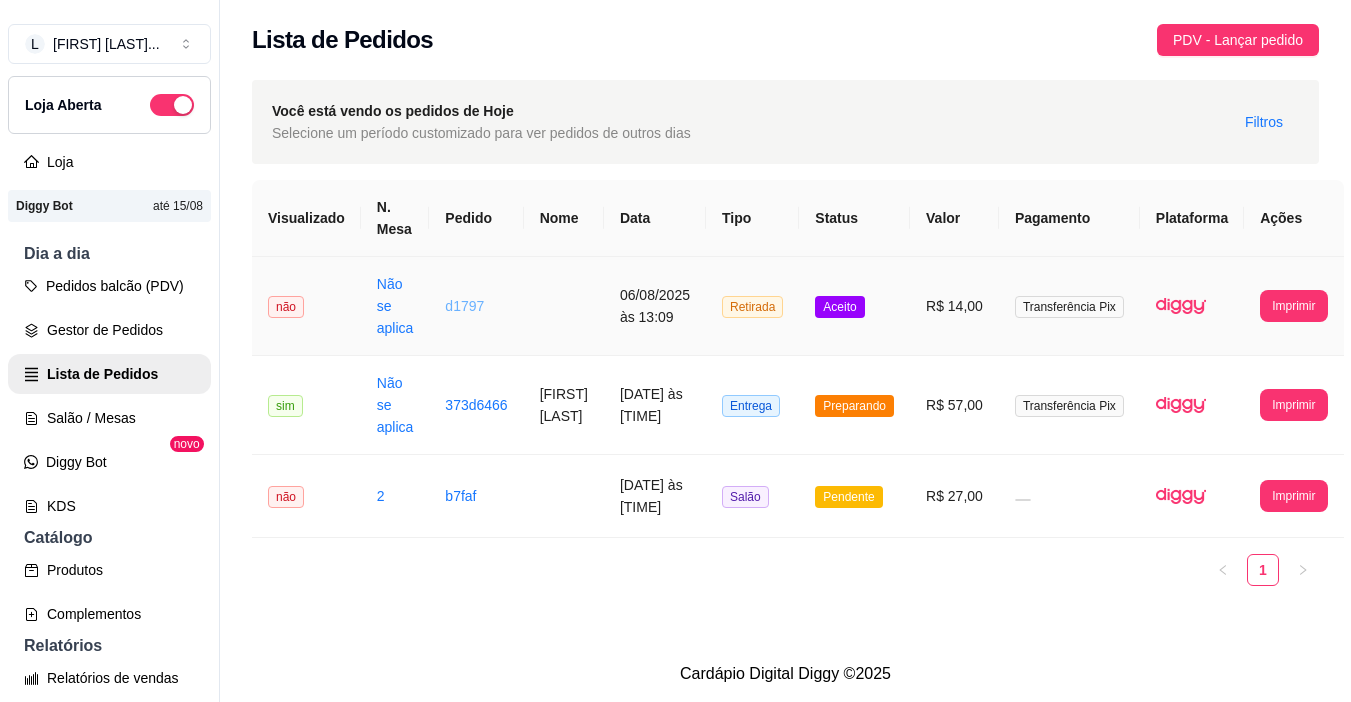 click on "d1797" at bounding box center [464, 306] 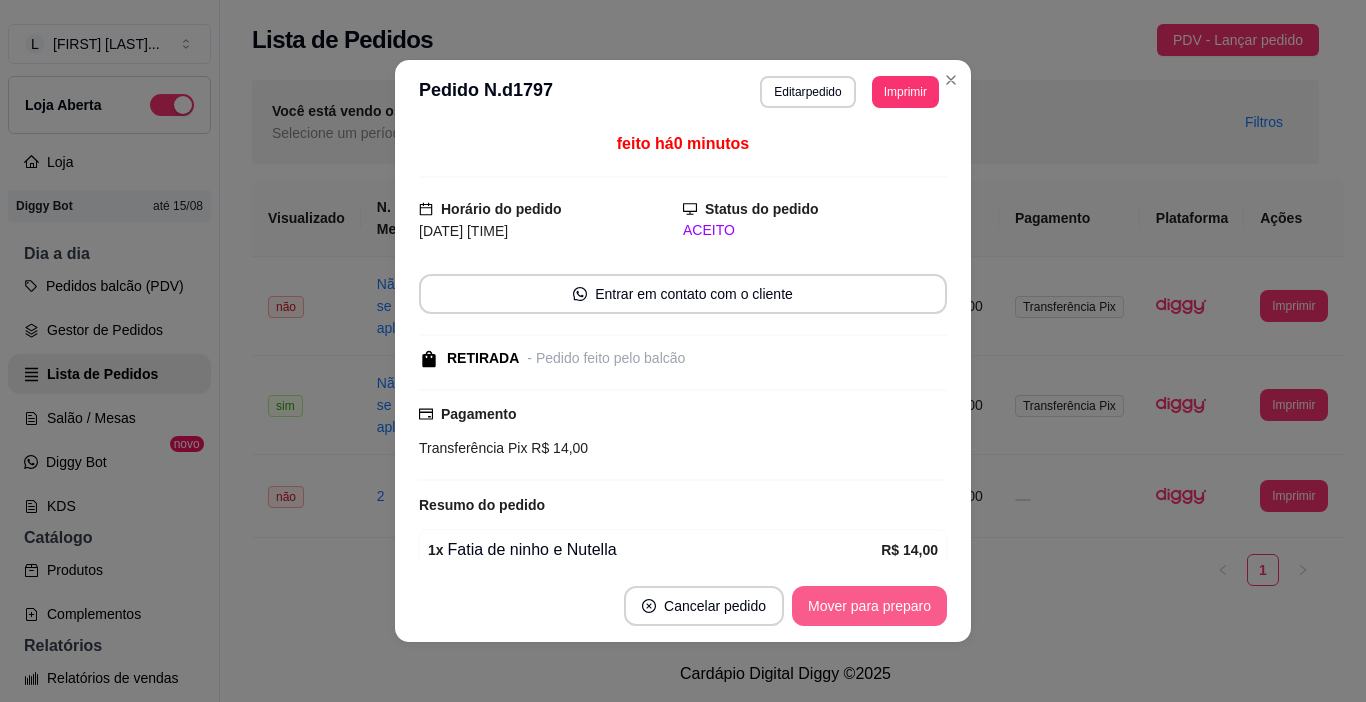 click on "Mover para preparo" at bounding box center [869, 606] 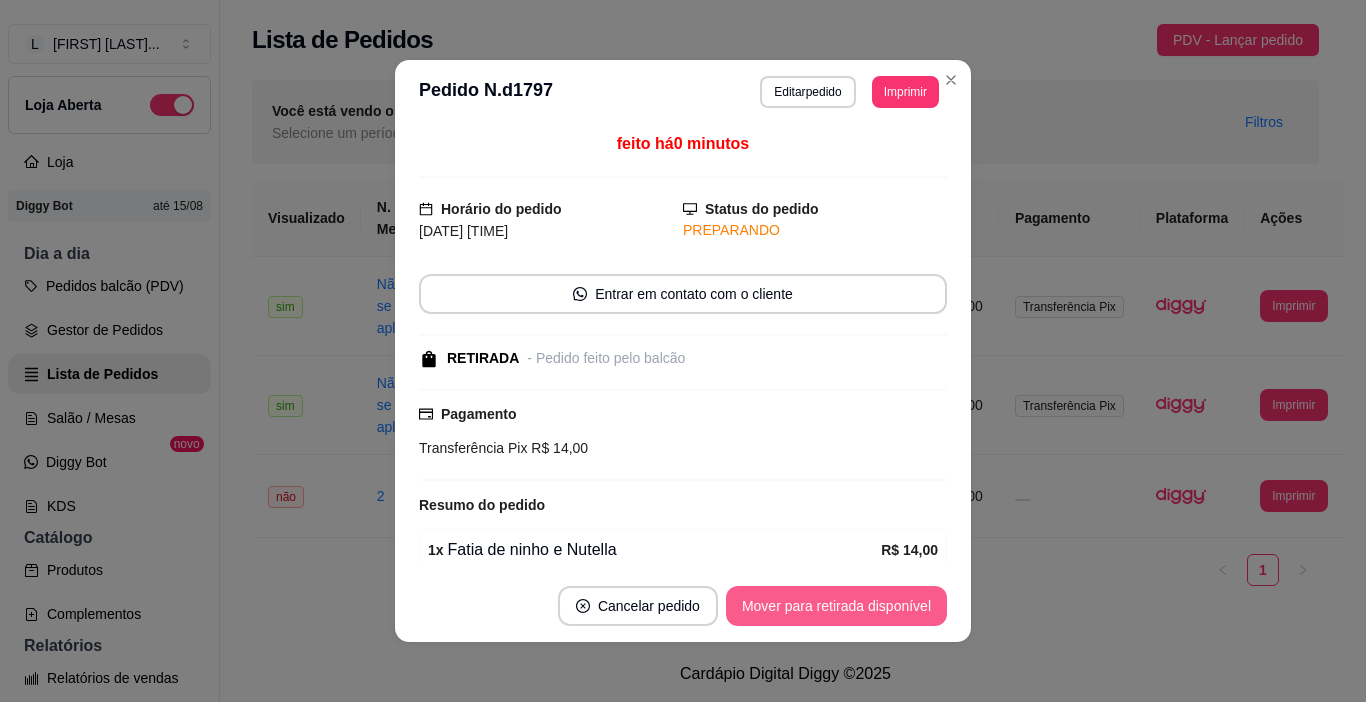 click on "Mover para retirada disponível" at bounding box center [836, 606] 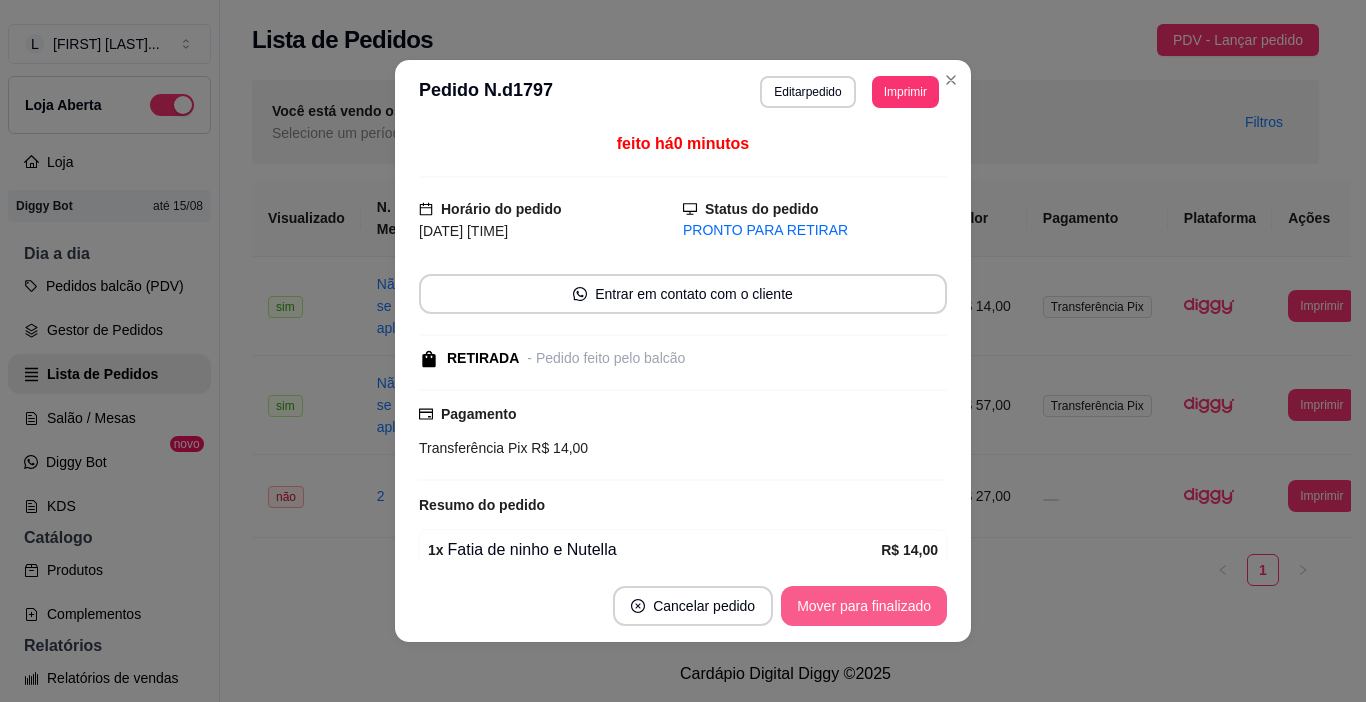 click on "Mover para finalizado" at bounding box center (864, 606) 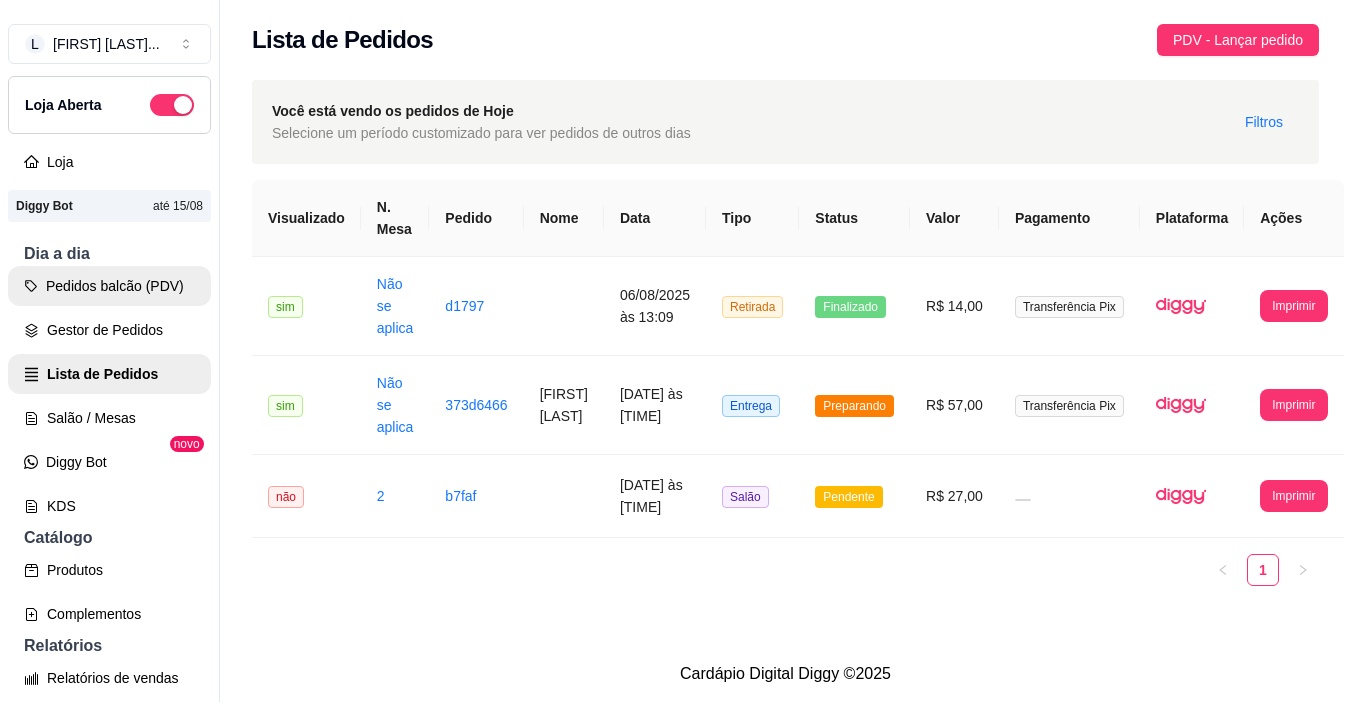 click on "Pedidos balcão (PDV)" at bounding box center [109, 286] 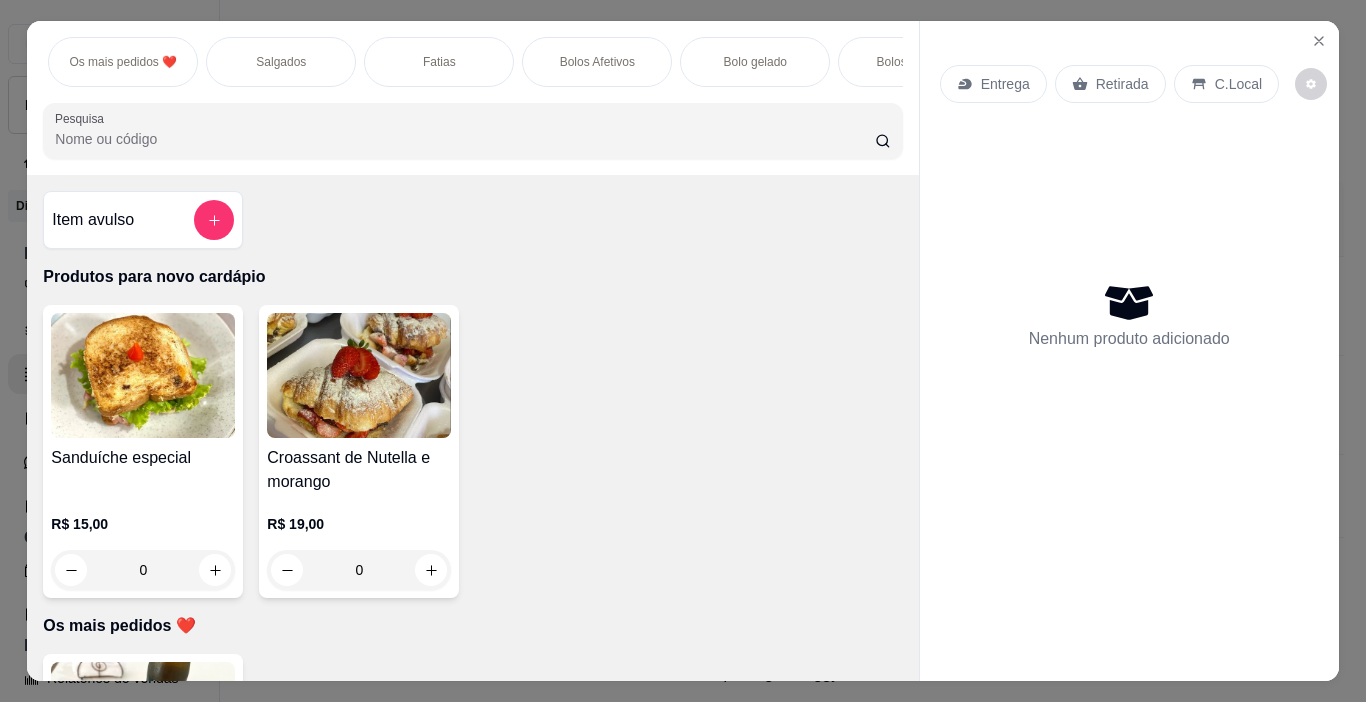 scroll, scrollTop: 0, scrollLeft: 180, axis: horizontal 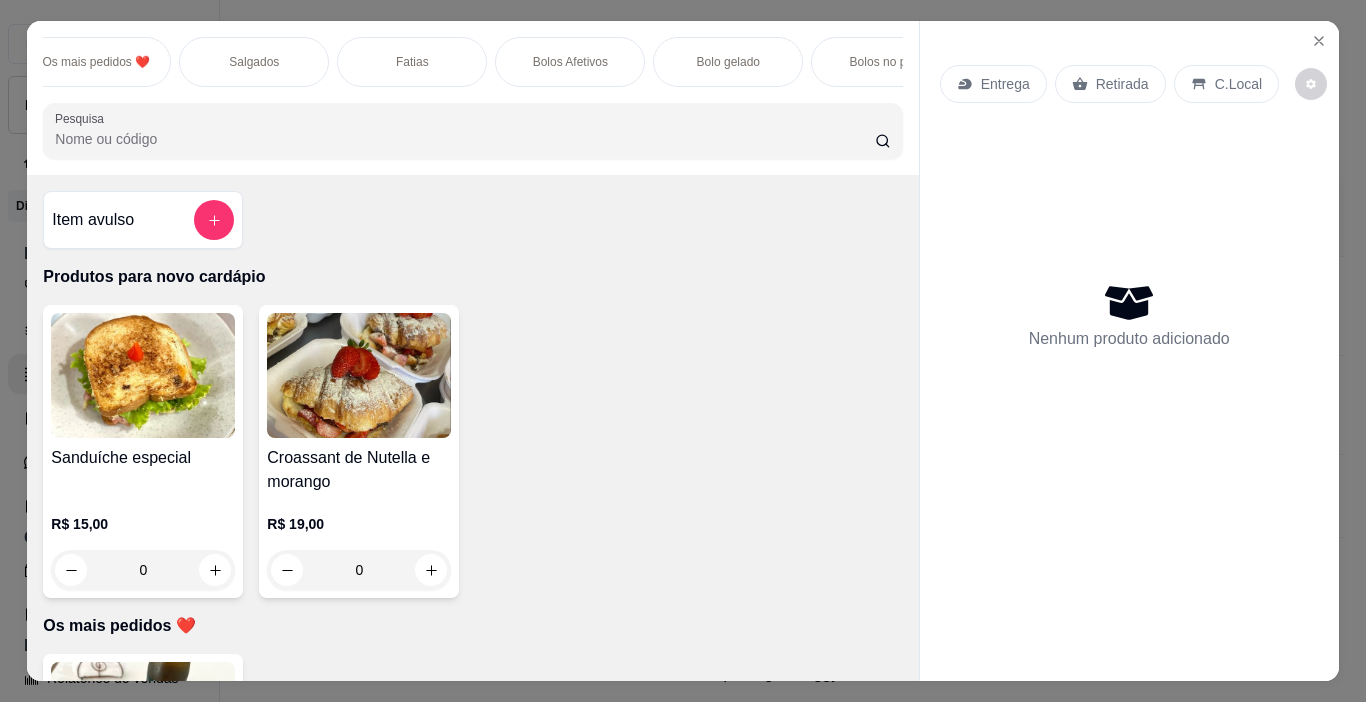 click on "Bolos Afetivos" at bounding box center (570, 62) 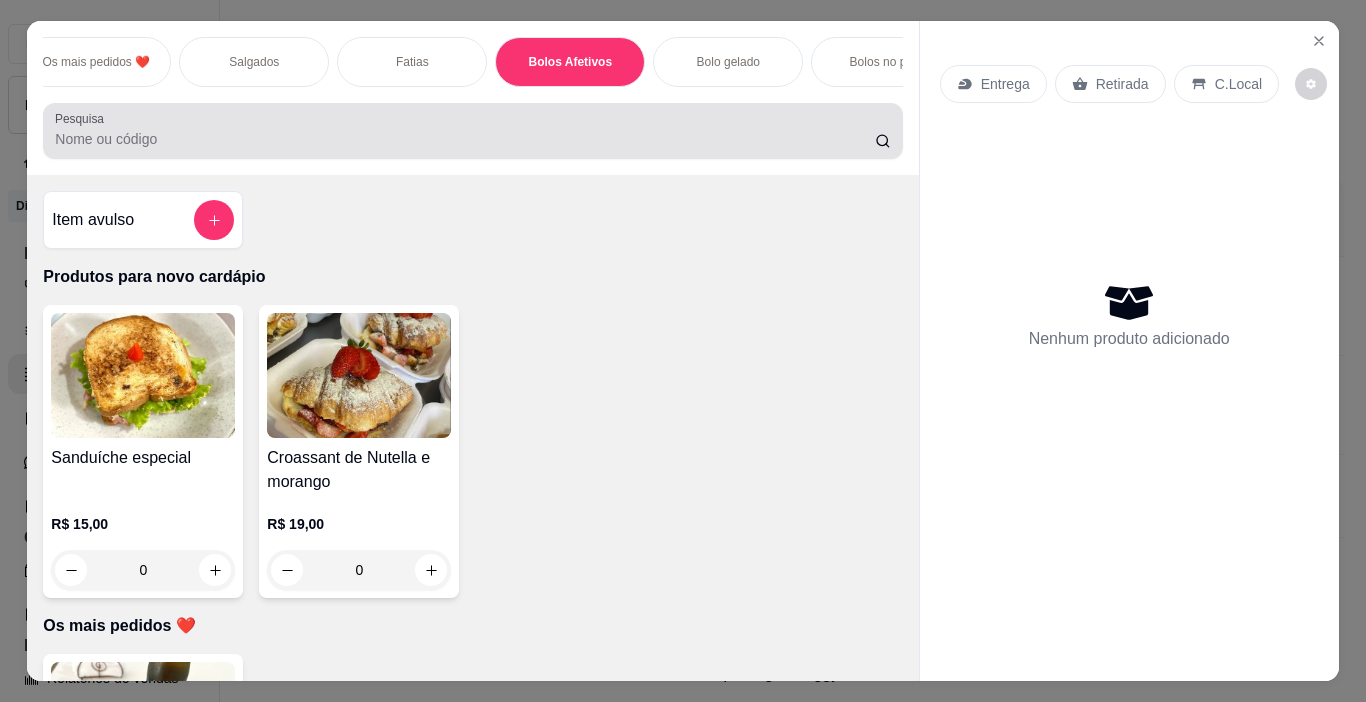 scroll, scrollTop: 2317, scrollLeft: 0, axis: vertical 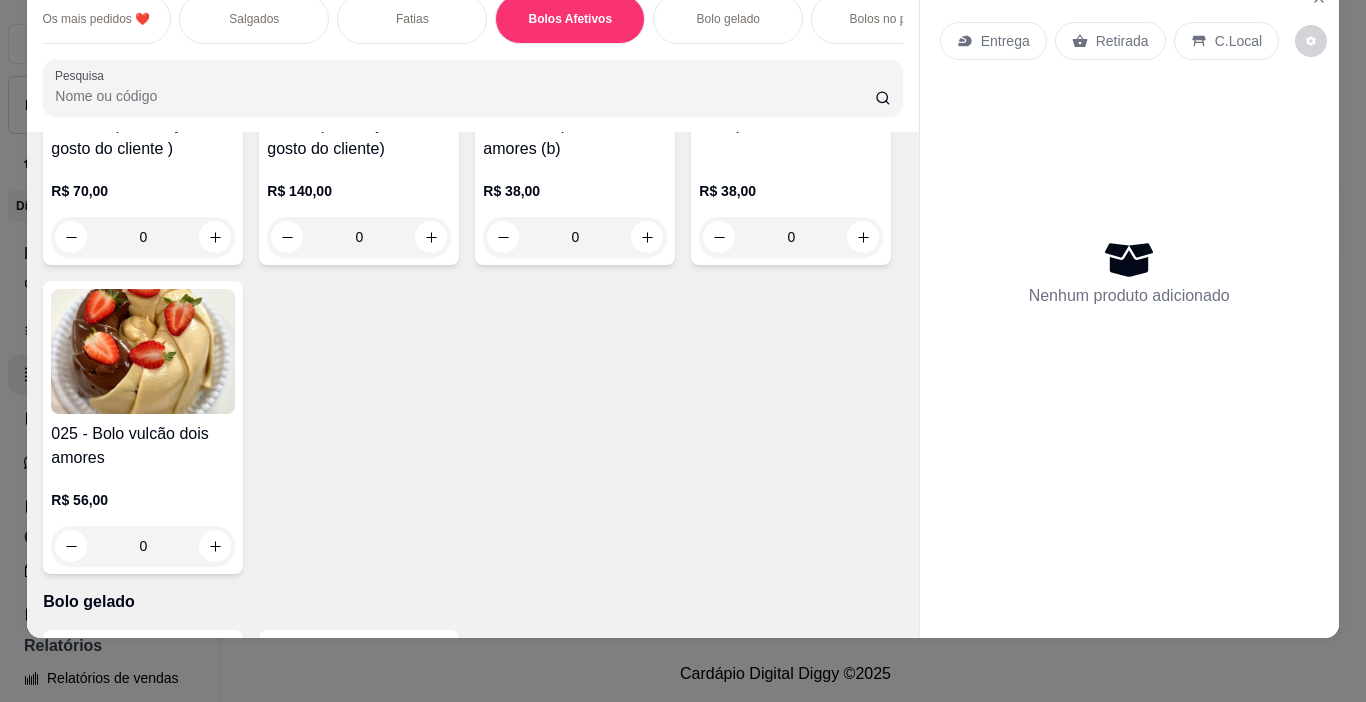 click on "0" at bounding box center (791, 237) 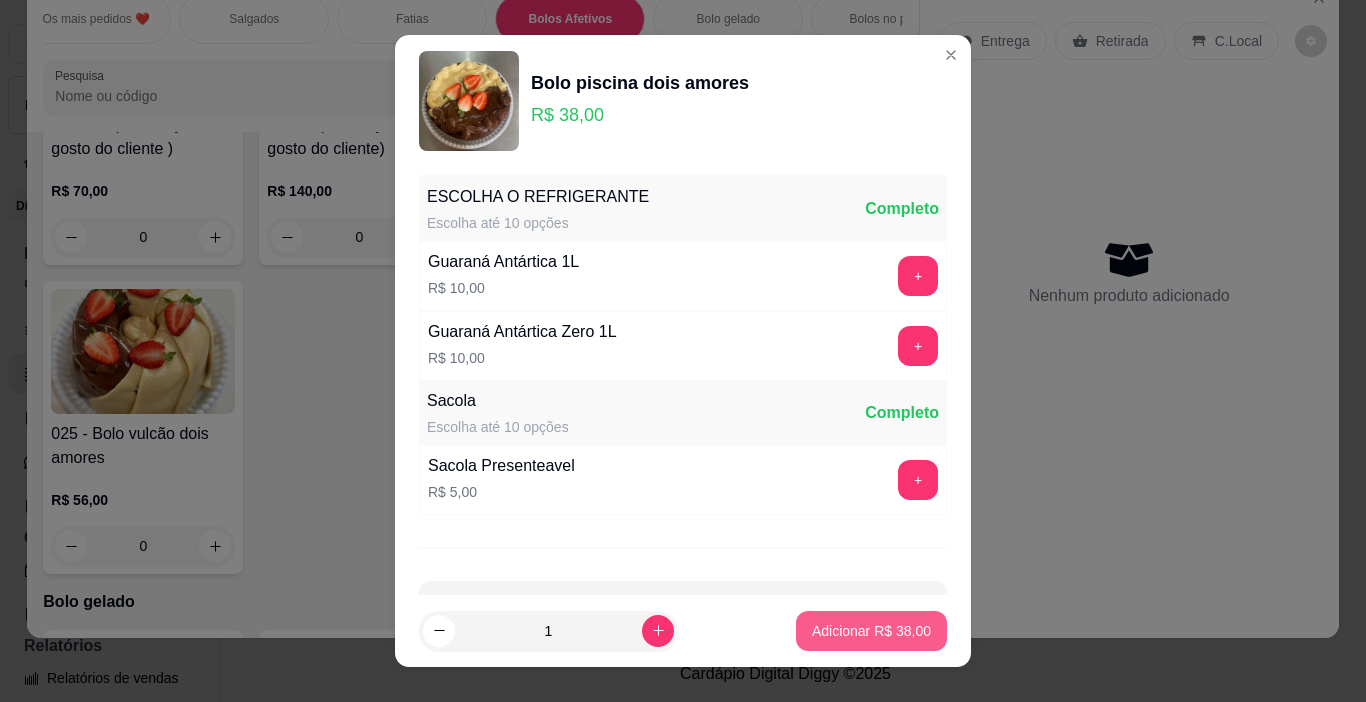 click on "Adicionar   R$ 38,00" at bounding box center (871, 631) 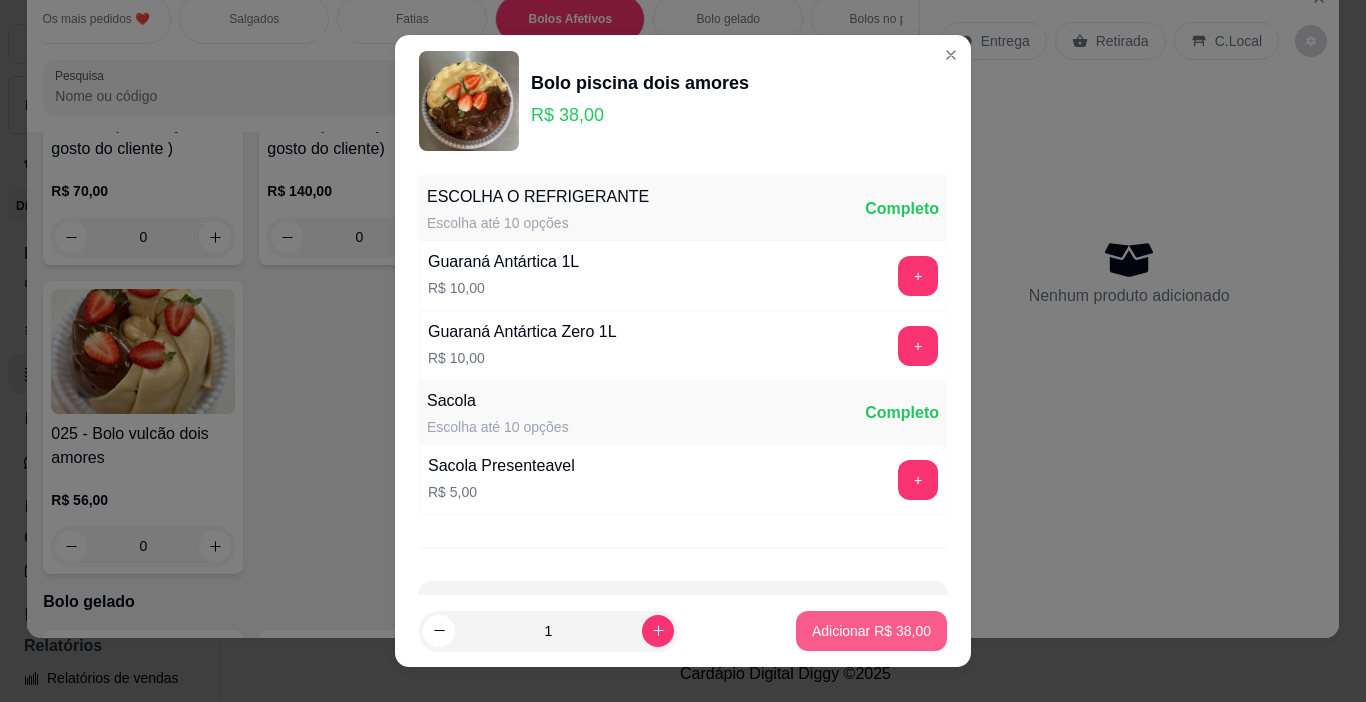 type on "1" 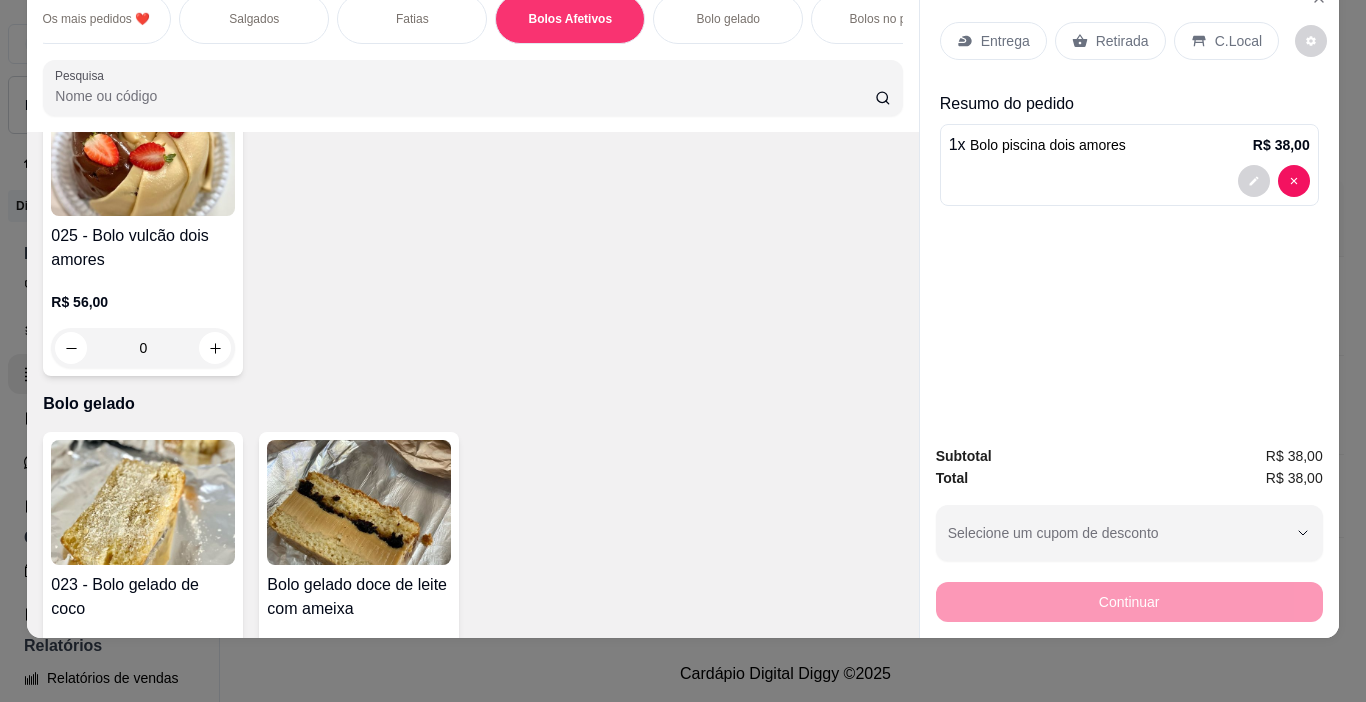 scroll, scrollTop: 2717, scrollLeft: 0, axis: vertical 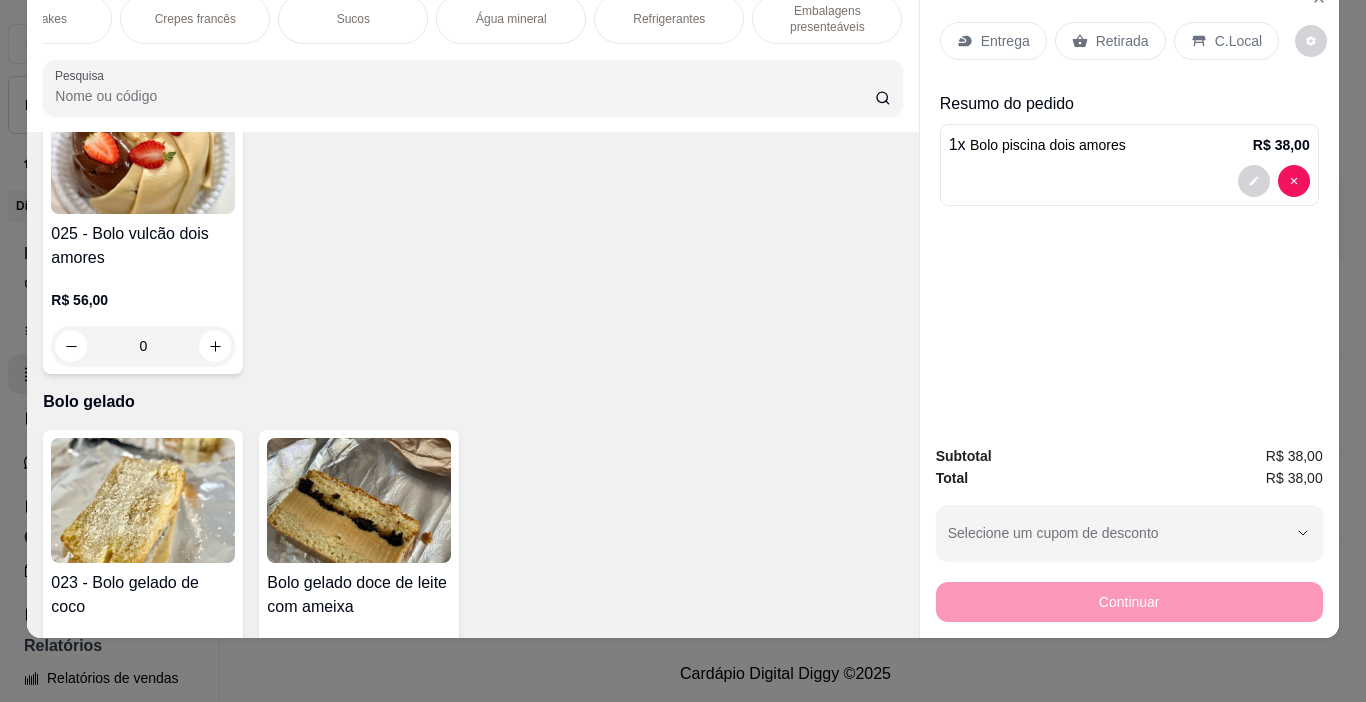 click on "Embalagens presenteáveis" at bounding box center [827, 19] 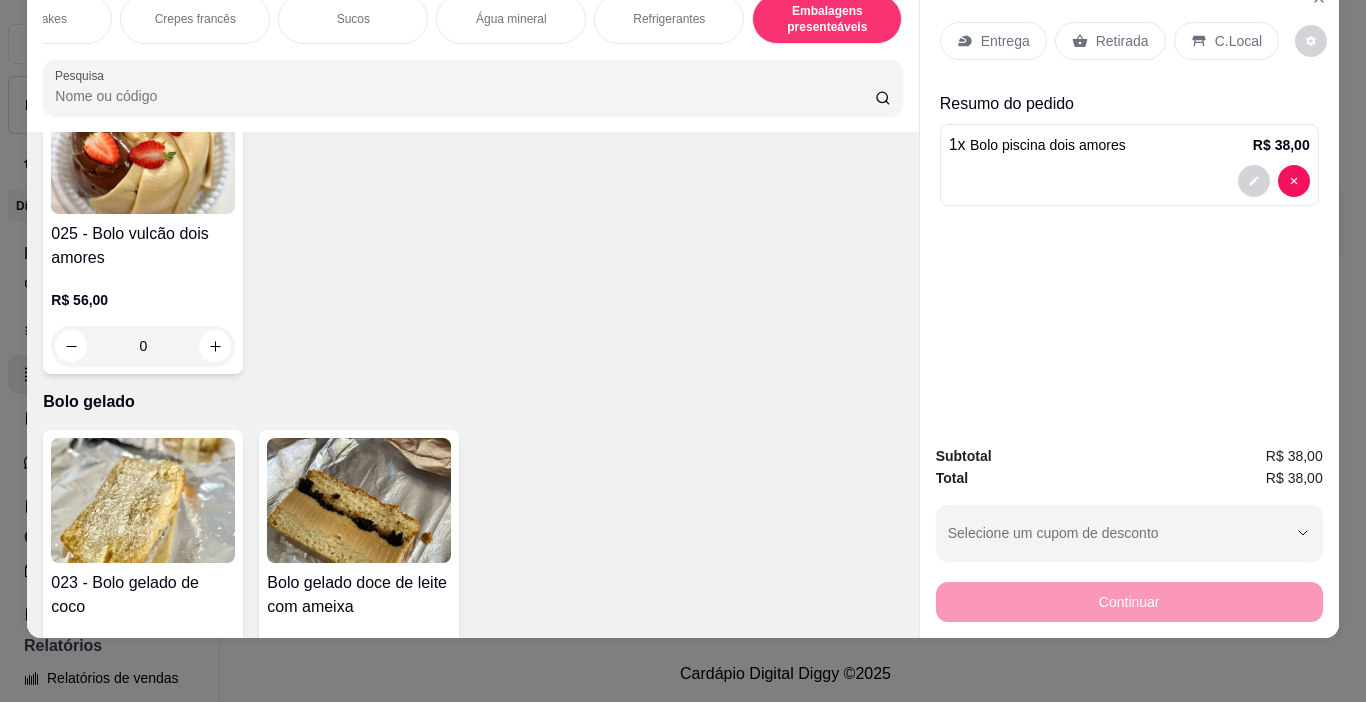 scroll, scrollTop: 9475, scrollLeft: 0, axis: vertical 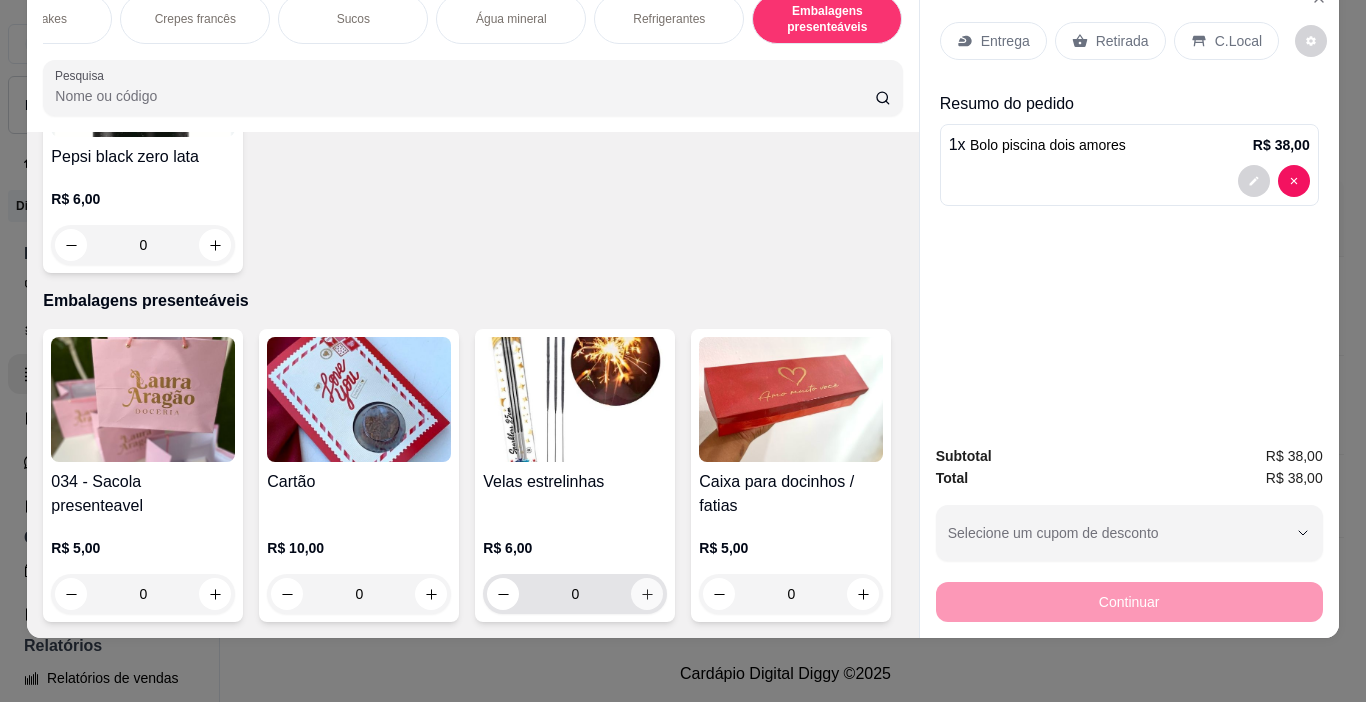 click 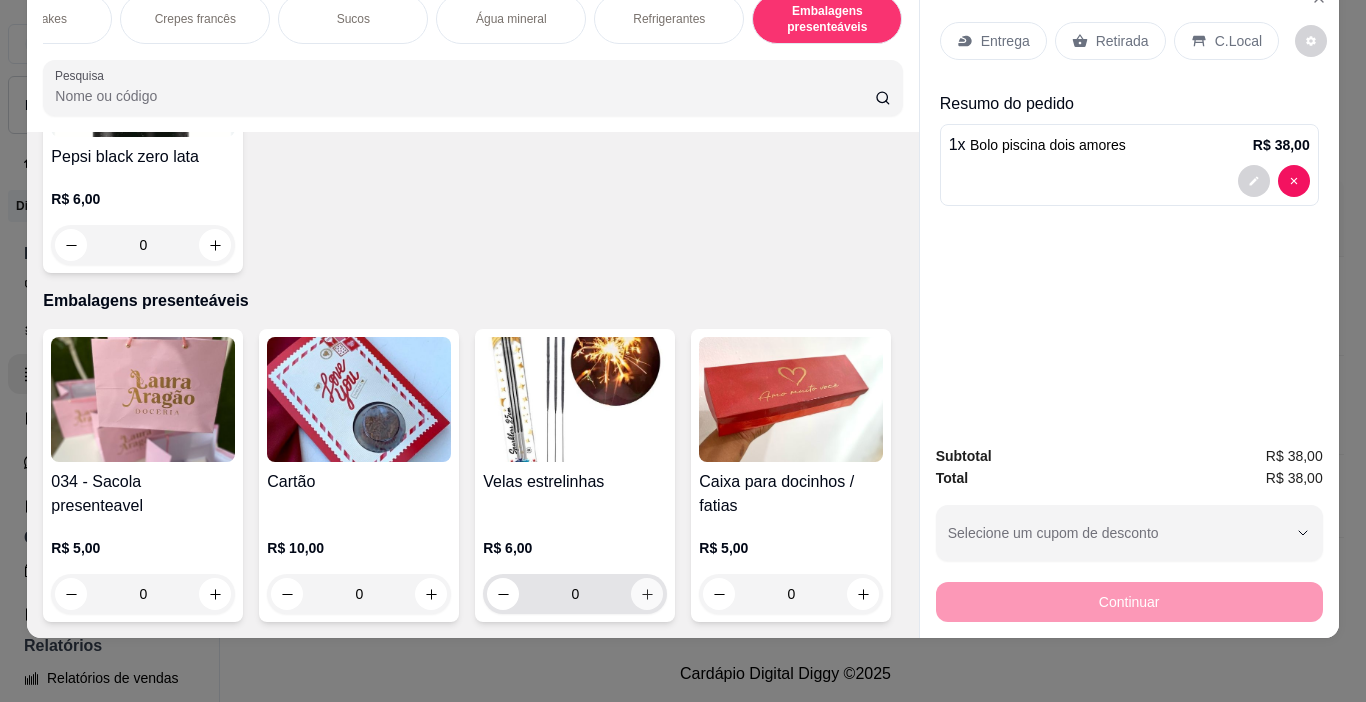 type on "1" 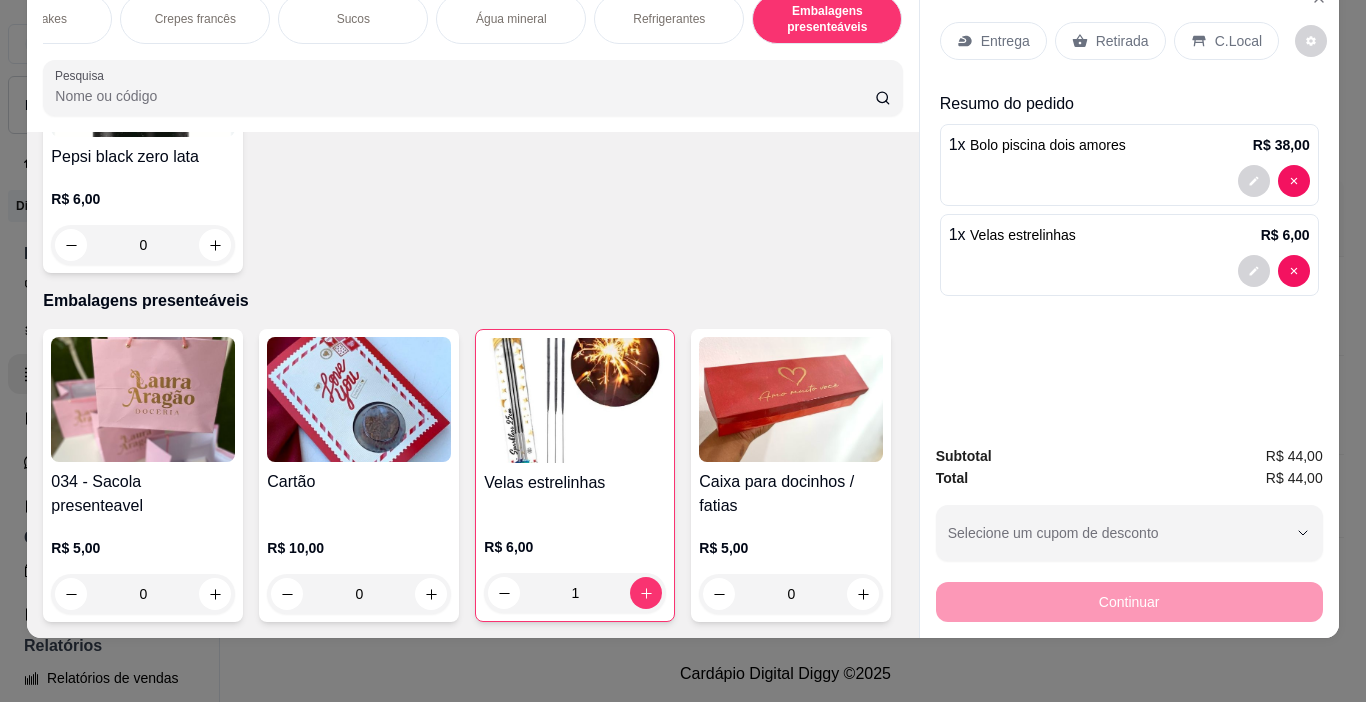 click on "Entrega" at bounding box center [1005, 41] 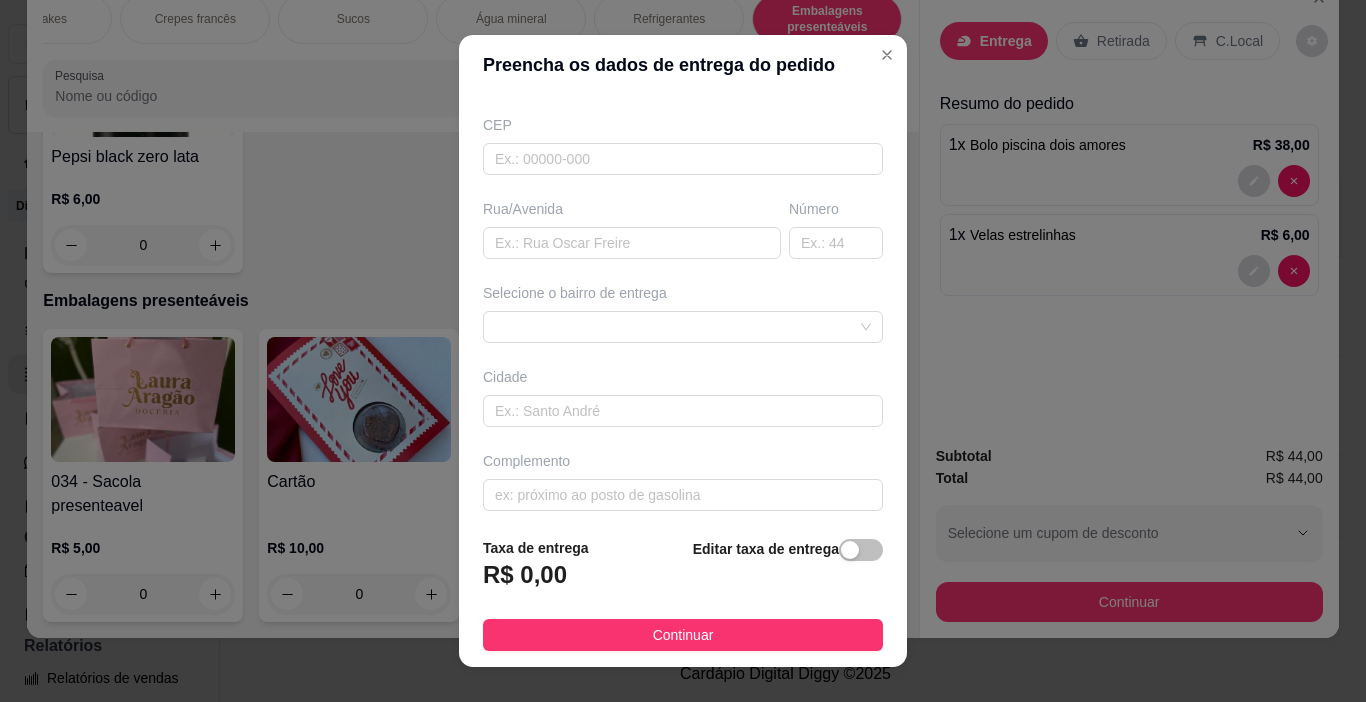 scroll, scrollTop: 248, scrollLeft: 0, axis: vertical 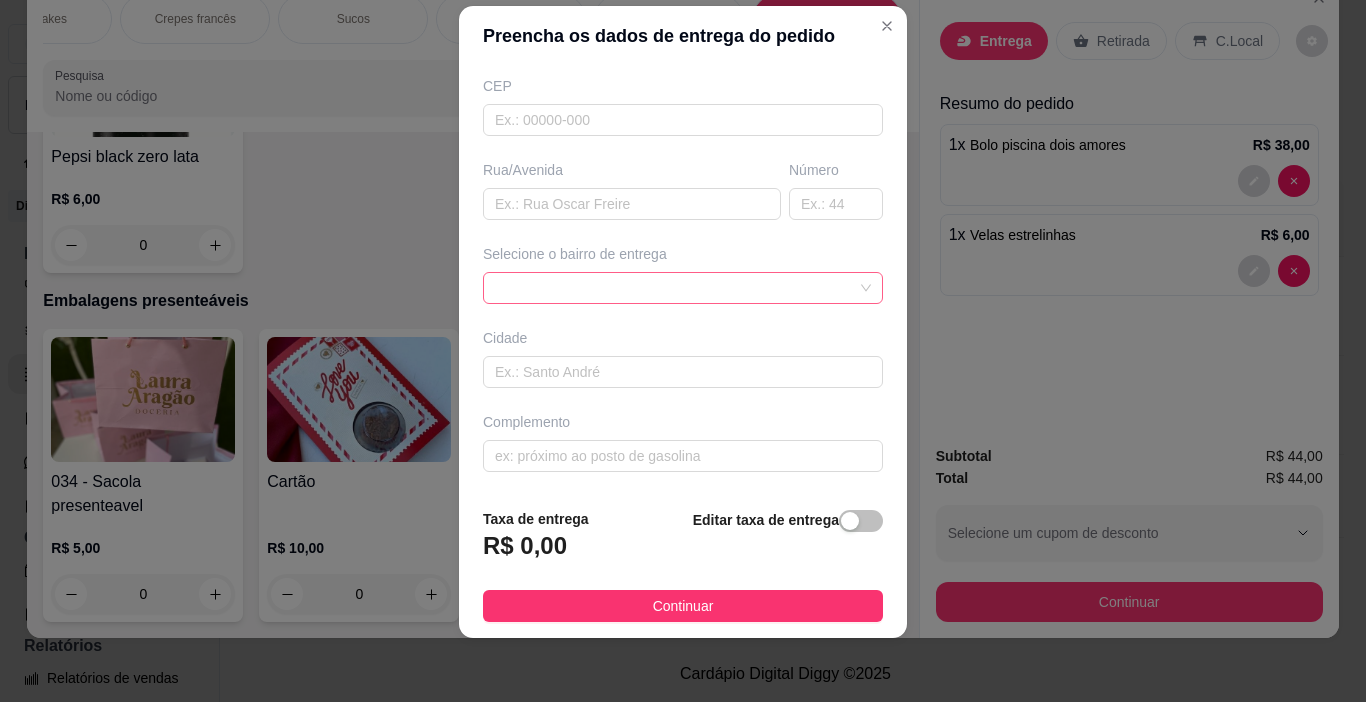 click at bounding box center [683, 288] 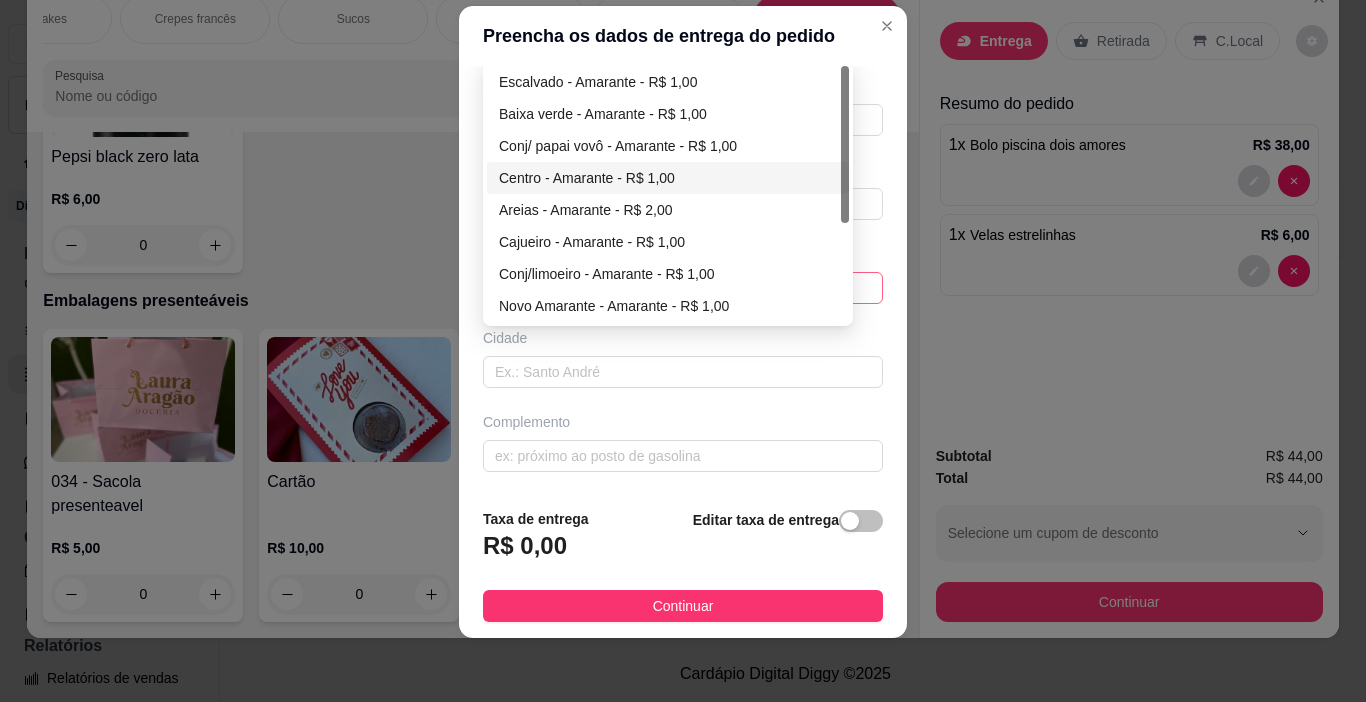 click on "Centro - Amarante - R$ 1,00" at bounding box center [668, 178] 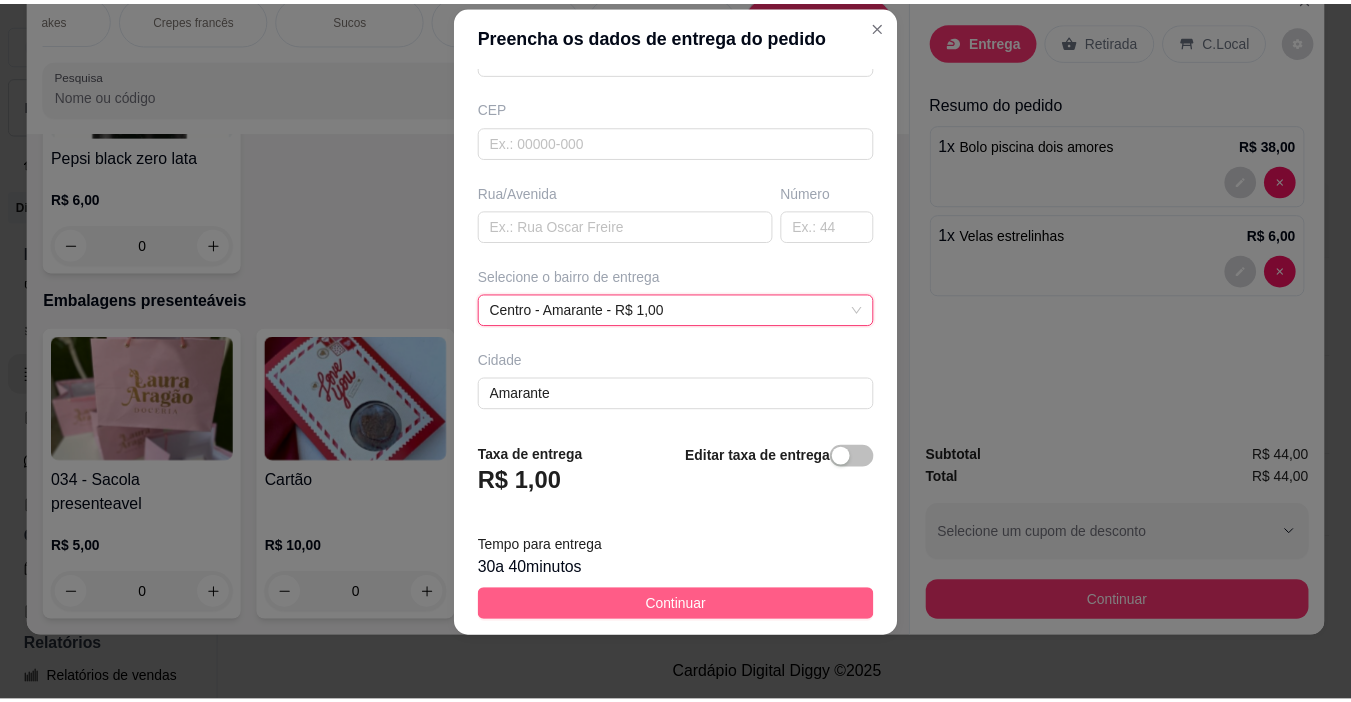 scroll, scrollTop: 248, scrollLeft: 0, axis: vertical 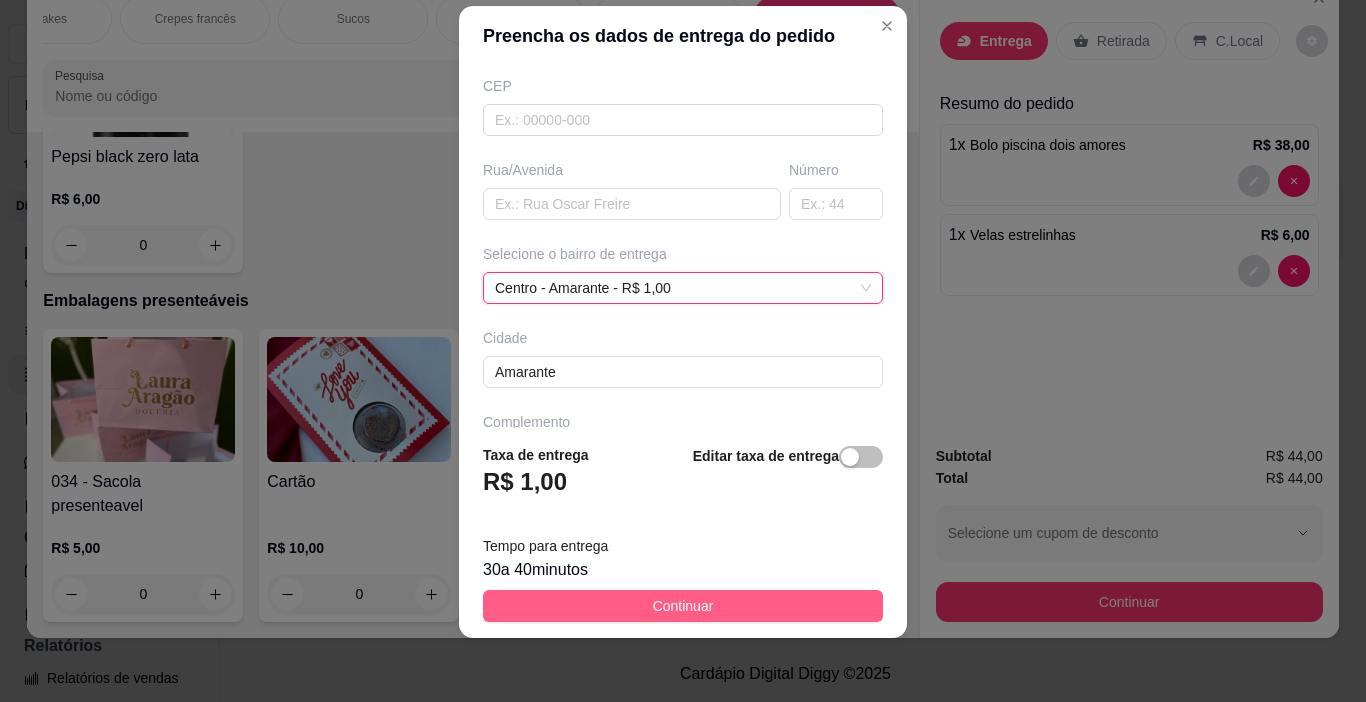 click on "Continuar" at bounding box center (683, 606) 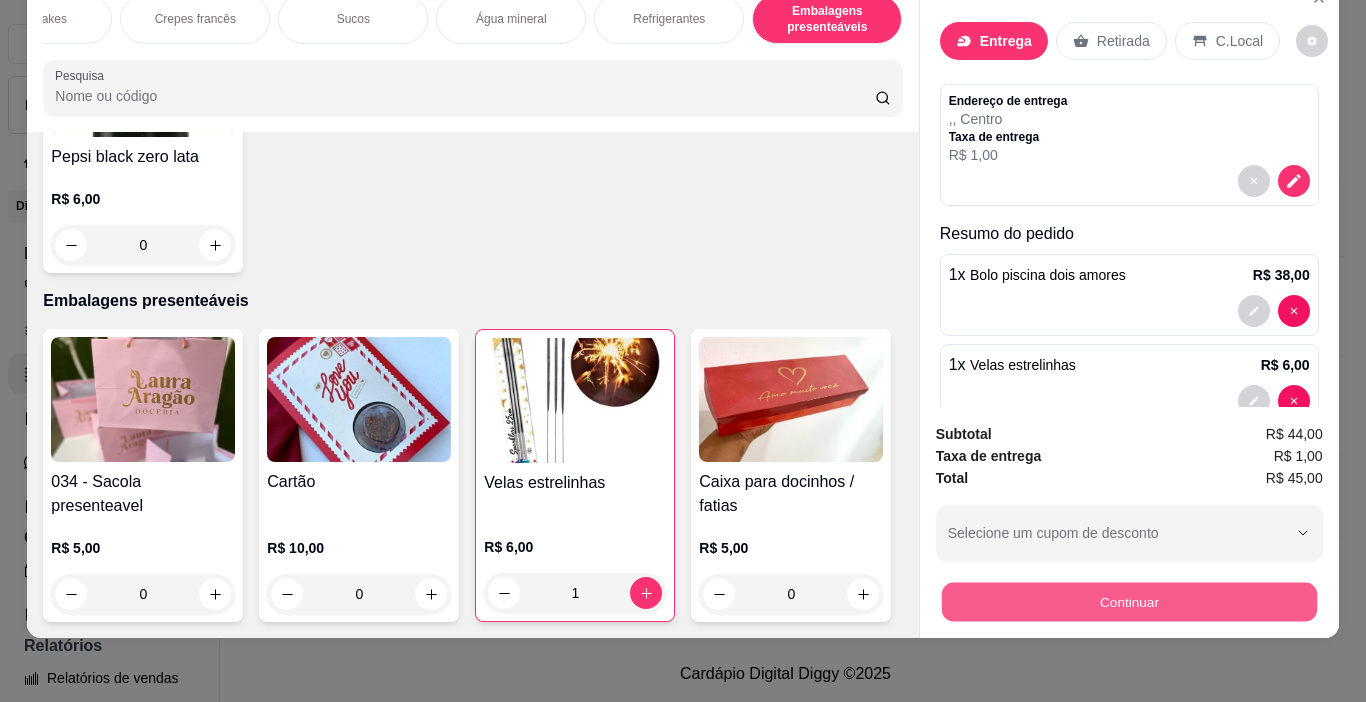 click on "Continuar" at bounding box center (1128, 602) 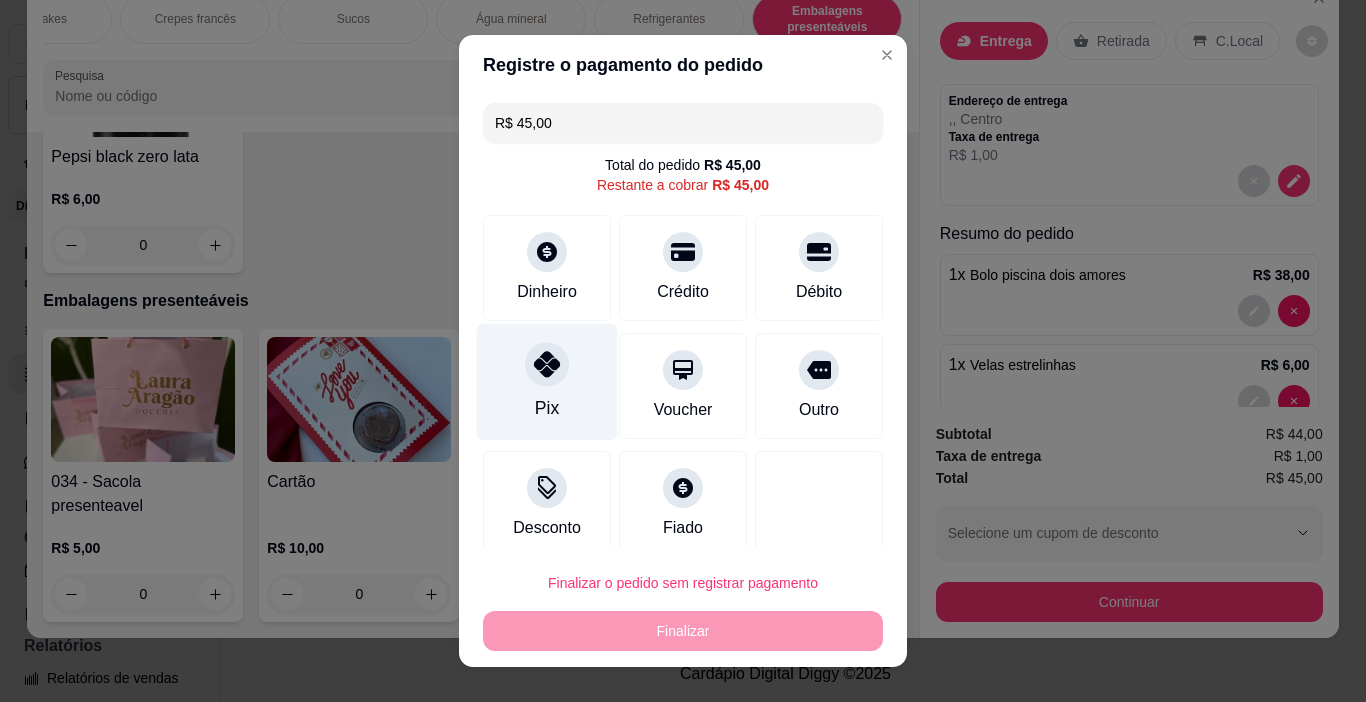 click 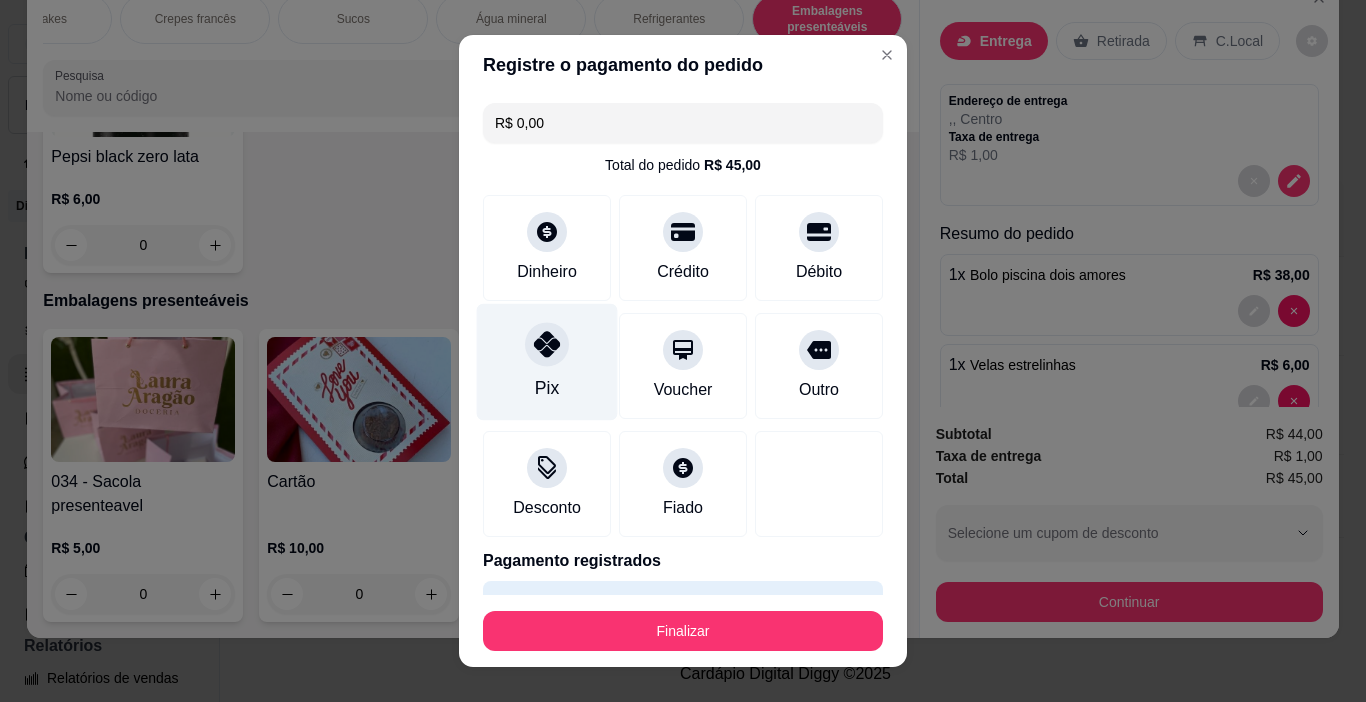 type on "R$ 0,00" 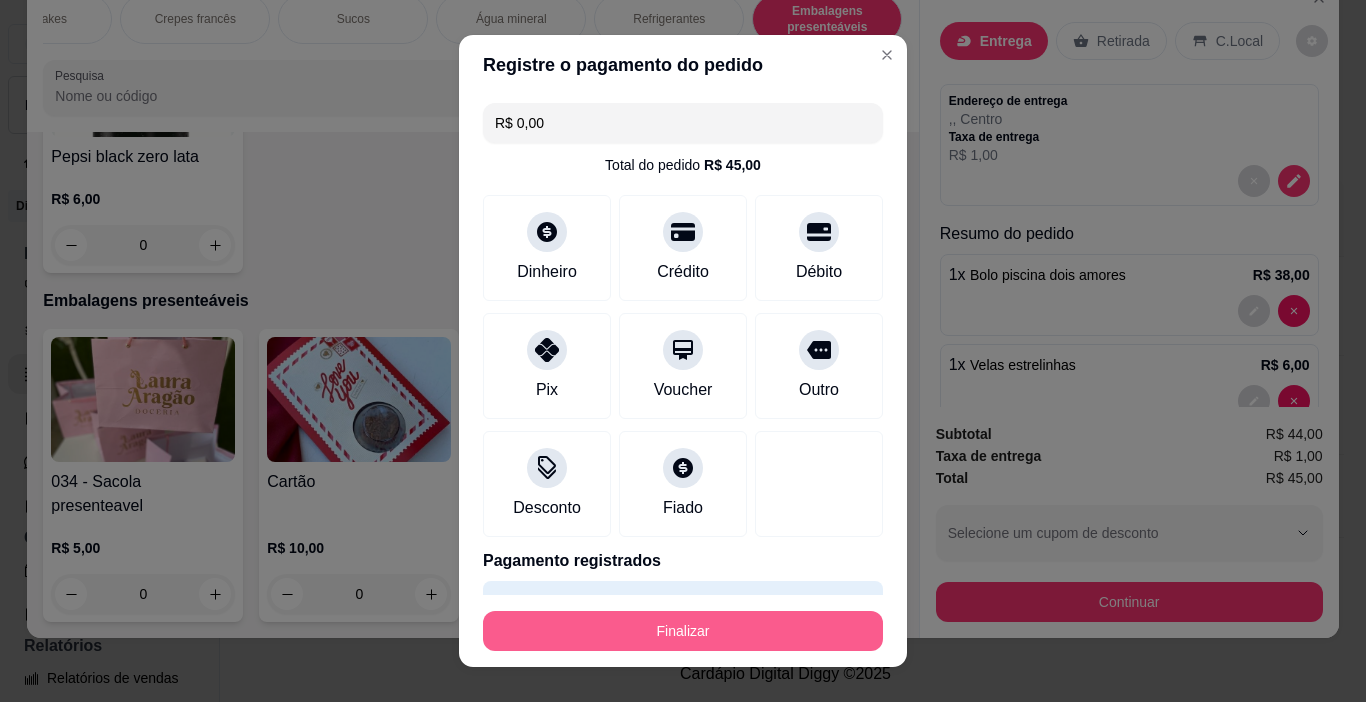 click on "Finalizar" at bounding box center [683, 631] 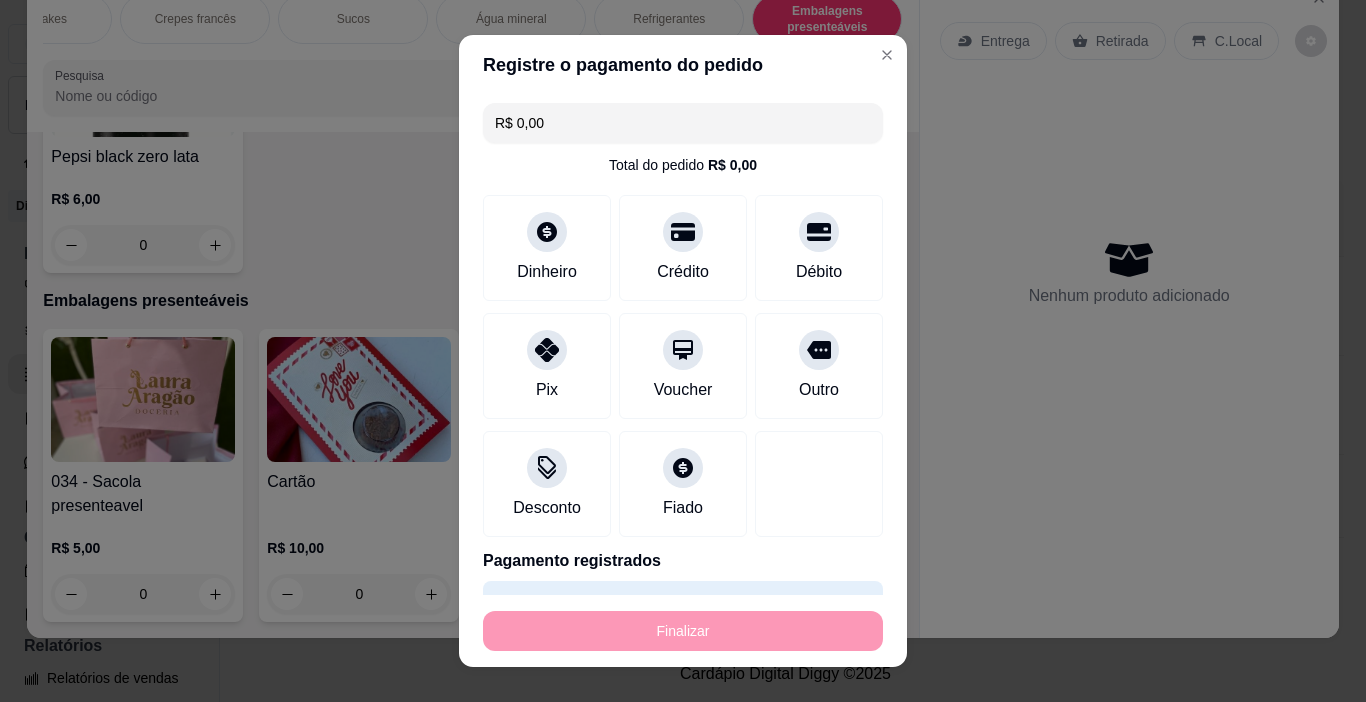 type on "0" 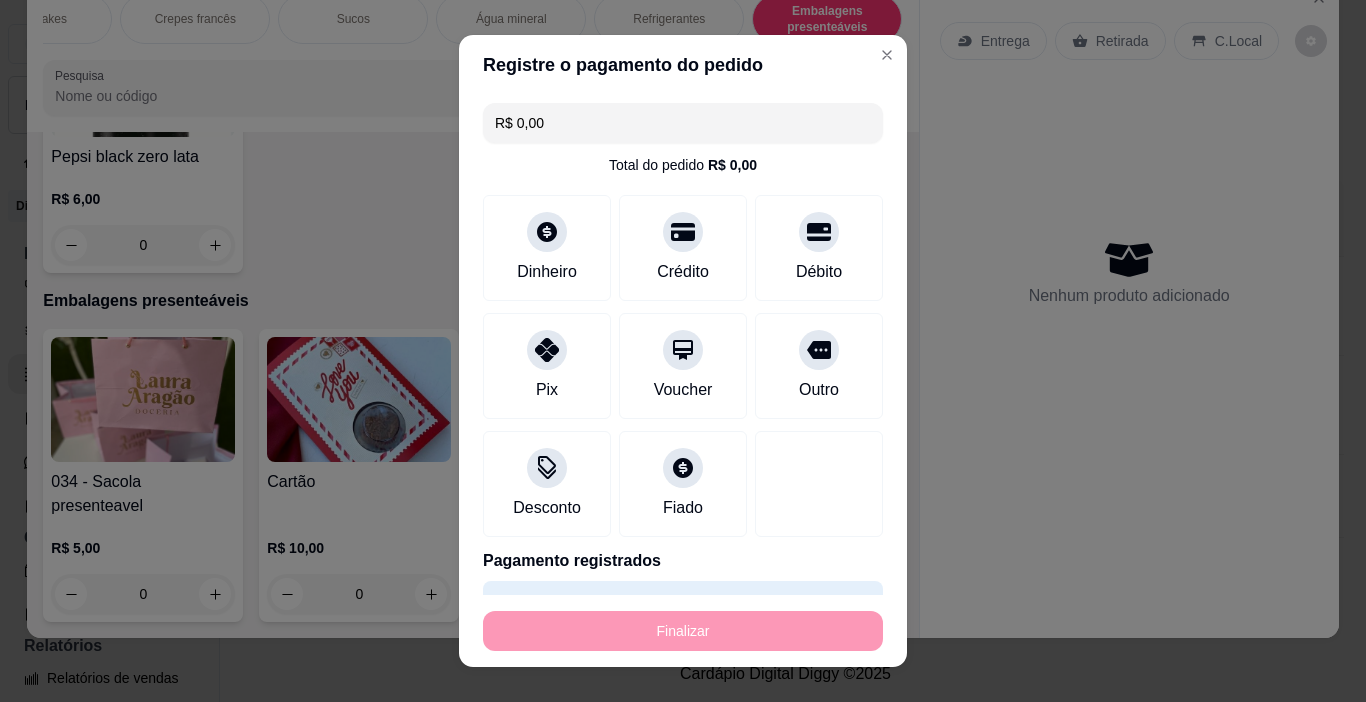 type on "0" 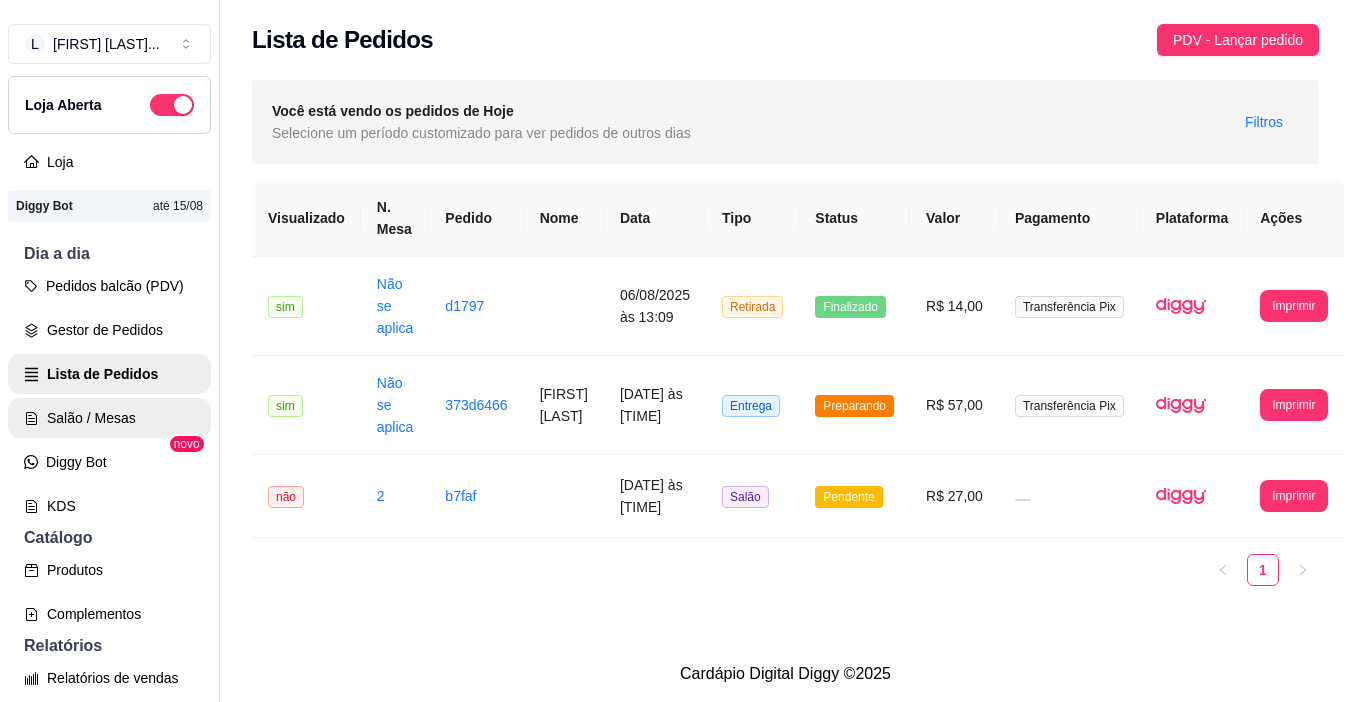 click on "Salão / Mesas" at bounding box center (109, 418) 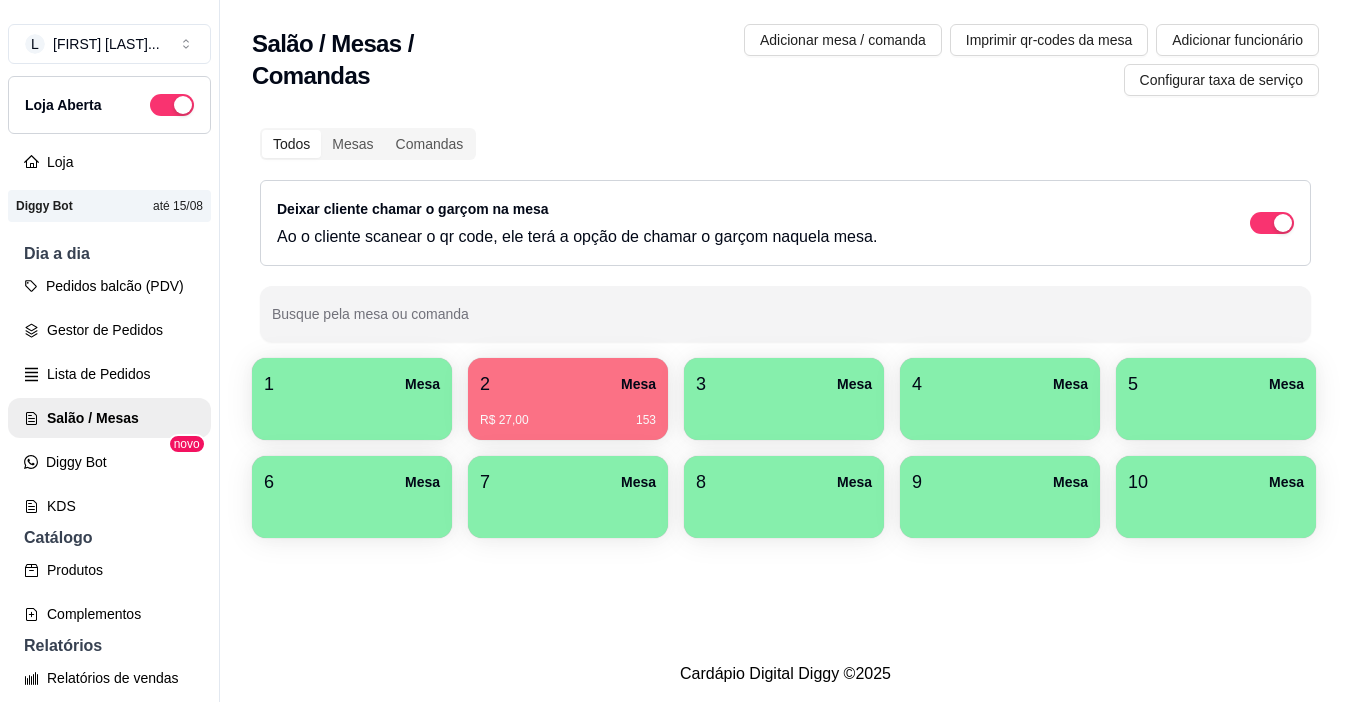 click on "R$ 27,00 153" at bounding box center [568, 413] 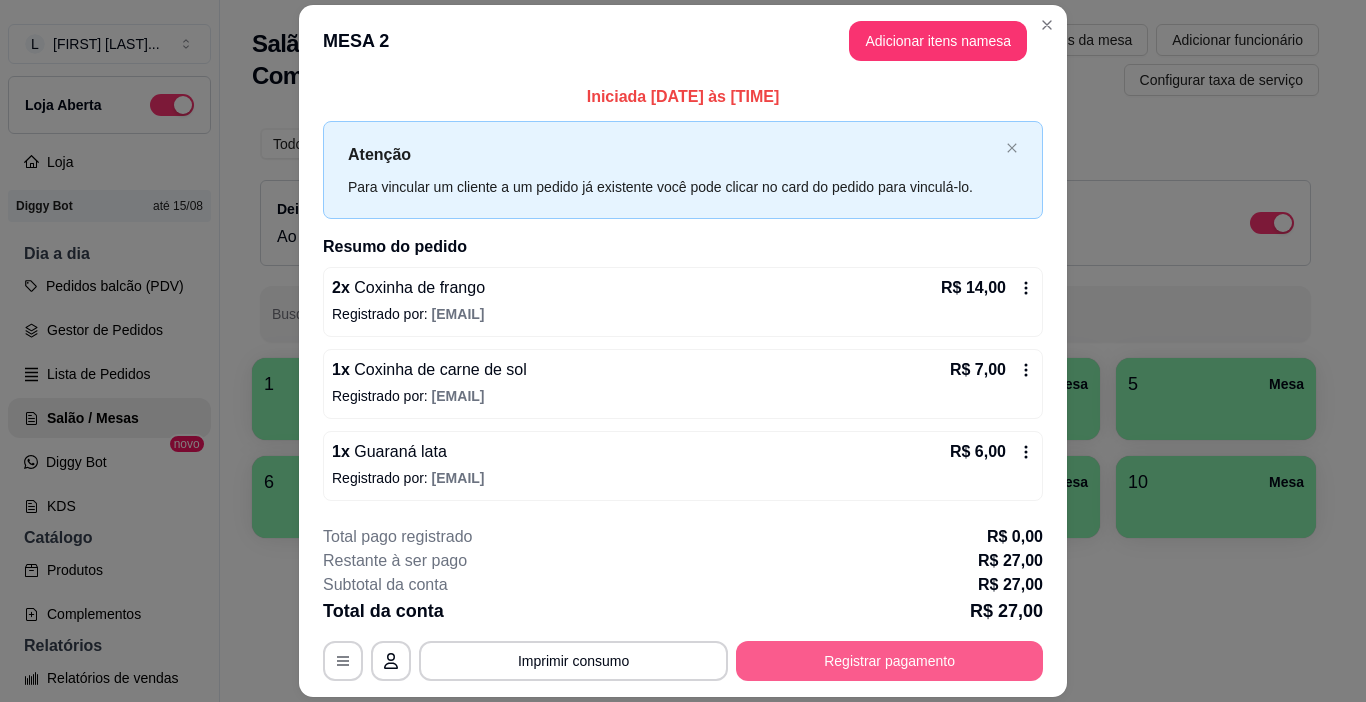 click on "Registrar pagamento" at bounding box center (889, 661) 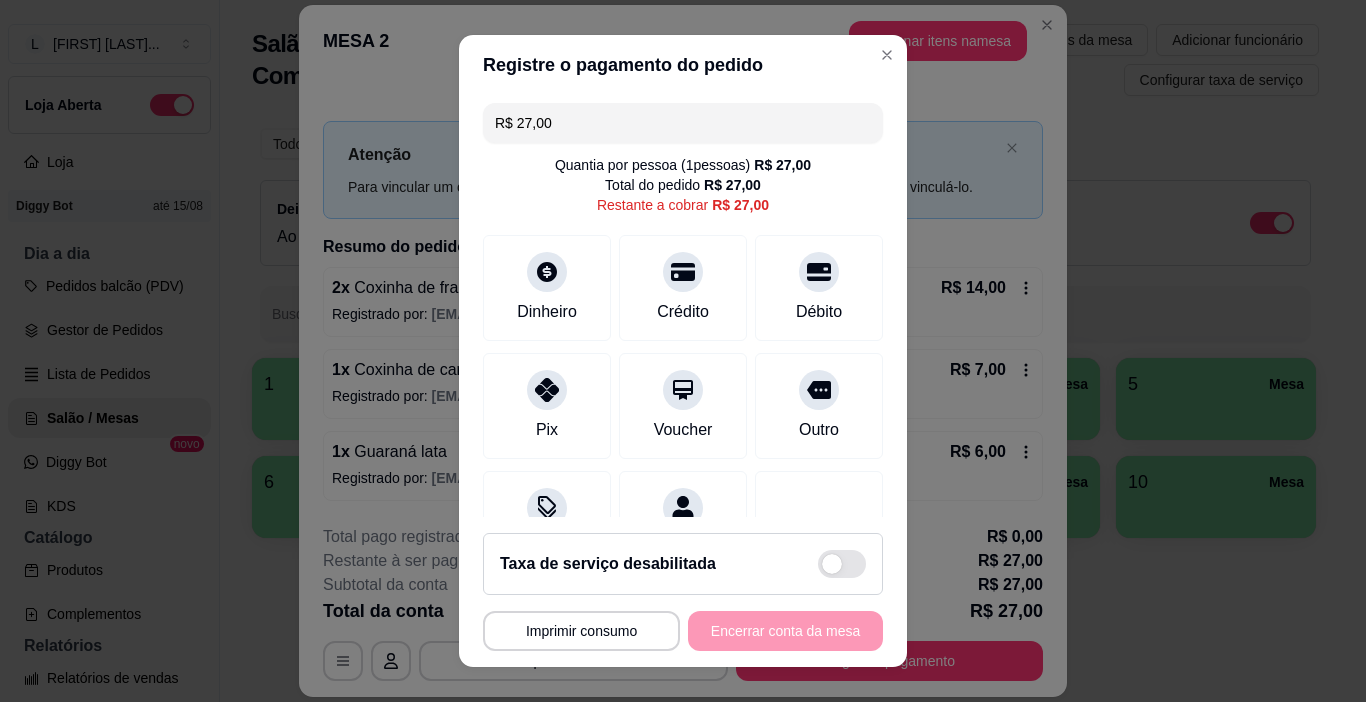 click on "R$ 27,00" at bounding box center (683, 123) 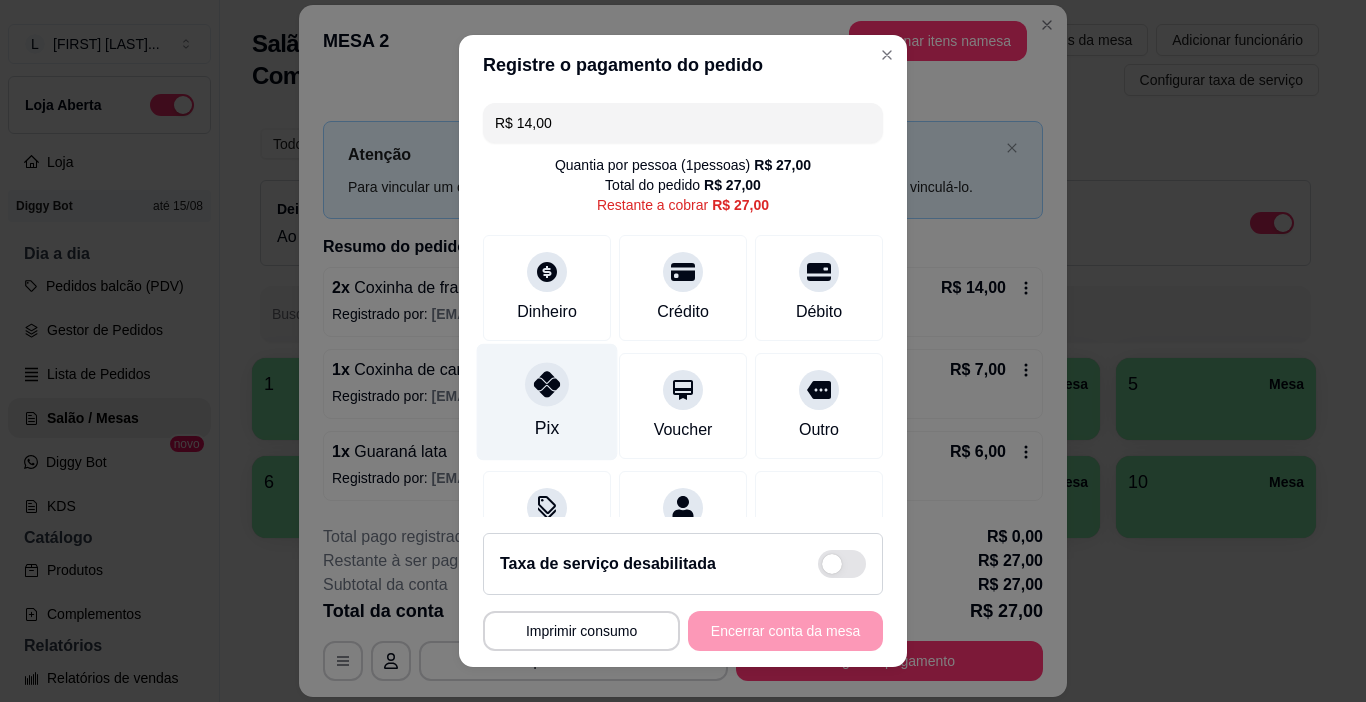click on "Pix" at bounding box center (547, 402) 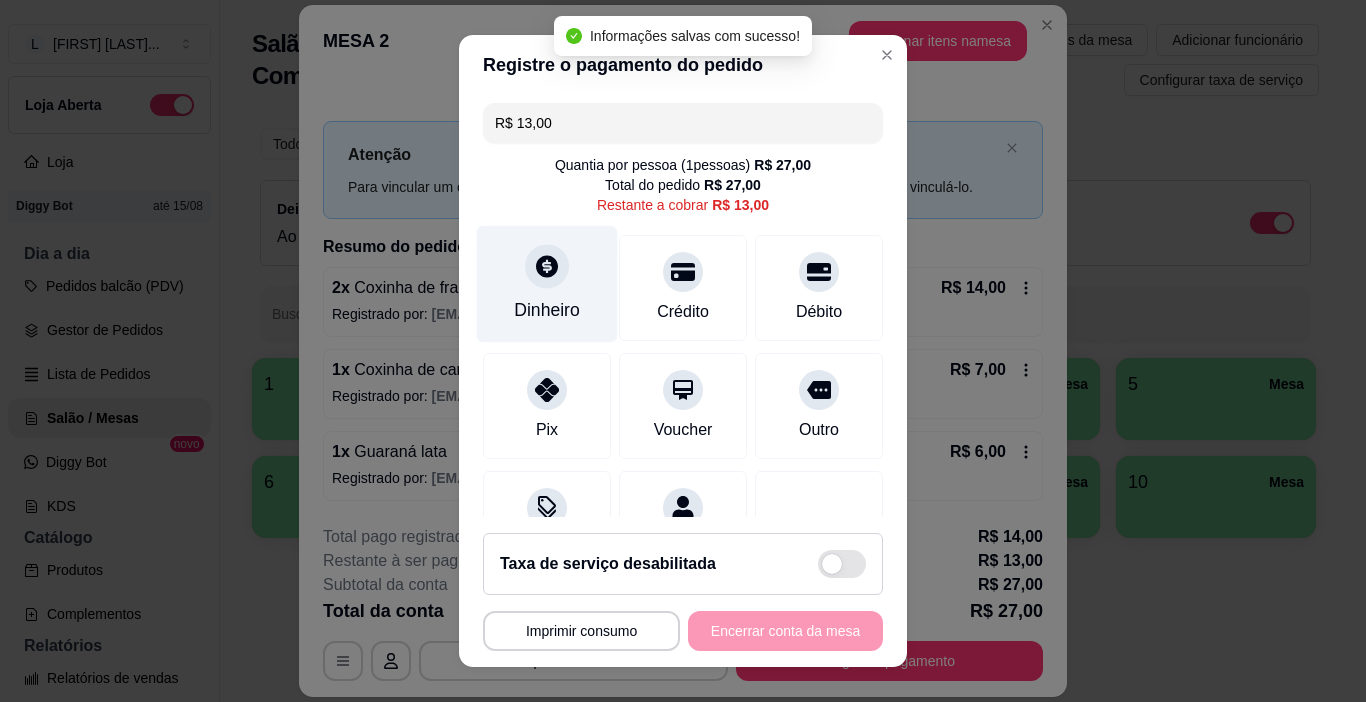 click on "Dinheiro" at bounding box center (547, 284) 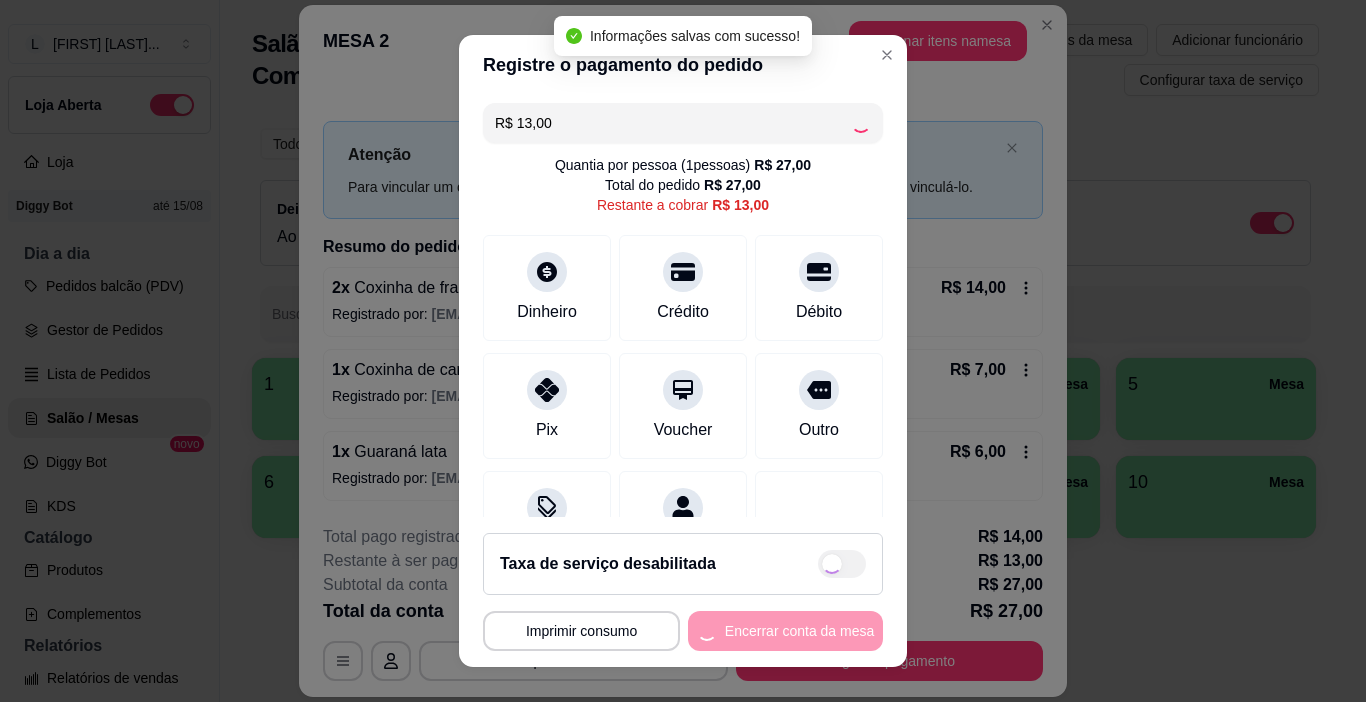 type on "R$ 0,00" 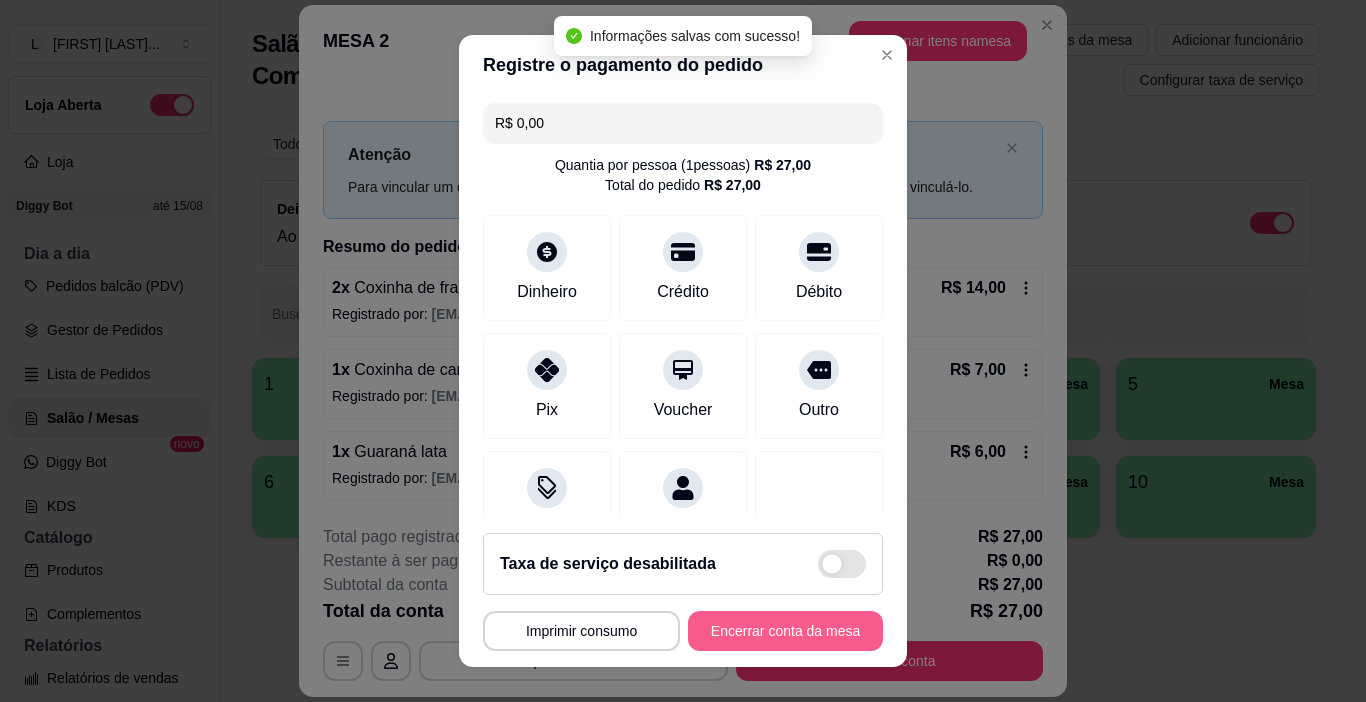click on "Encerrar conta da mesa" at bounding box center [785, 631] 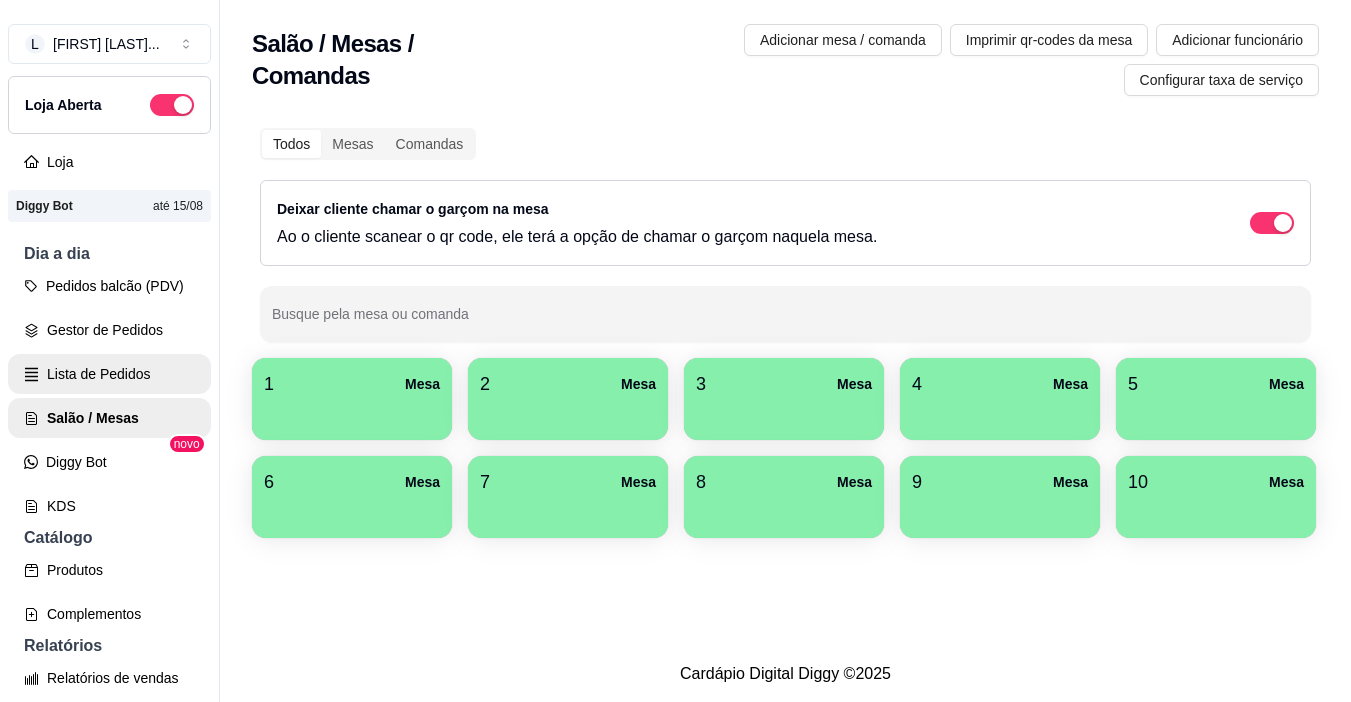 click on "Lista de Pedidos" at bounding box center [109, 374] 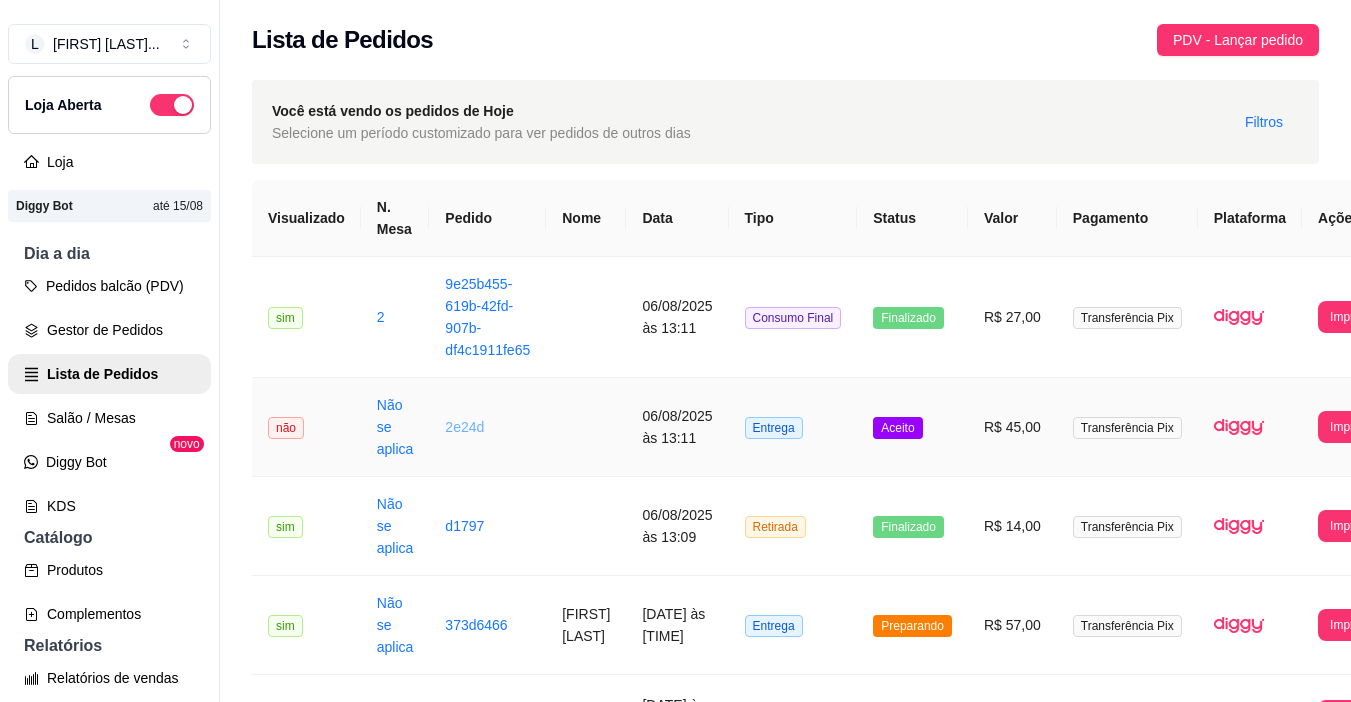 click on "2e24d" at bounding box center (464, 427) 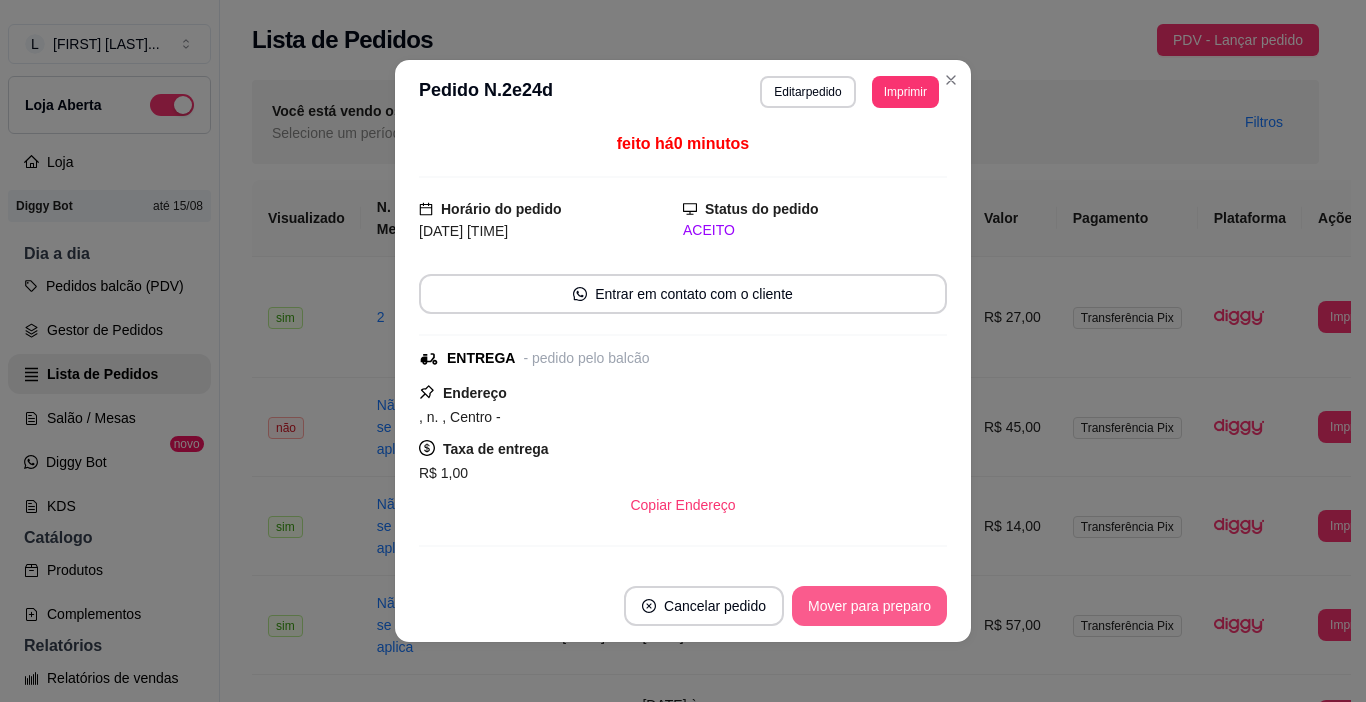 click on "Mover para preparo" at bounding box center [869, 606] 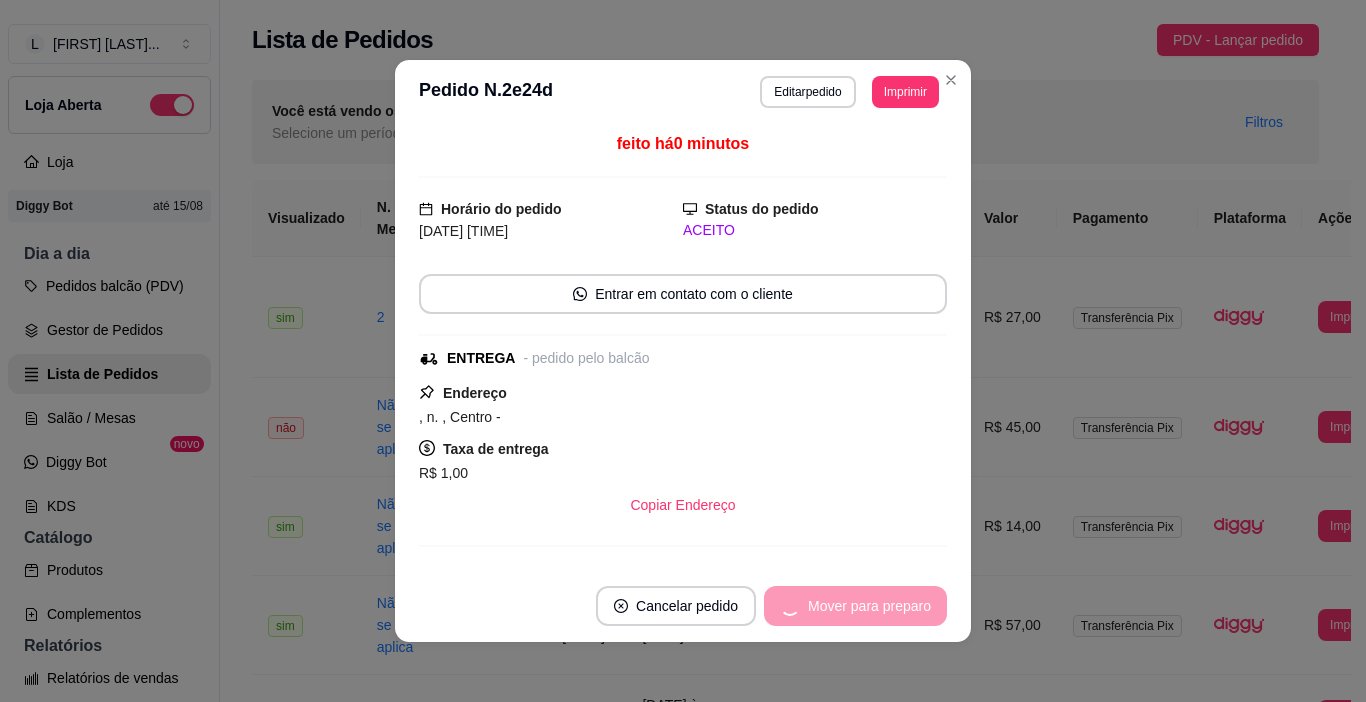 click on "Mover para preparo" at bounding box center [855, 606] 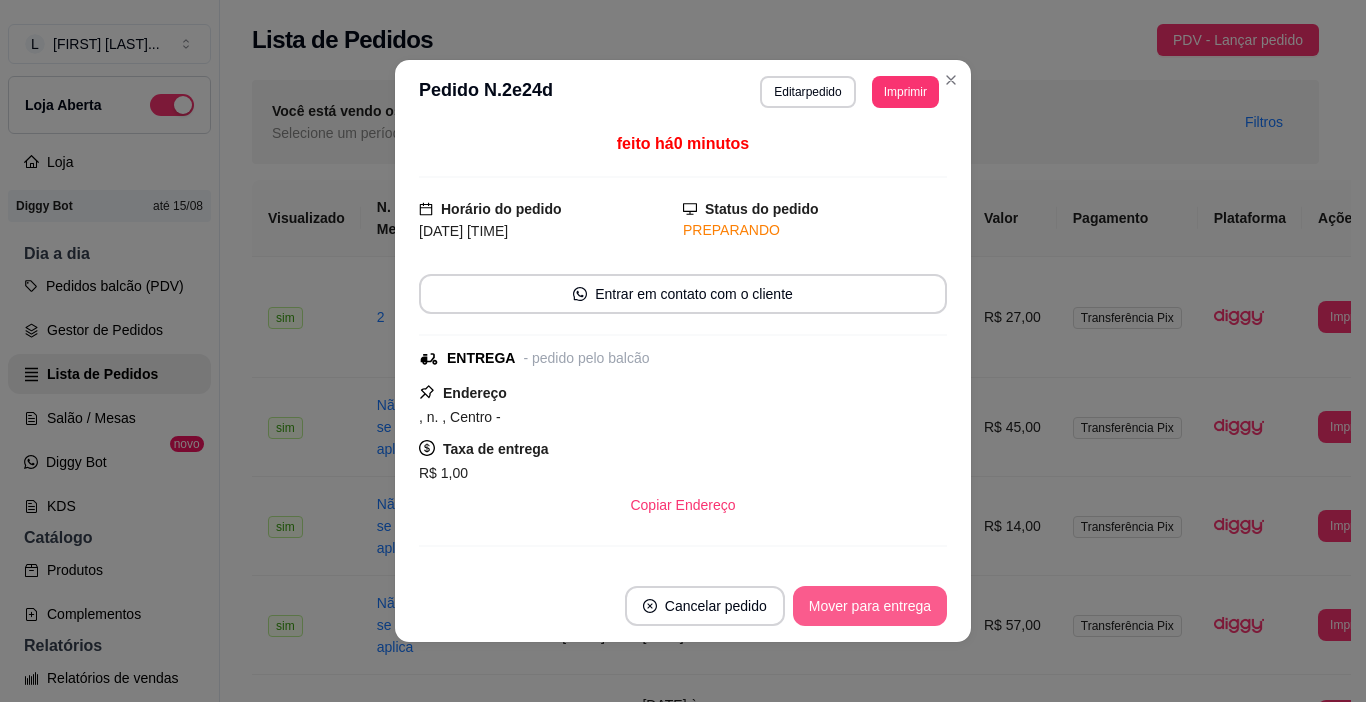 click on "Mover para entrega" at bounding box center (870, 606) 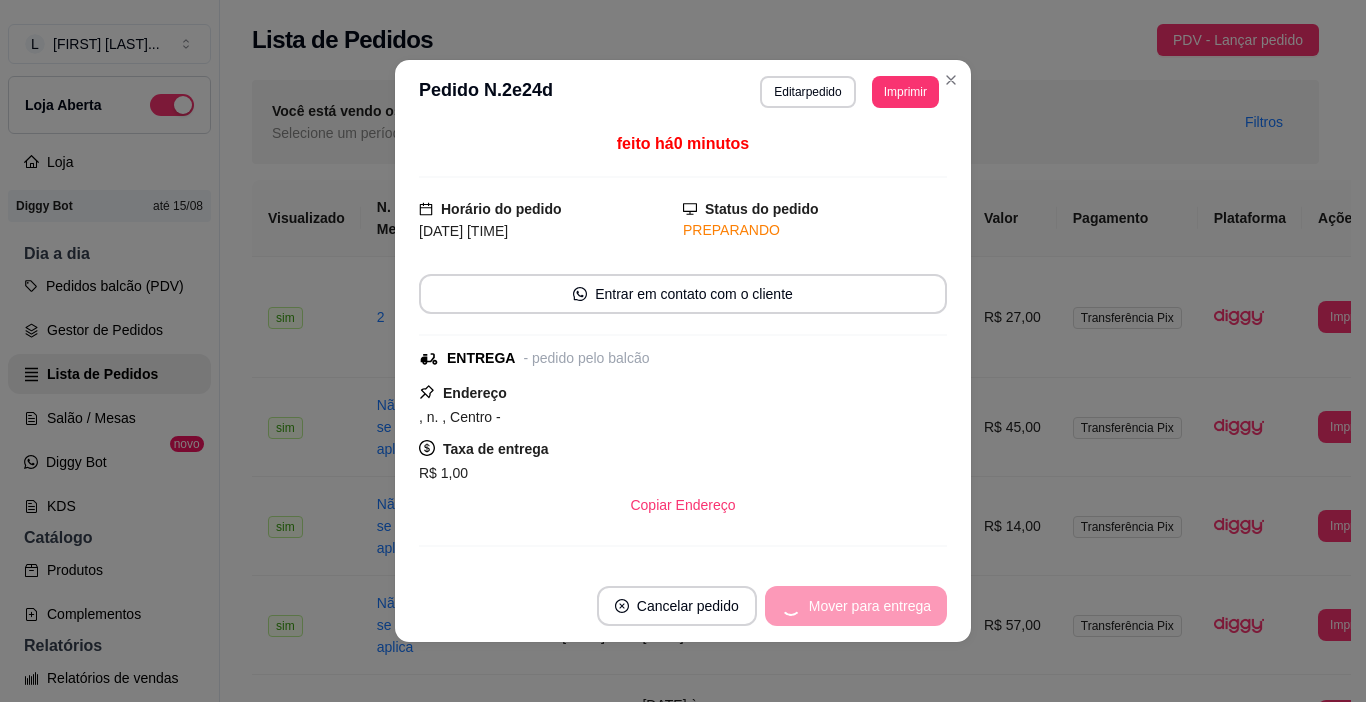 click on "Mover para entrega" at bounding box center (856, 606) 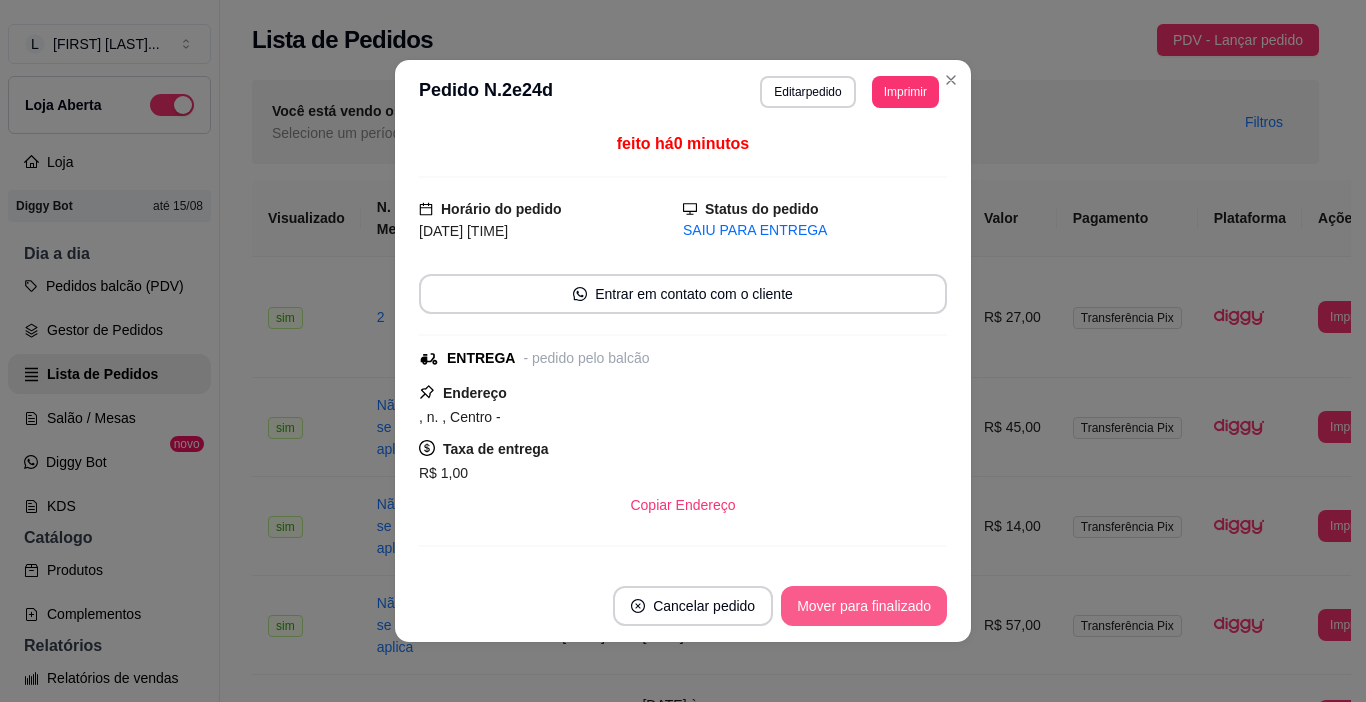 click on "Mover para finalizado" at bounding box center [864, 606] 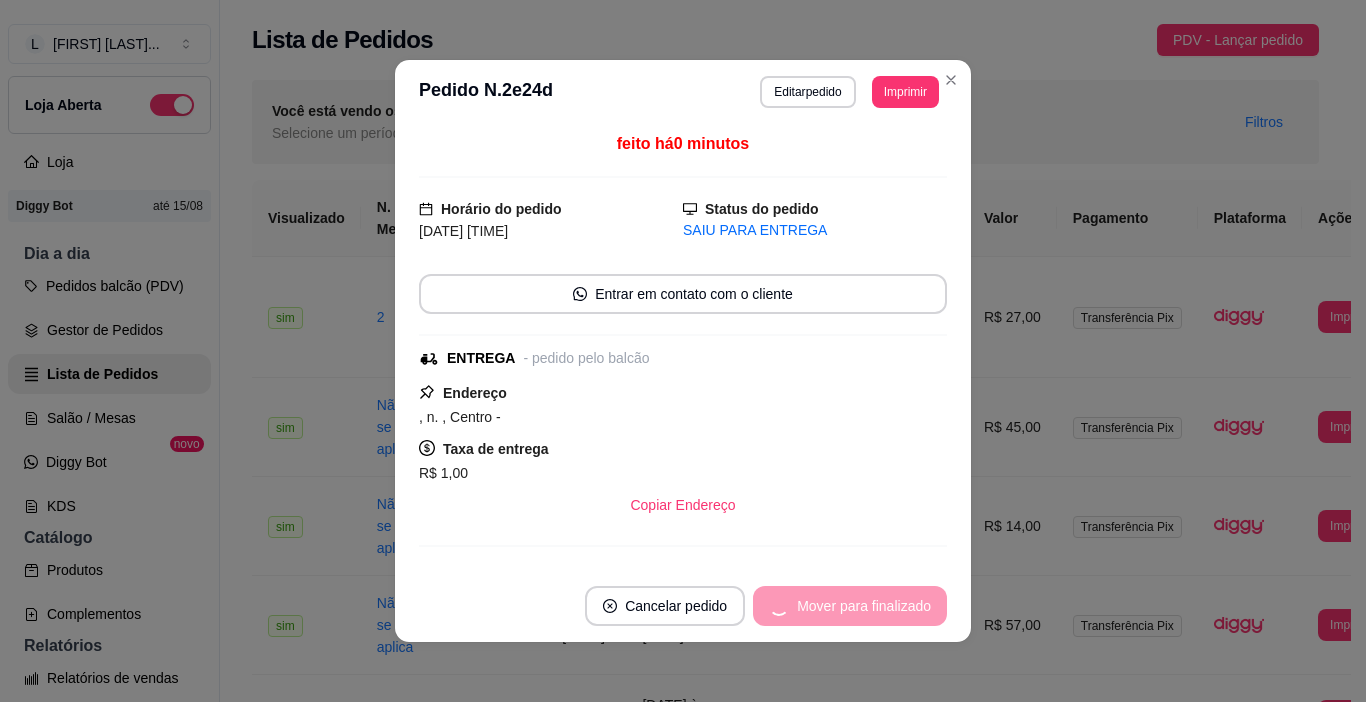click on "Mover para finalizado" at bounding box center (850, 606) 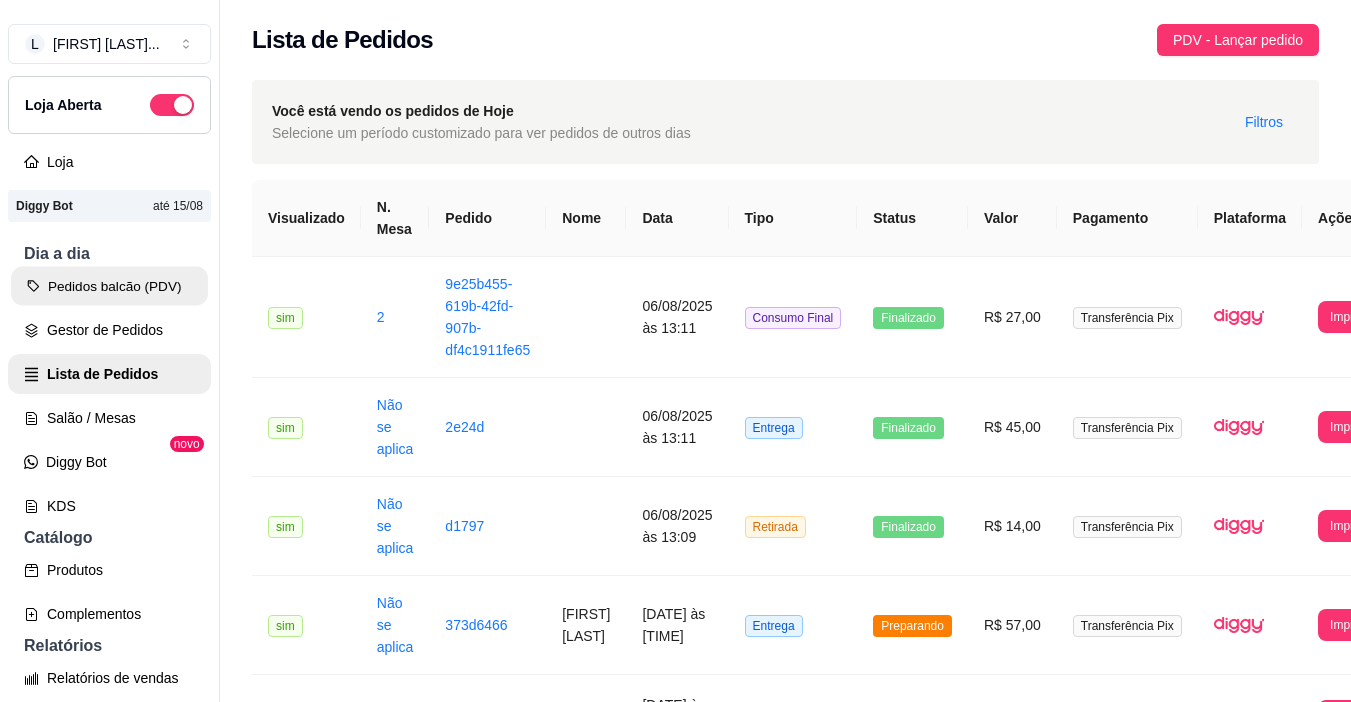 click on "Pedidos balcão (PDV)" at bounding box center (109, 286) 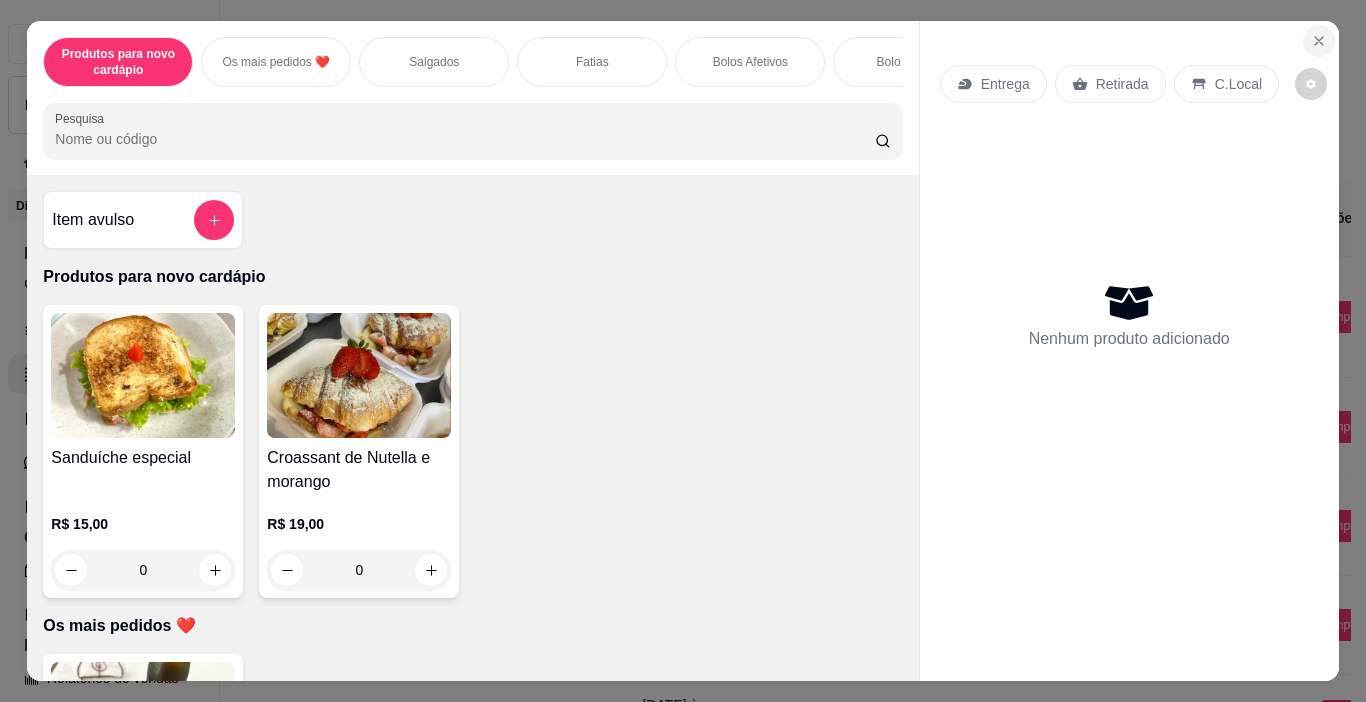 click at bounding box center [1319, 41] 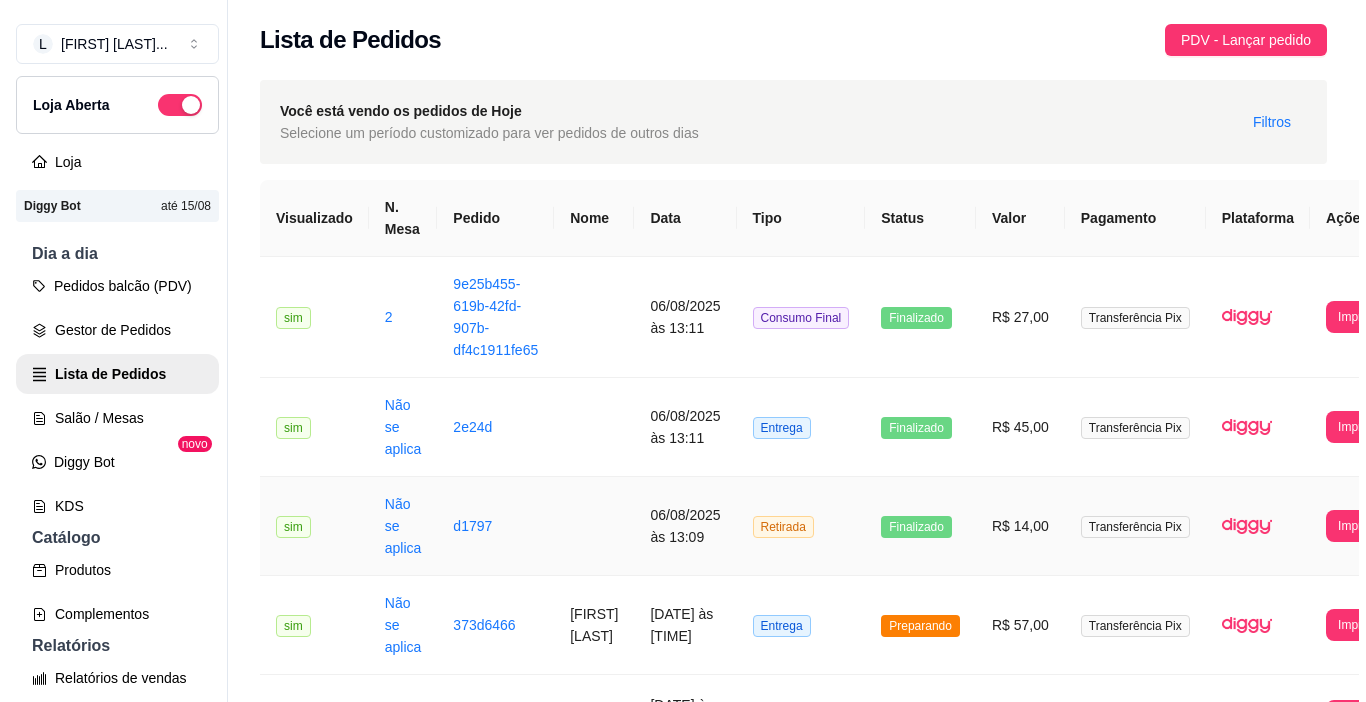scroll, scrollTop: 0, scrollLeft: 0, axis: both 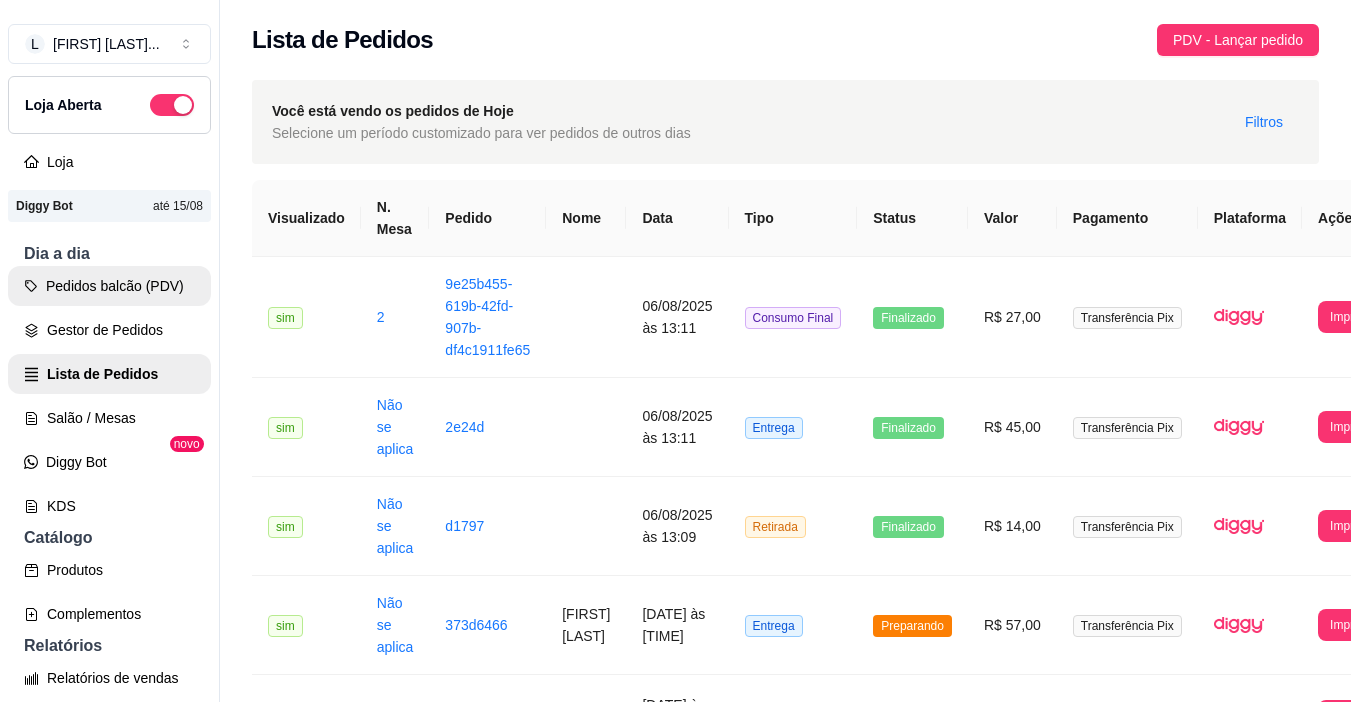 click on "Pedidos balcão (PDV)" at bounding box center [109, 286] 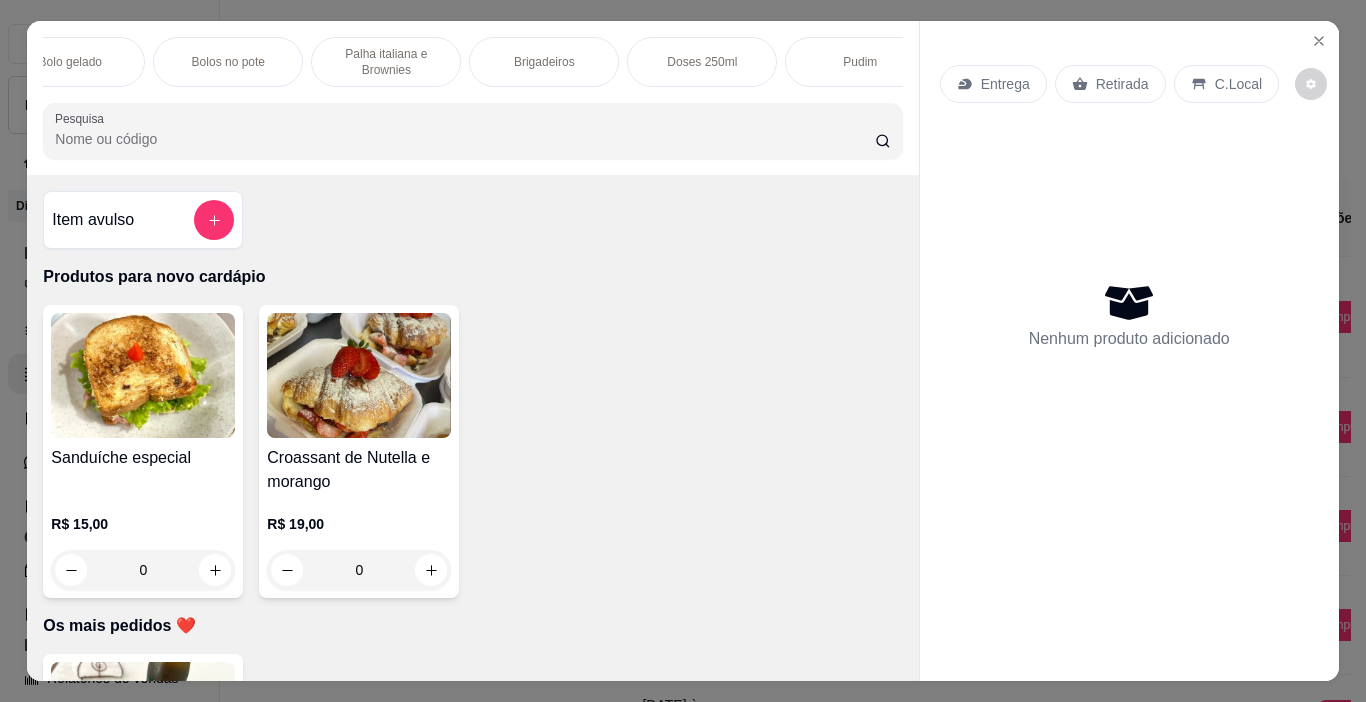 scroll, scrollTop: 0, scrollLeft: 865, axis: horizontal 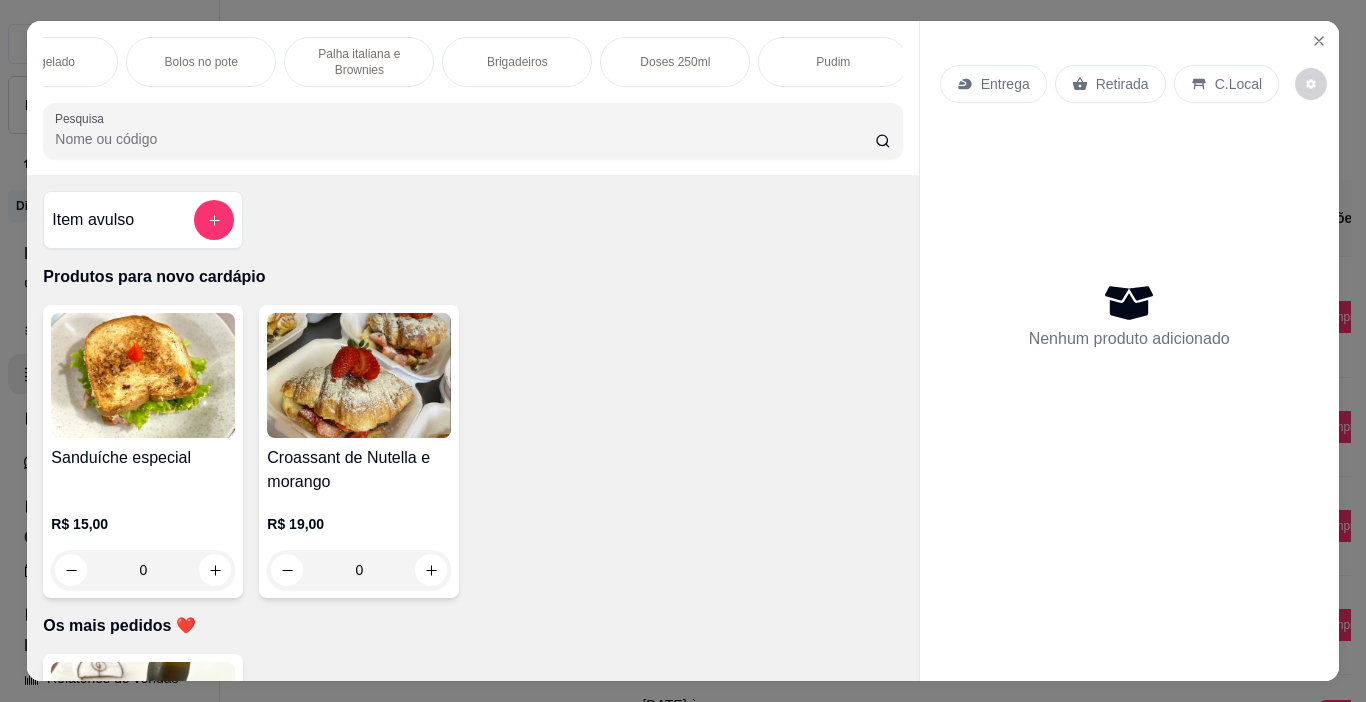 click on "Doses 250ml" at bounding box center (675, 62) 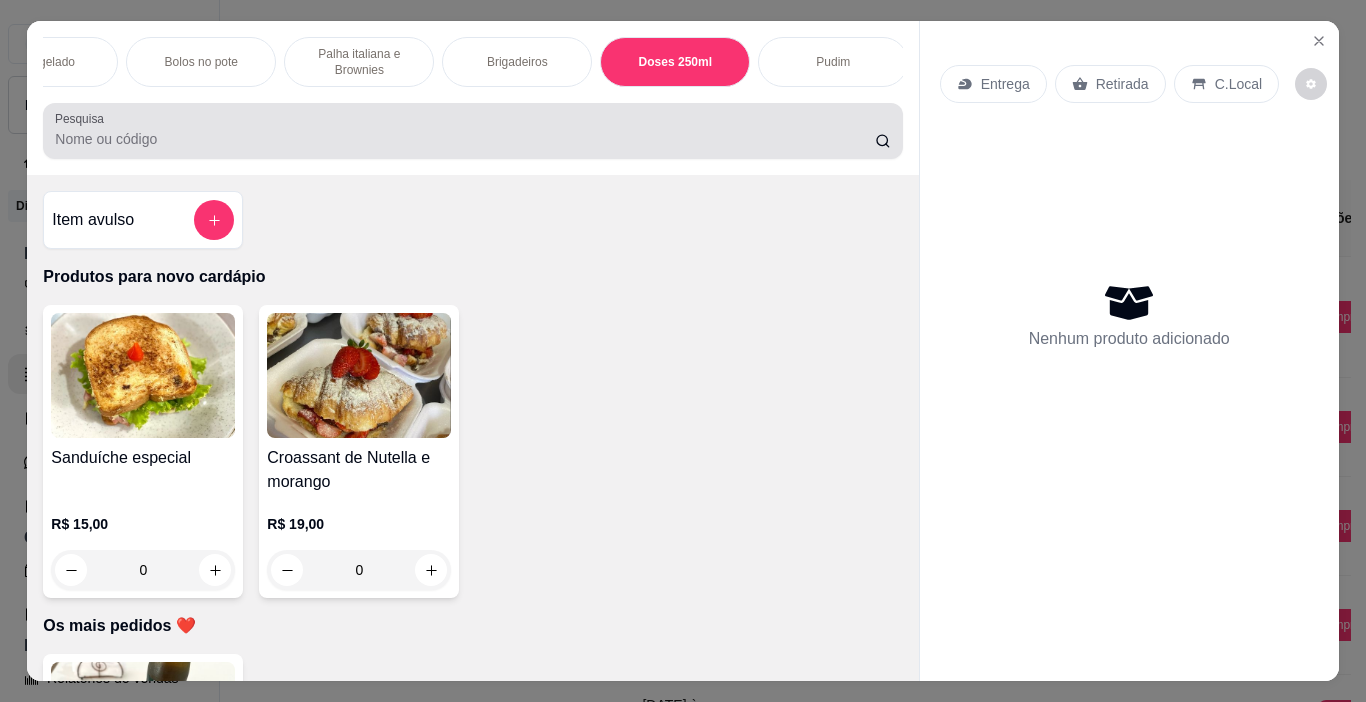 scroll, scrollTop: 4656, scrollLeft: 0, axis: vertical 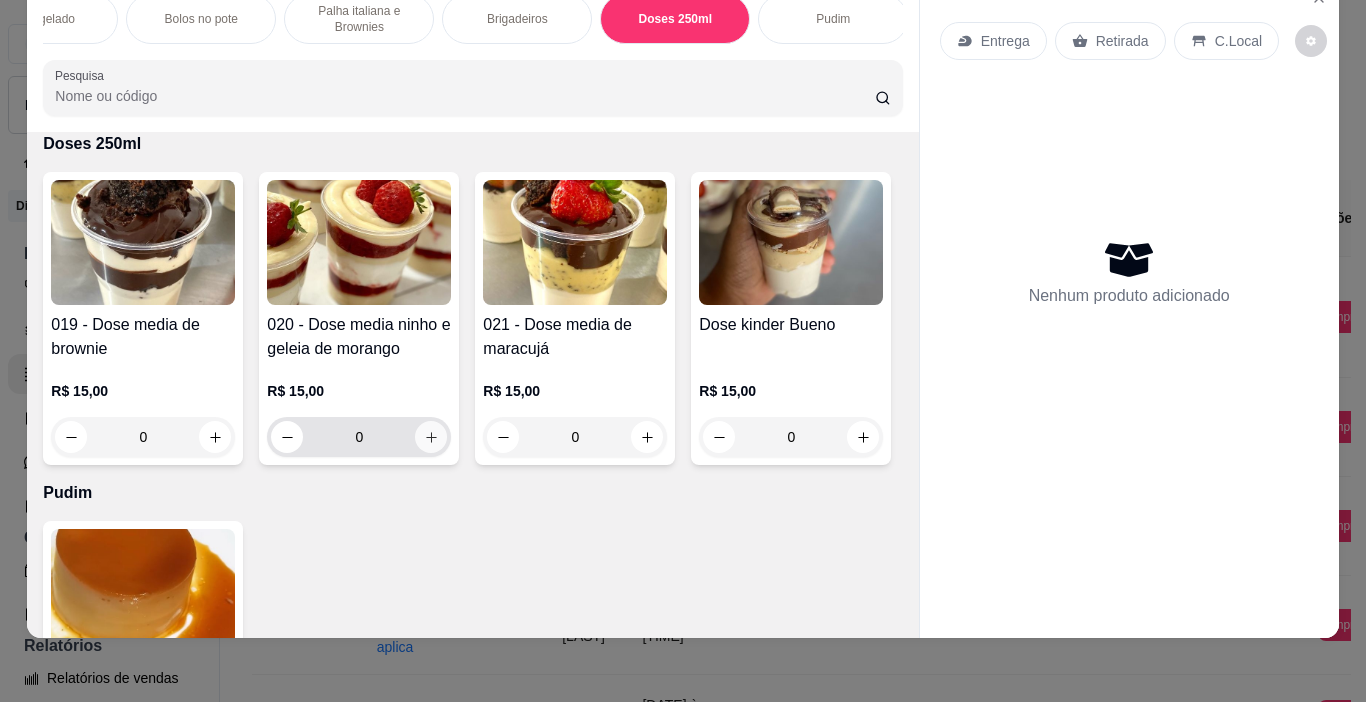 click at bounding box center [431, 437] 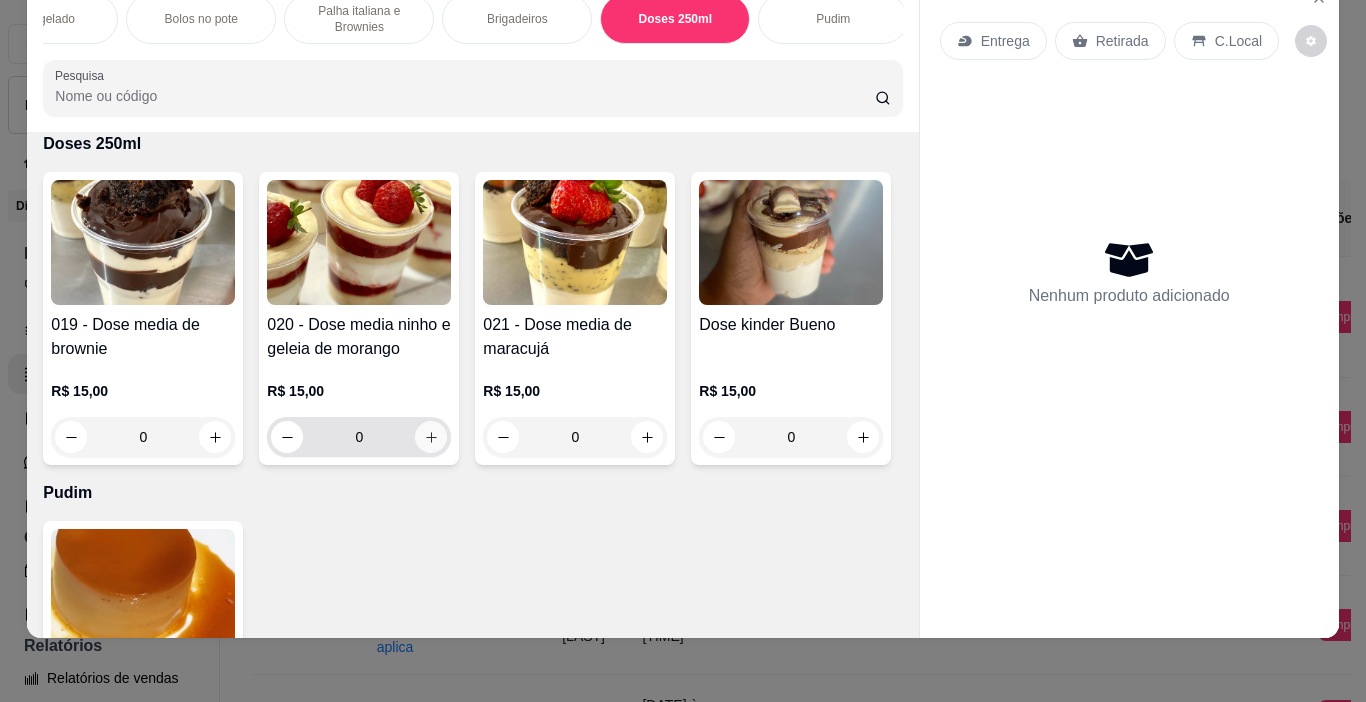 type on "1" 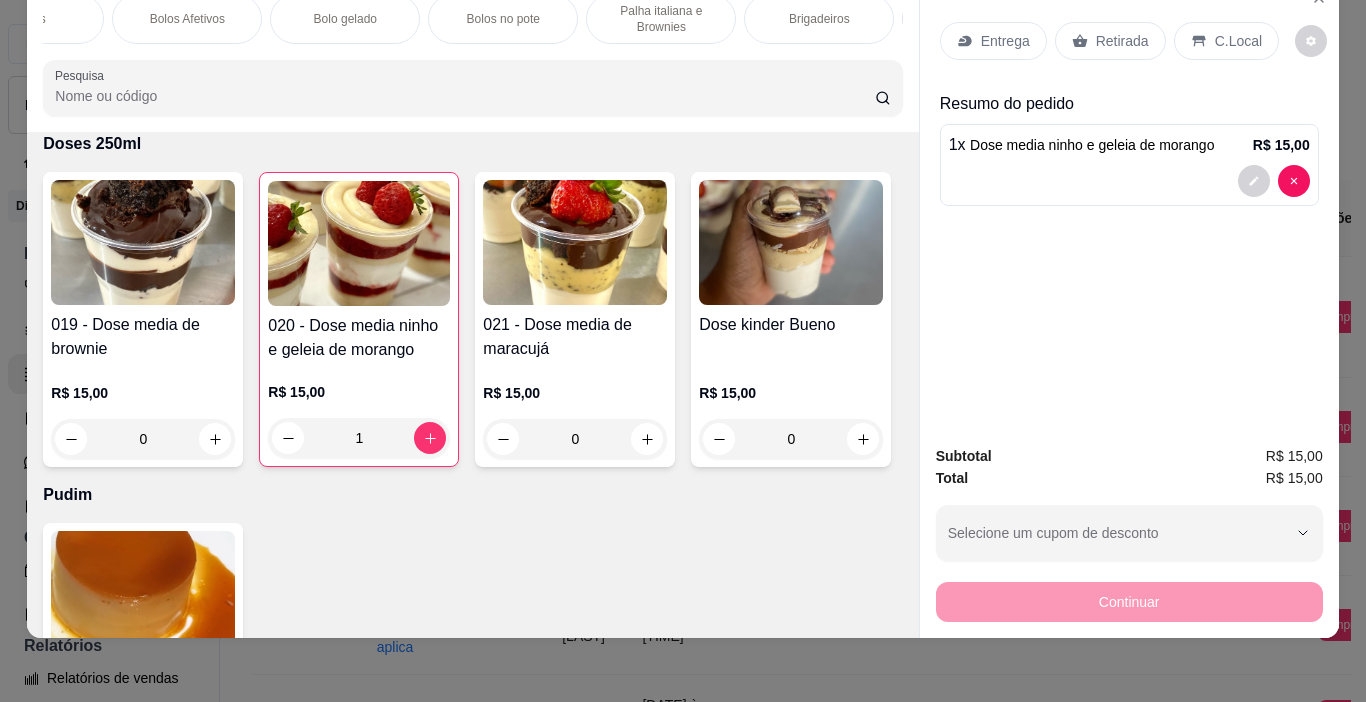 scroll, scrollTop: 0, scrollLeft: 452, axis: horizontal 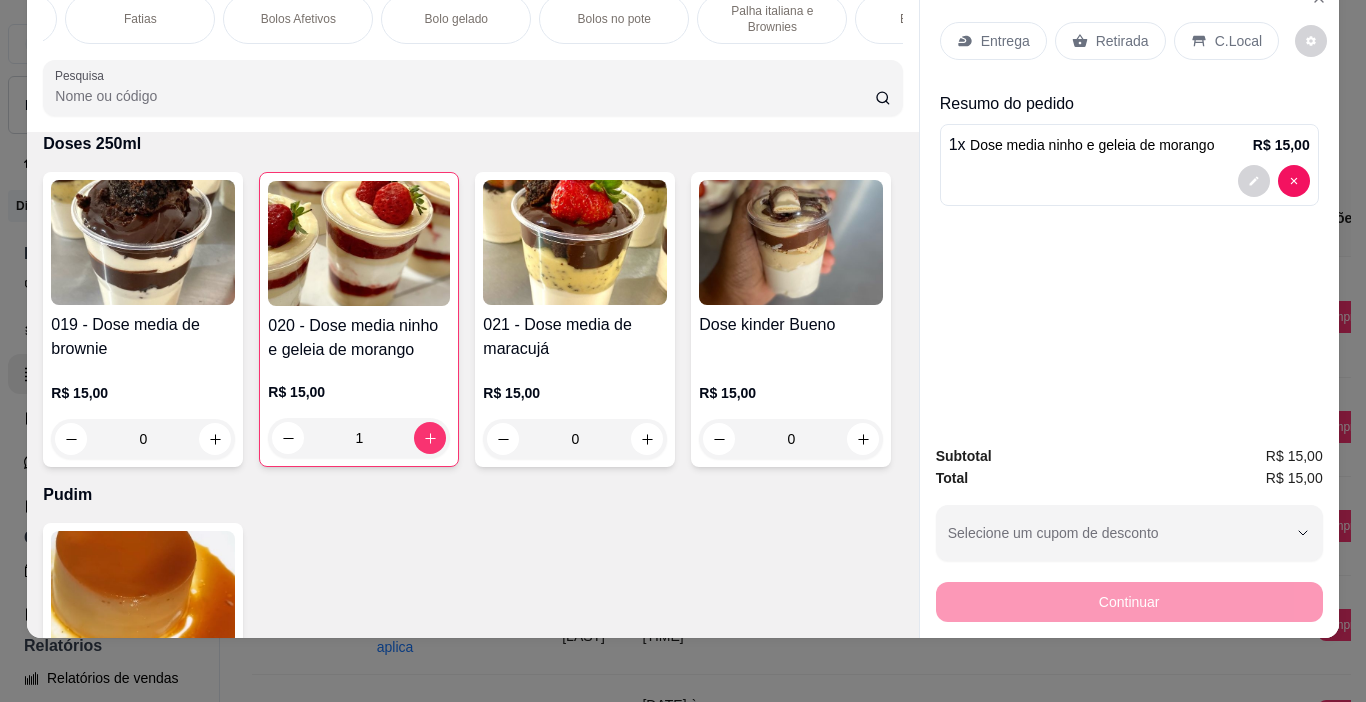 click on "Fatias" at bounding box center [140, 19] 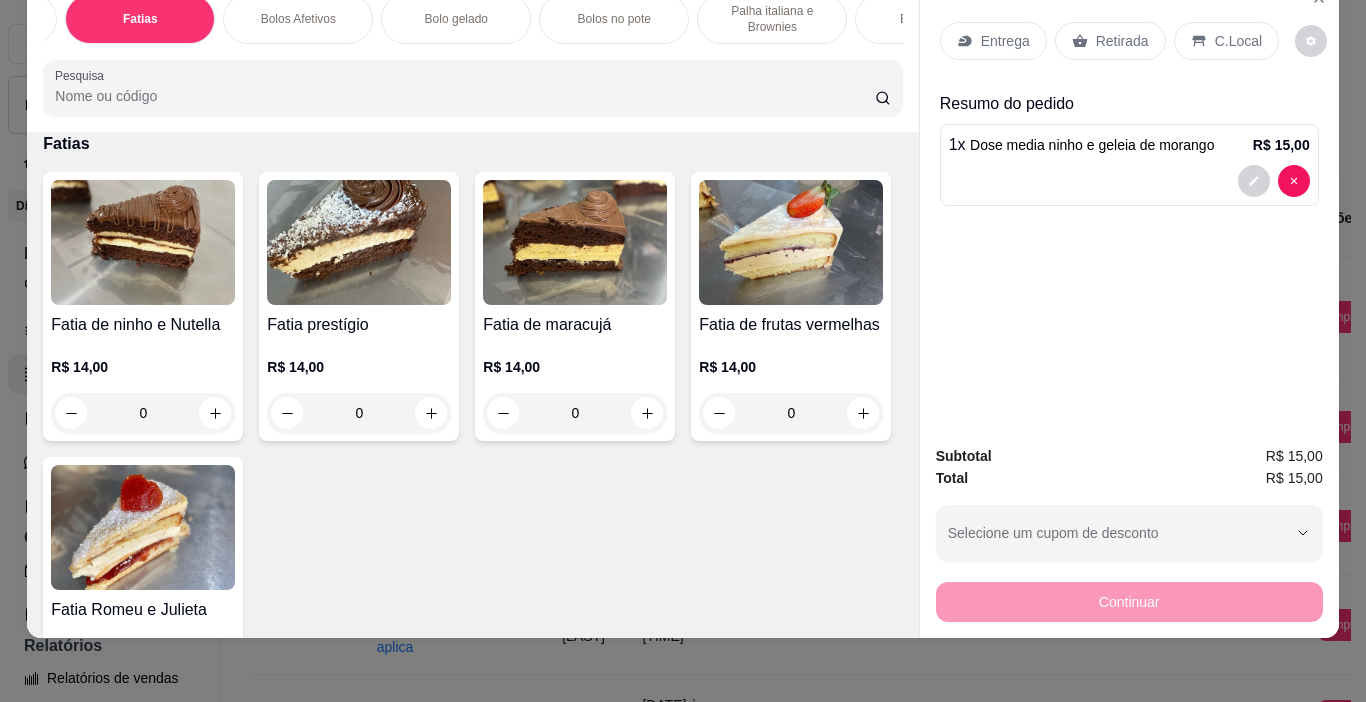 scroll, scrollTop: 1807, scrollLeft: 0, axis: vertical 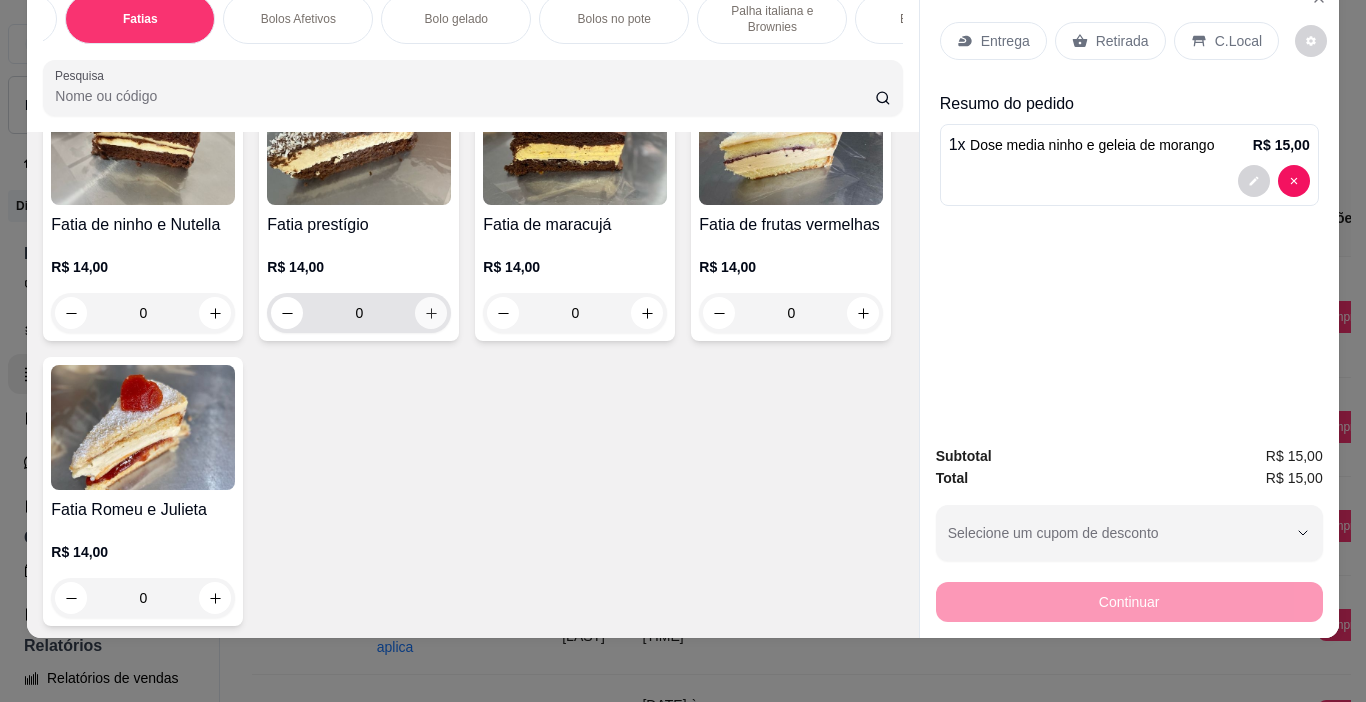 click 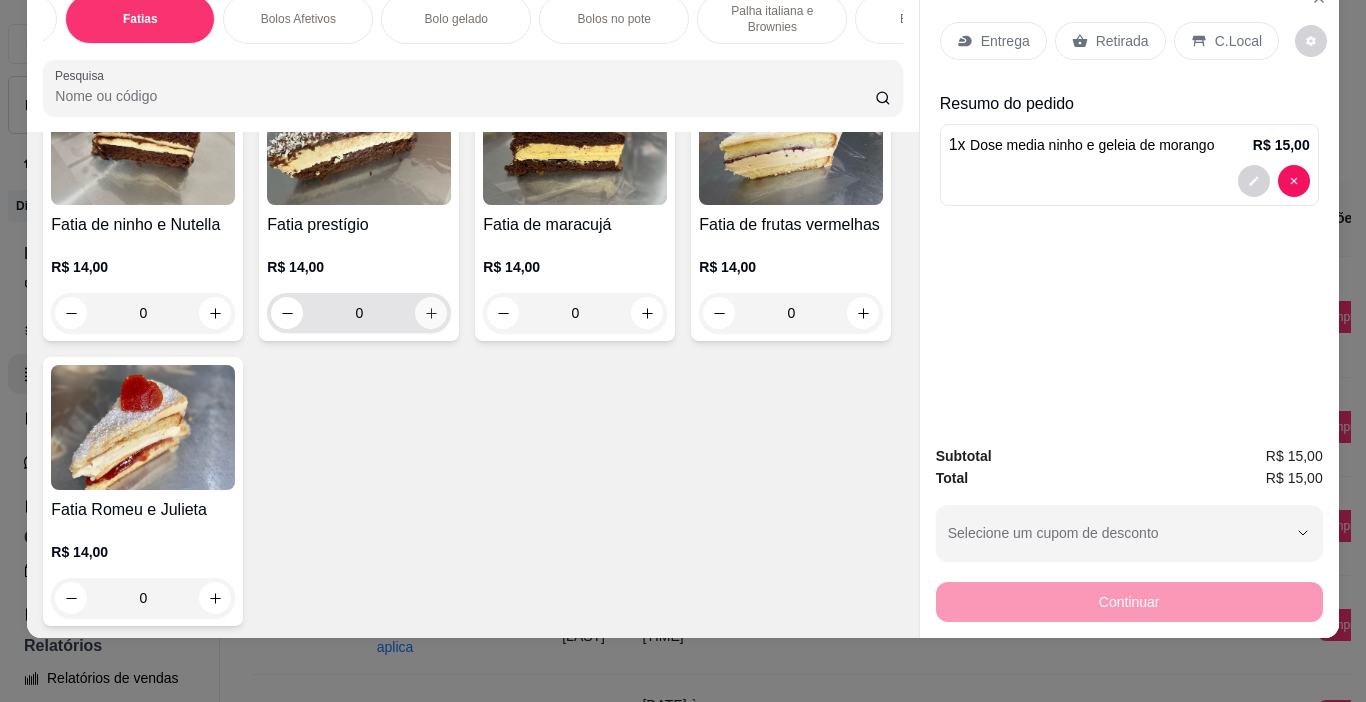 type on "1" 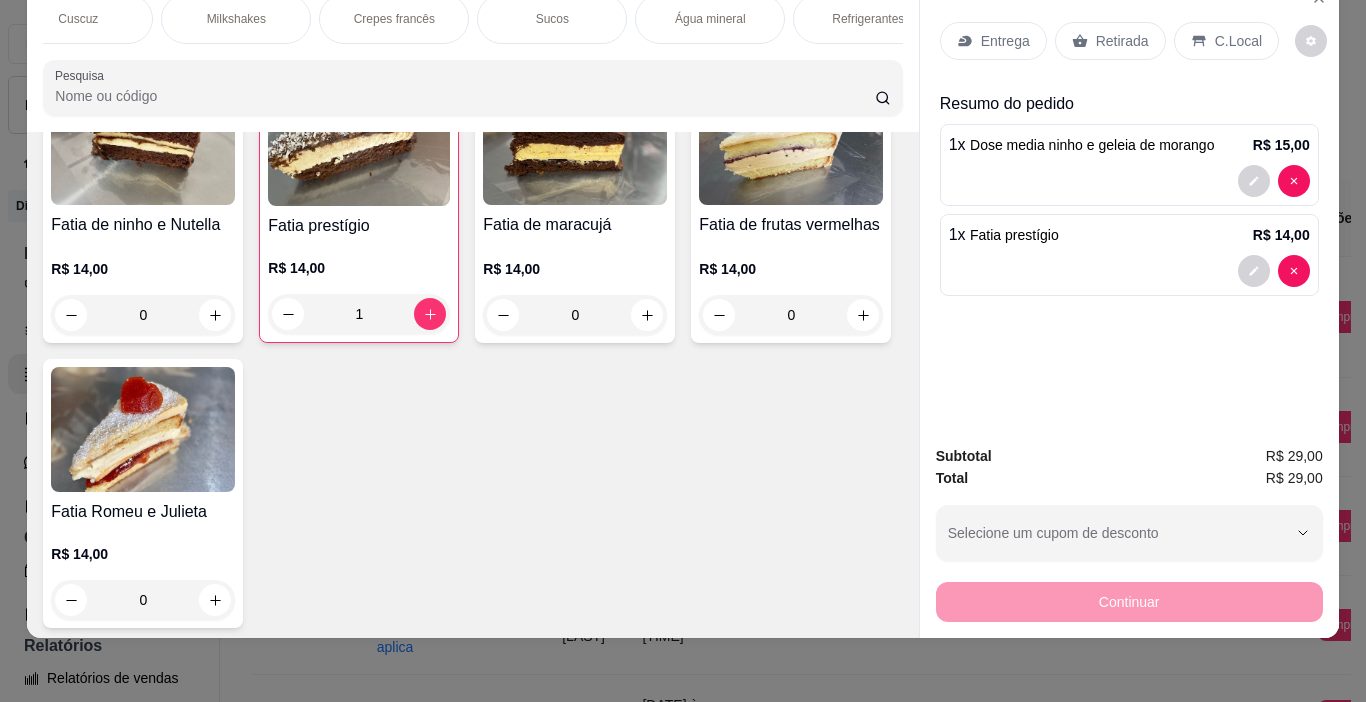 scroll, scrollTop: 0, scrollLeft: 2293, axis: horizontal 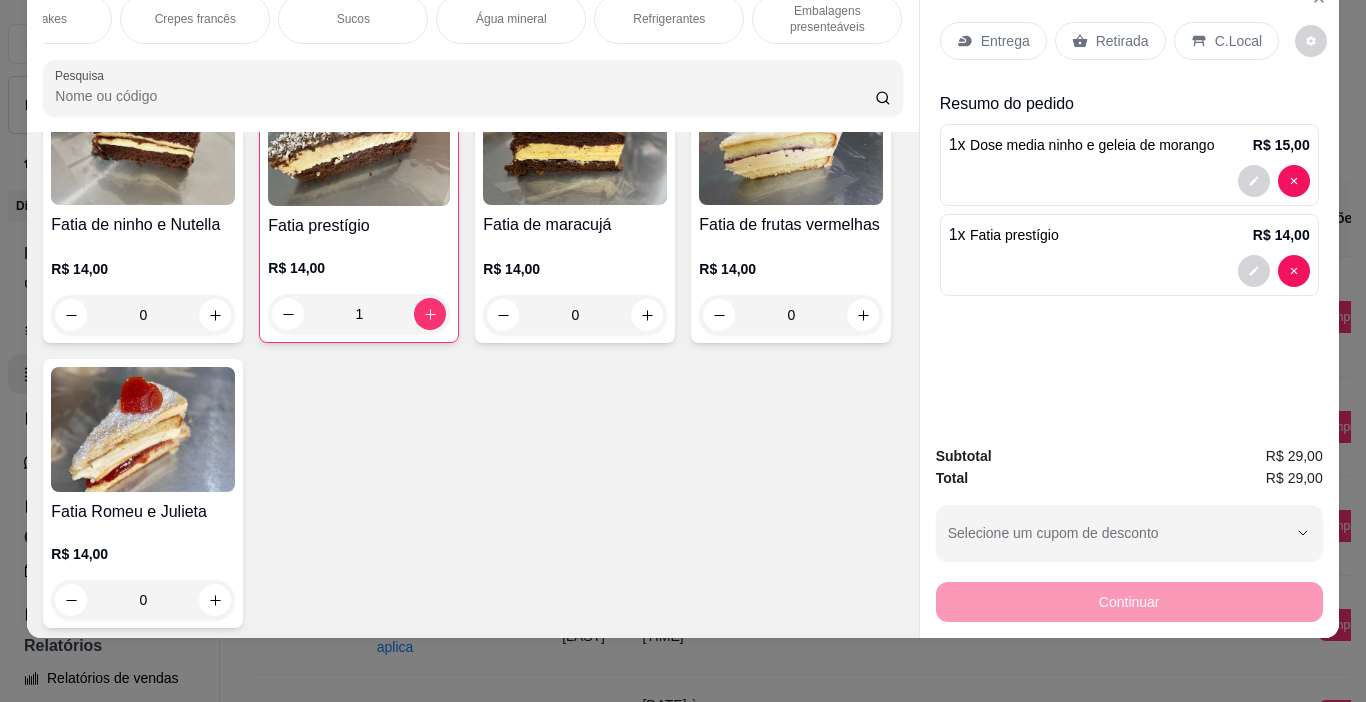 click on "Refrigerantes" at bounding box center [669, 19] 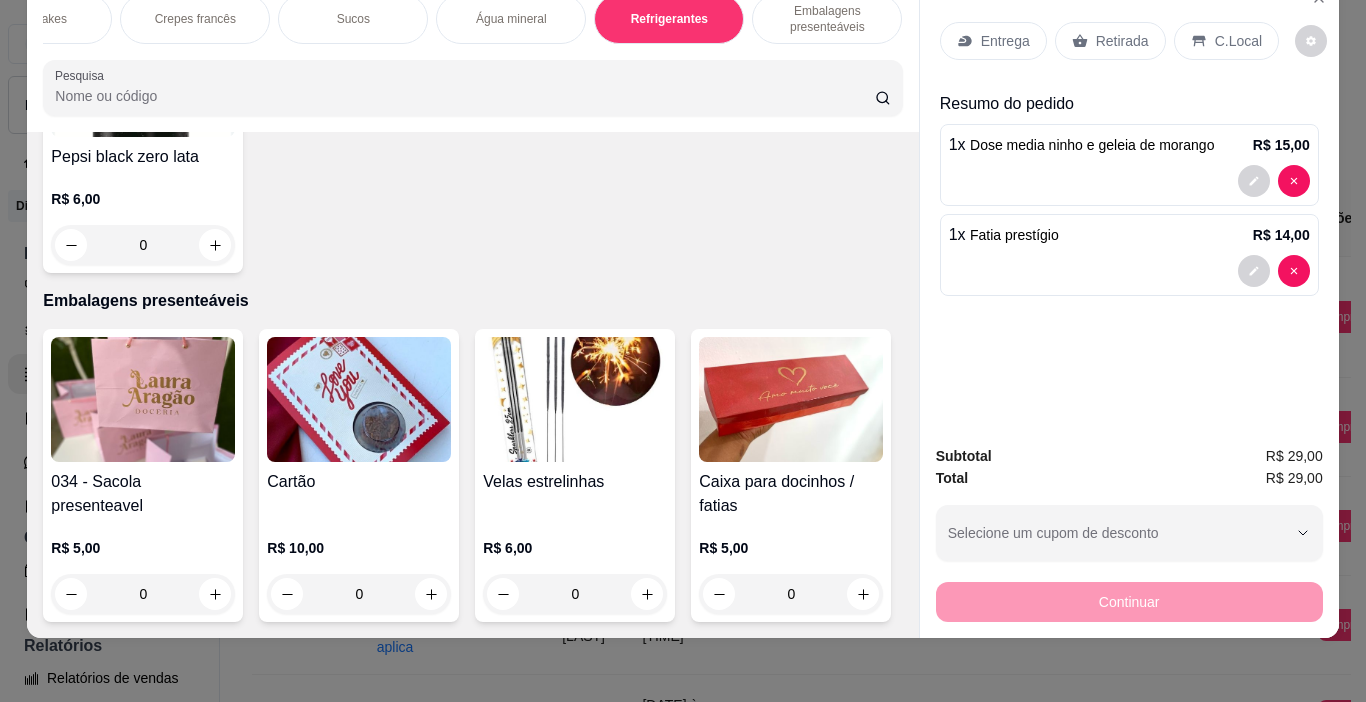 scroll, scrollTop: 8784, scrollLeft: 0, axis: vertical 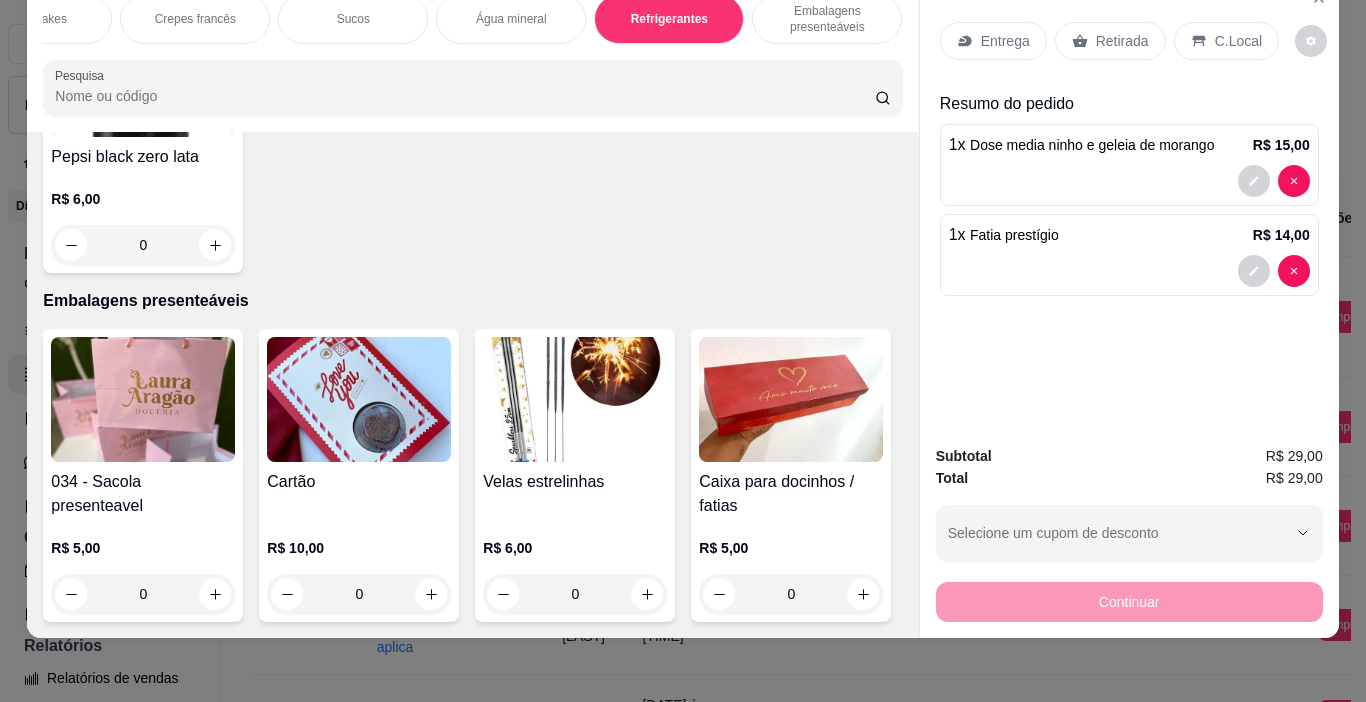 click at bounding box center (863, -325) 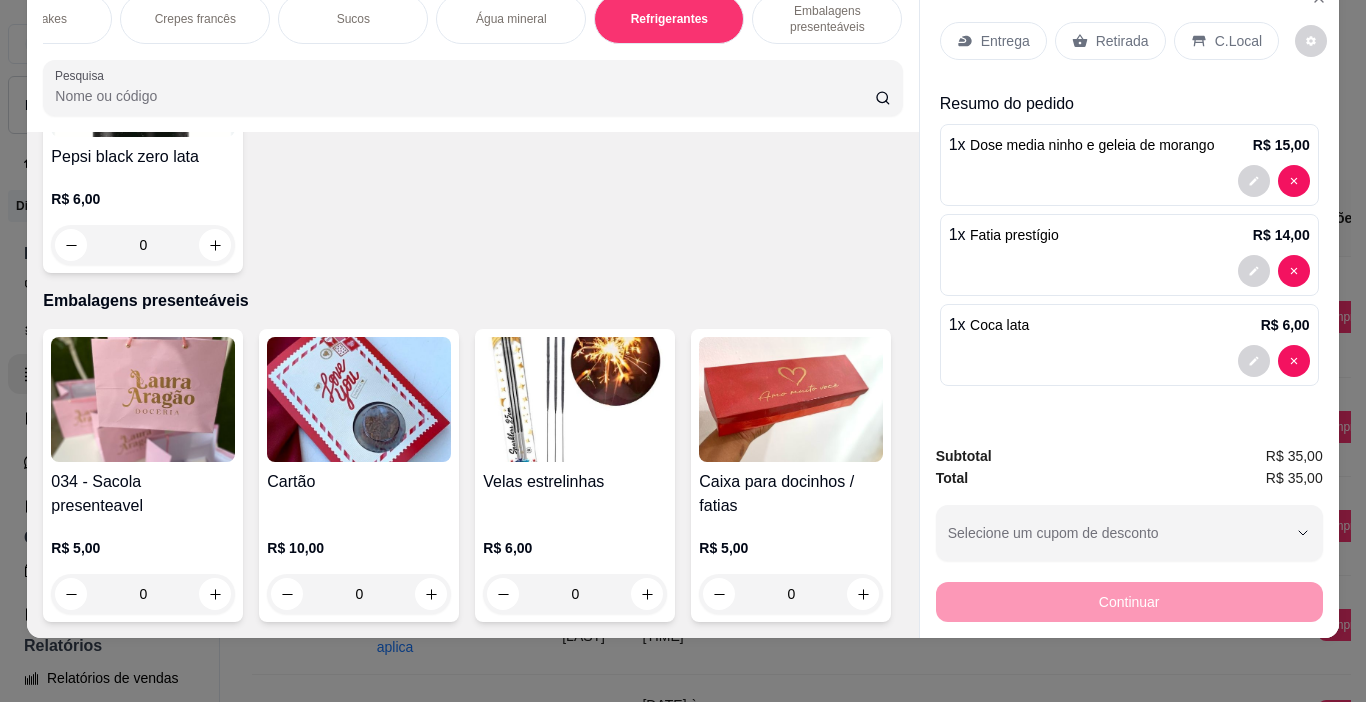 click on "Retirada" at bounding box center (1122, 41) 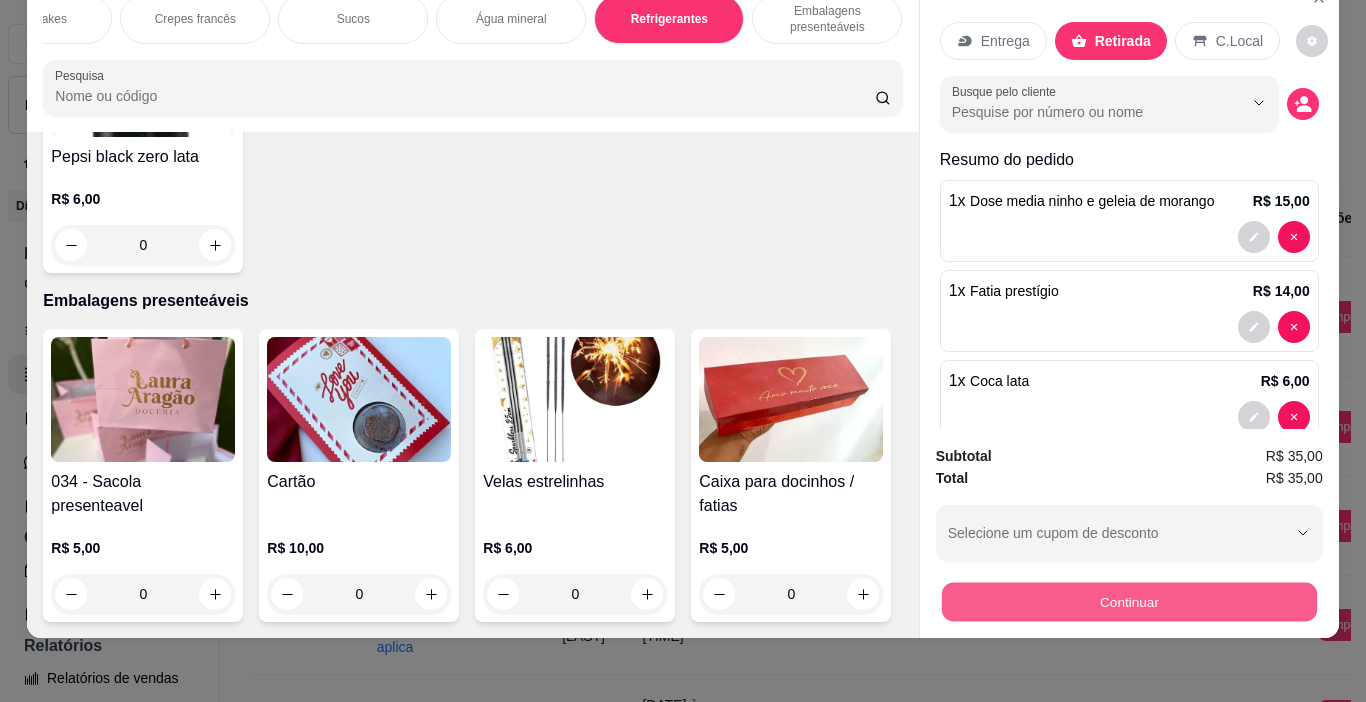 click on "Continuar" at bounding box center [1128, 602] 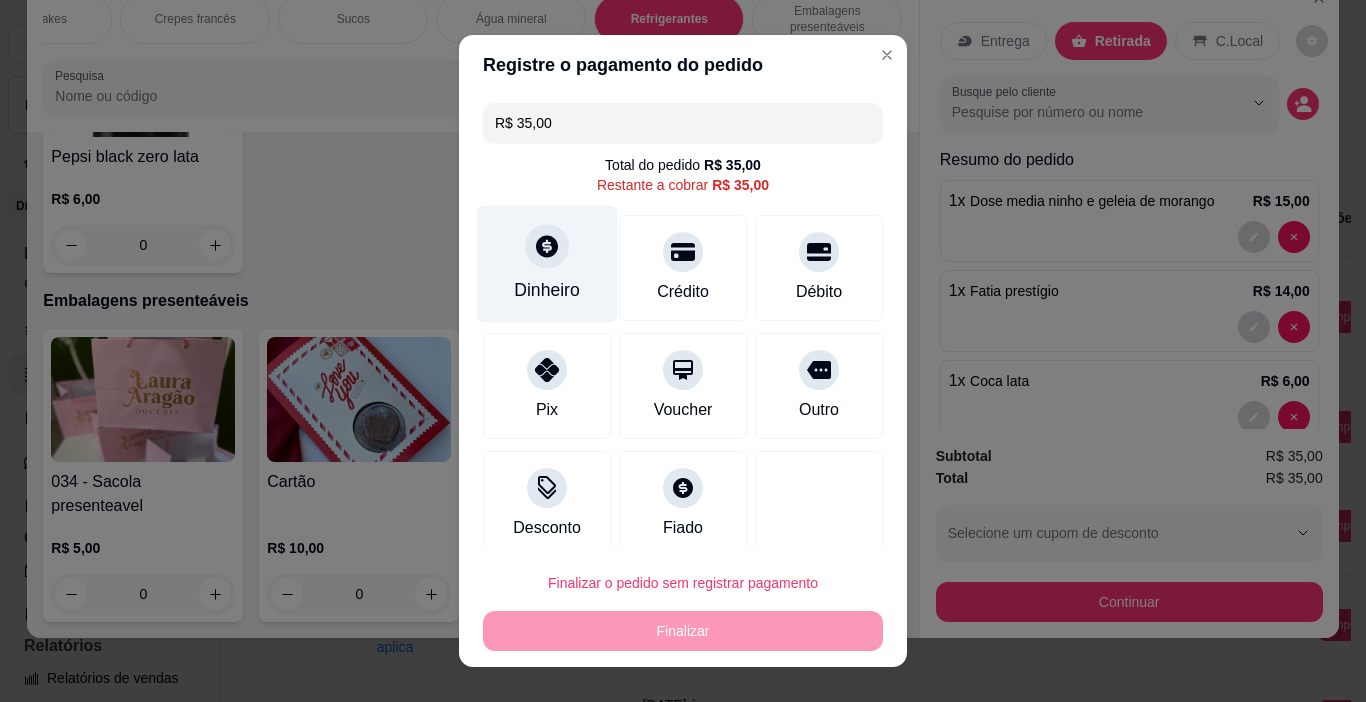 click on "Dinheiro" at bounding box center (547, 290) 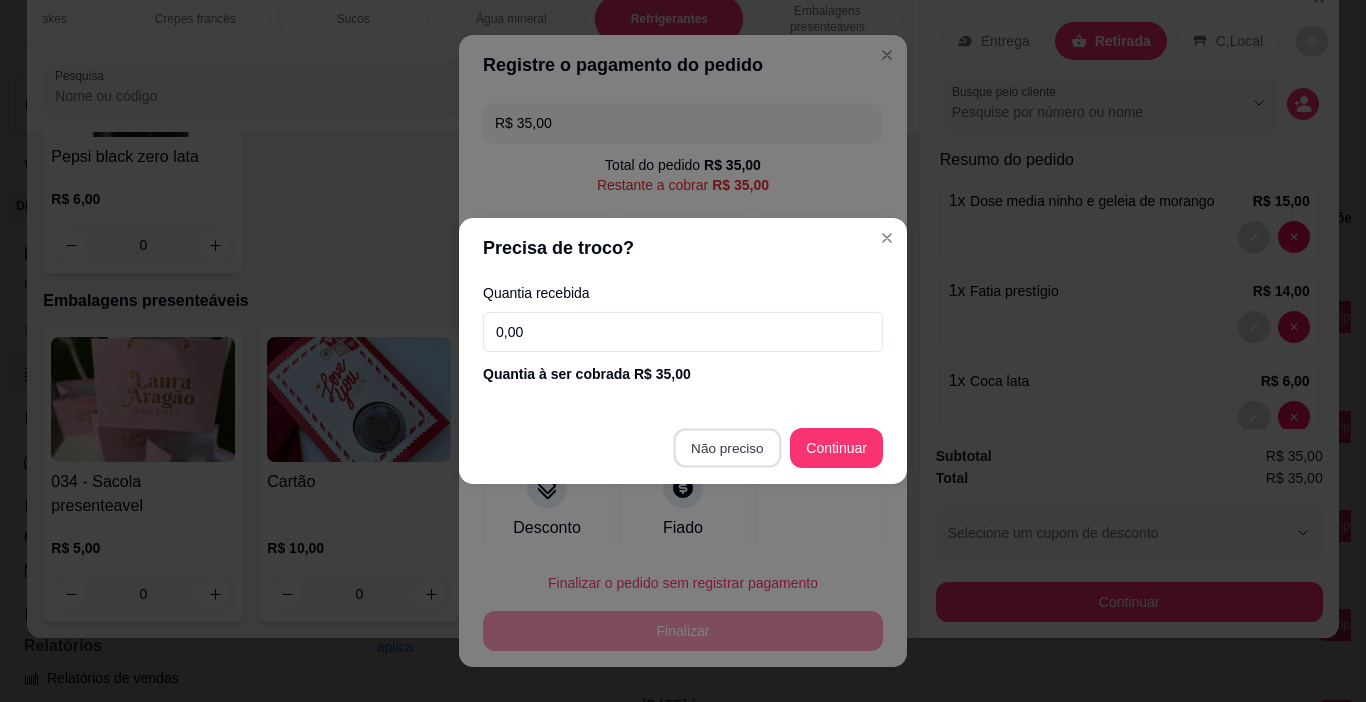 type on "R$ 0,00" 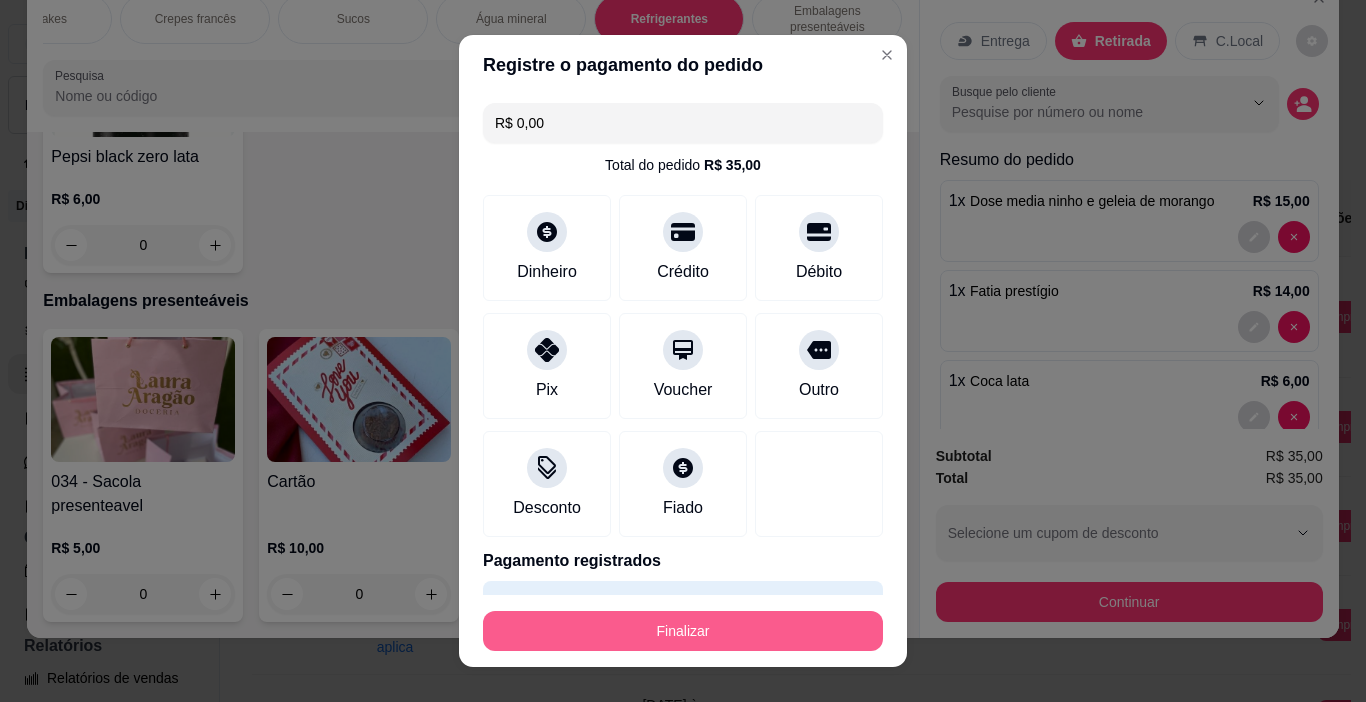 click on "Finalizar" at bounding box center [683, 631] 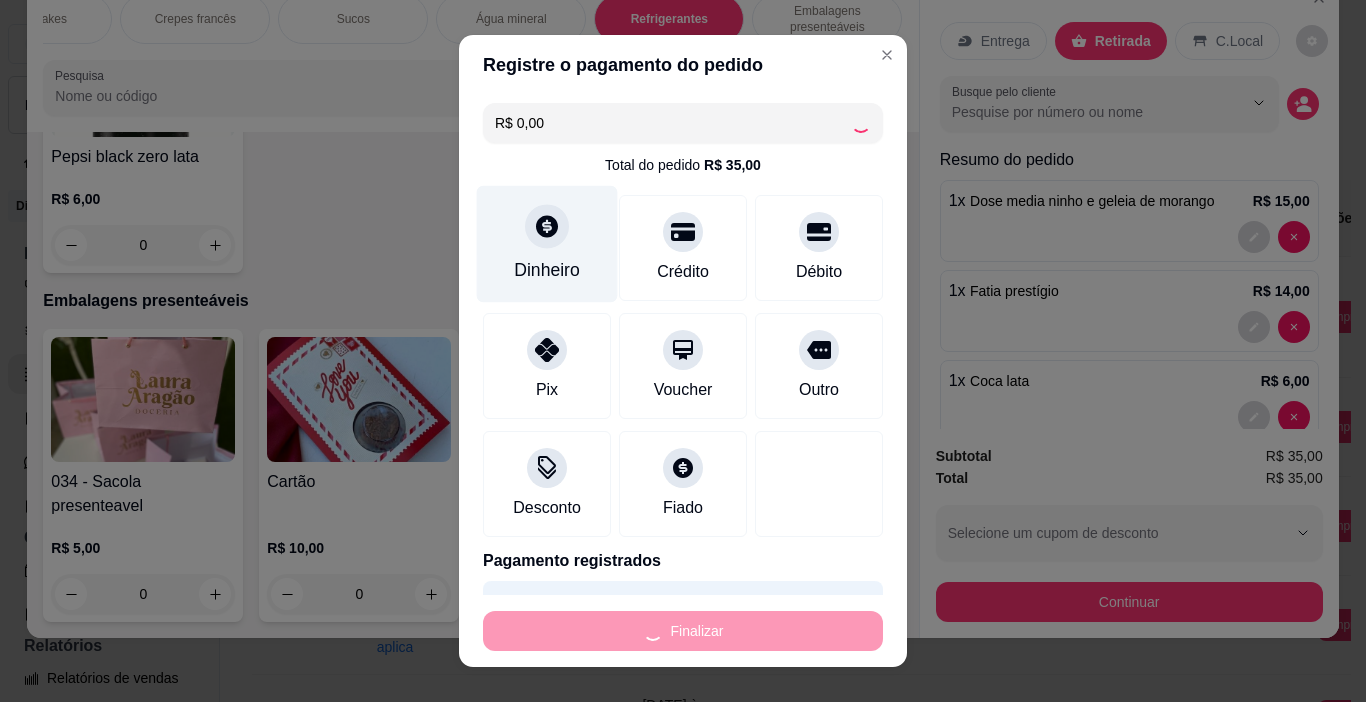 type on "0" 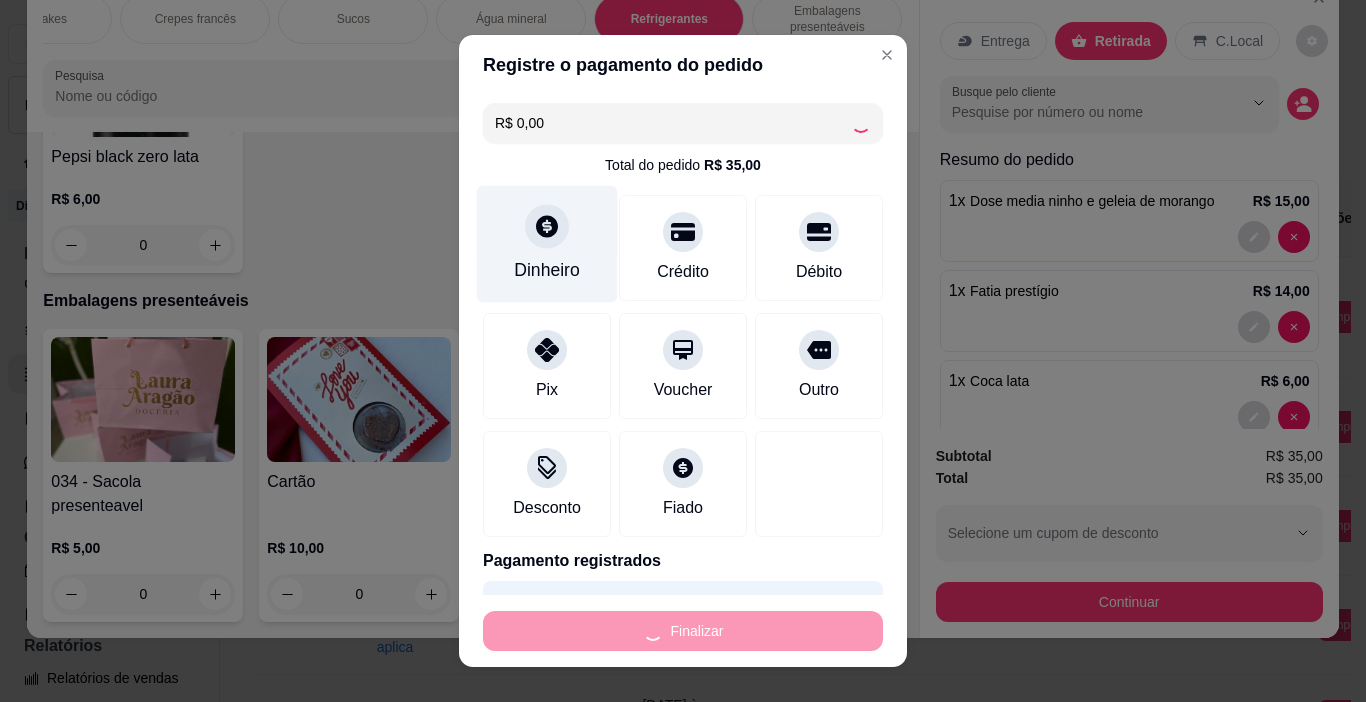 type on "0" 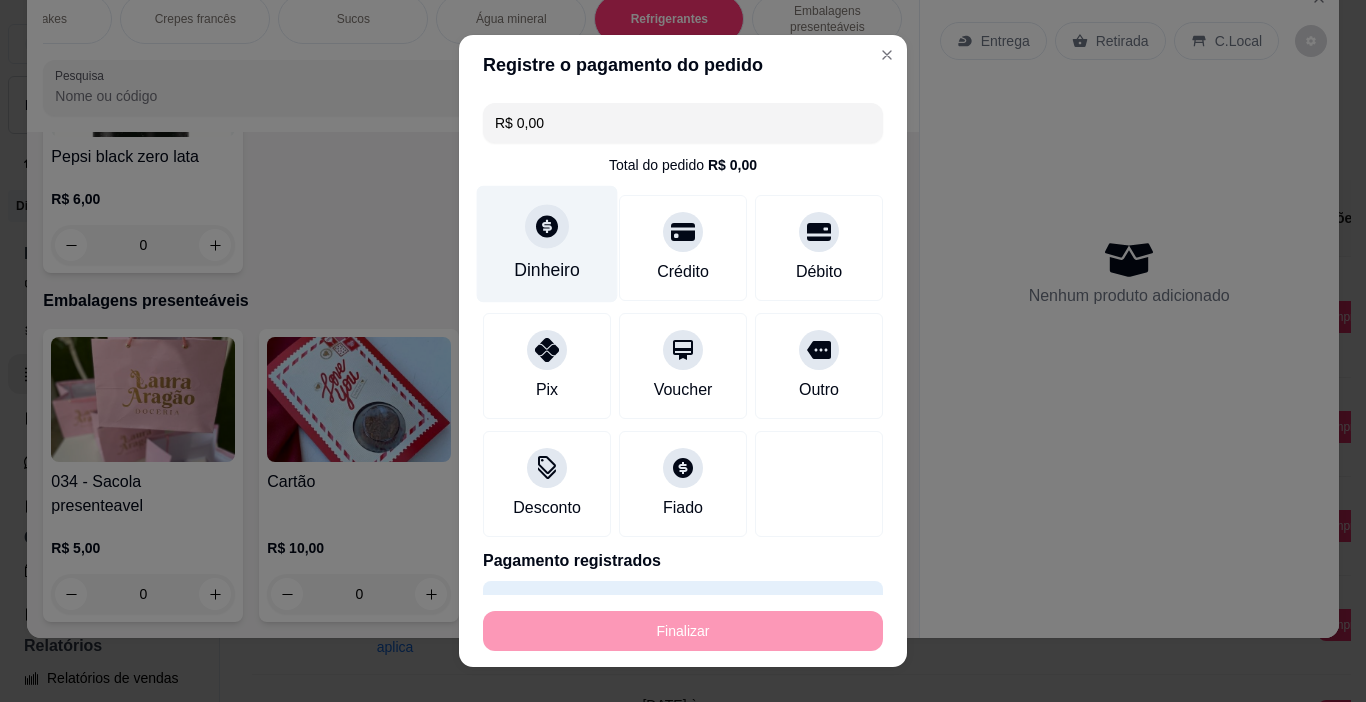 type on "-R$ 35,00" 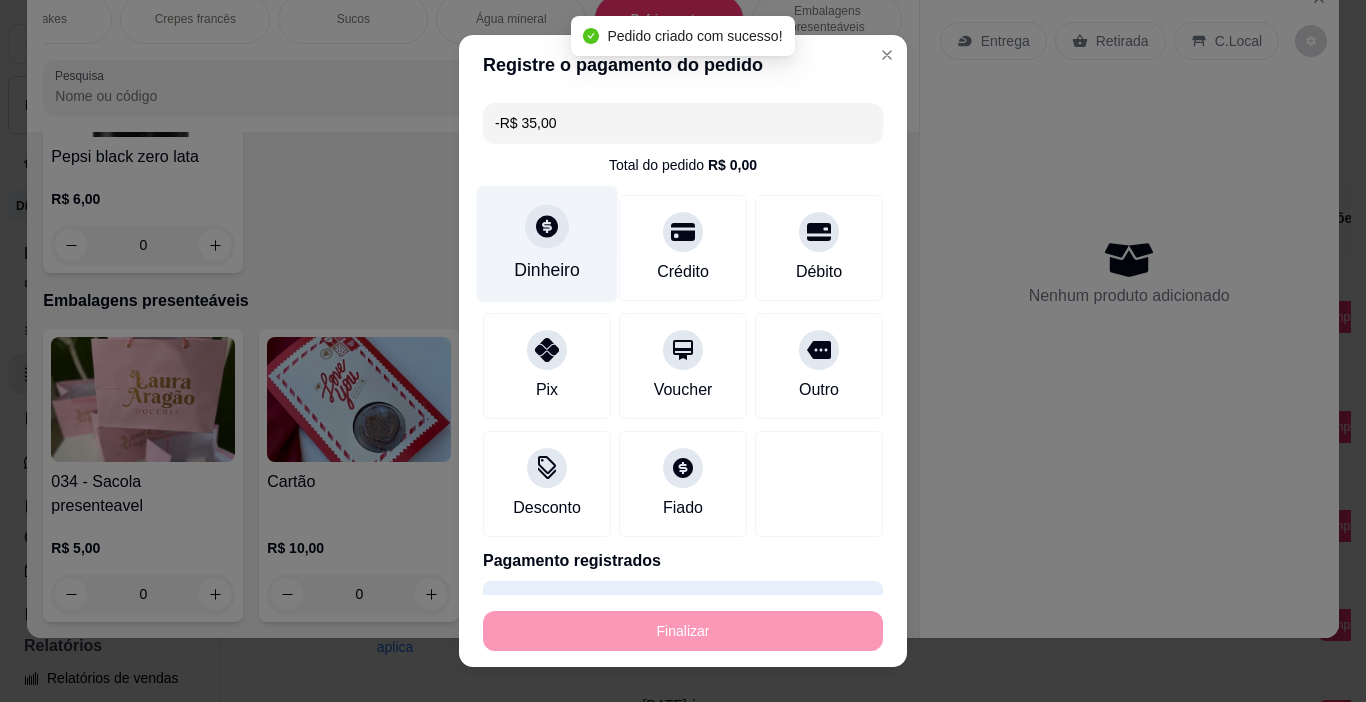 scroll, scrollTop: 8780, scrollLeft: 0, axis: vertical 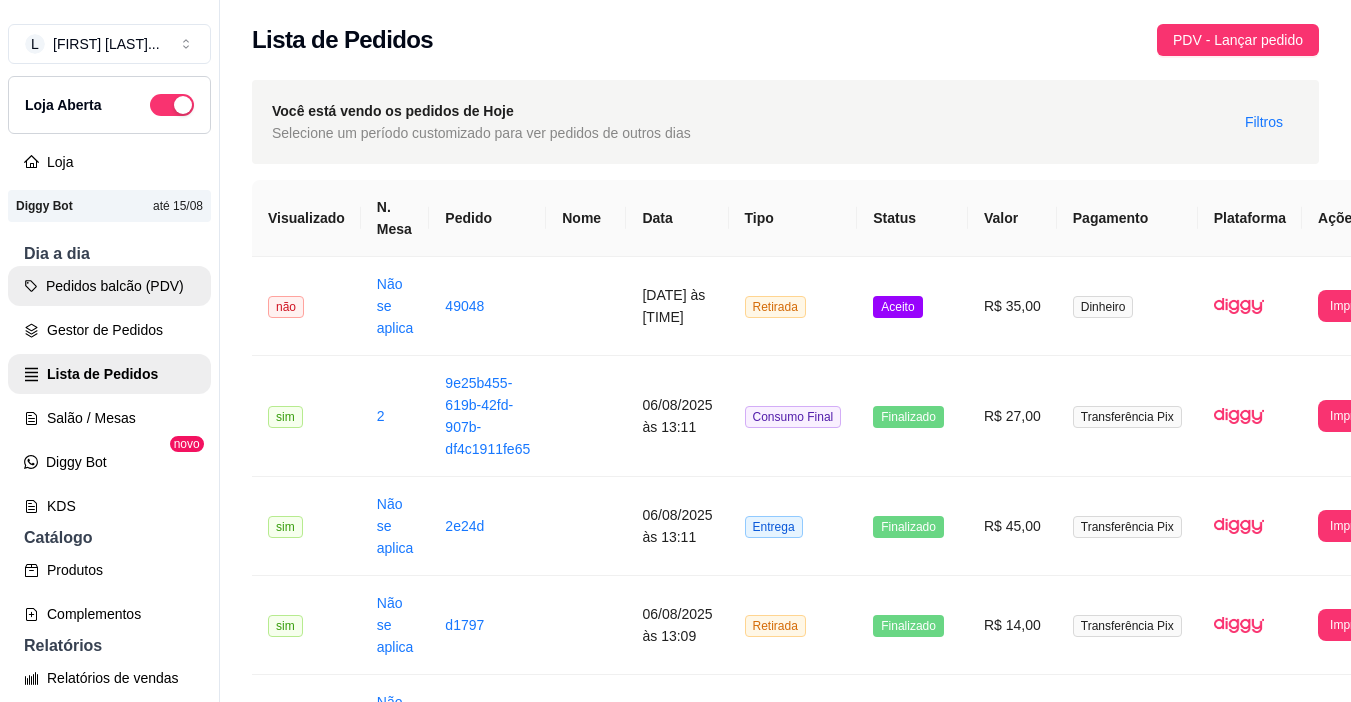 click on "Pedidos balcão (PDV)" at bounding box center [109, 286] 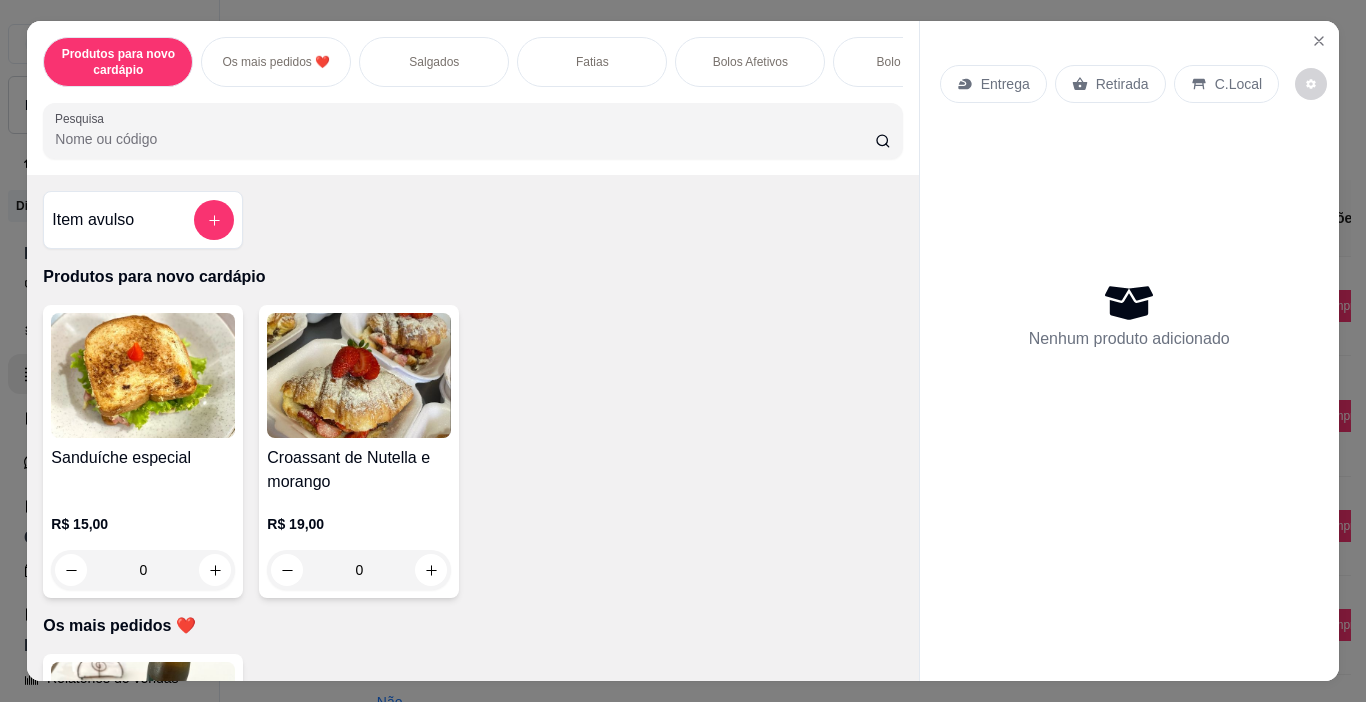 click on "Fatias" at bounding box center [592, 62] 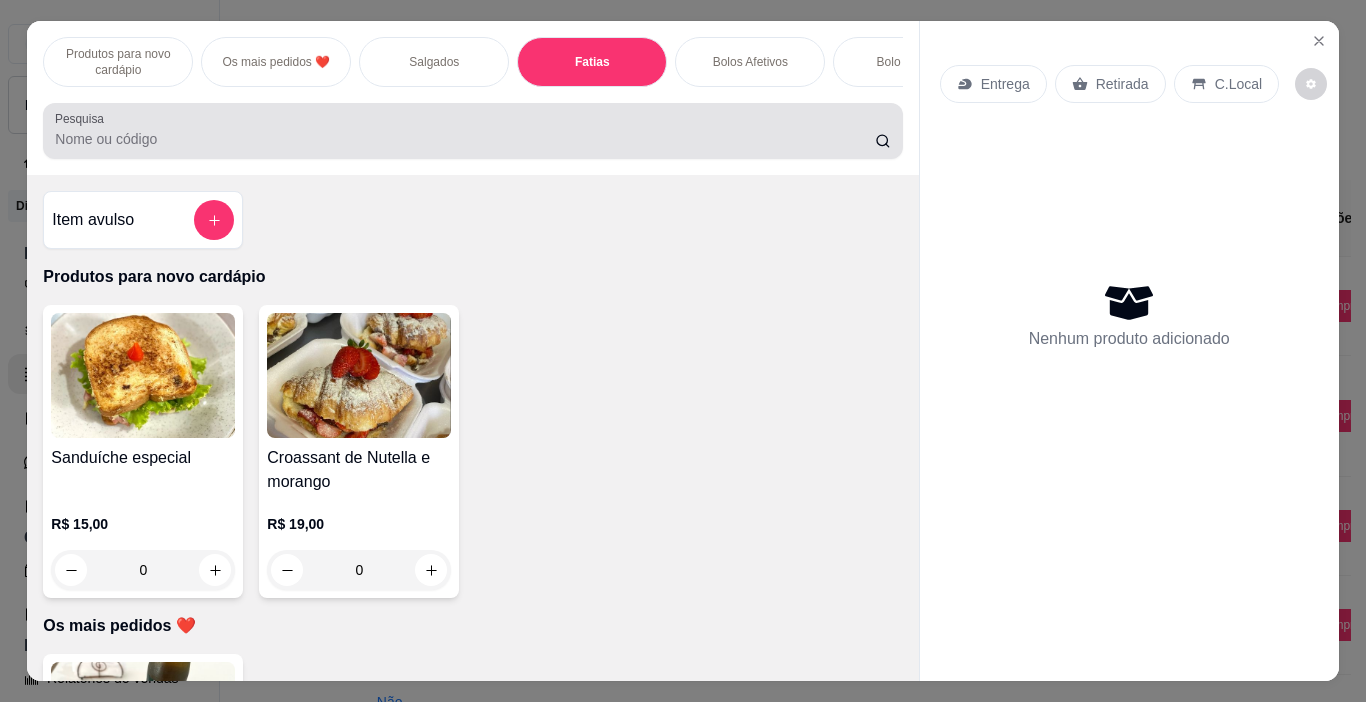 scroll, scrollTop: 1707, scrollLeft: 0, axis: vertical 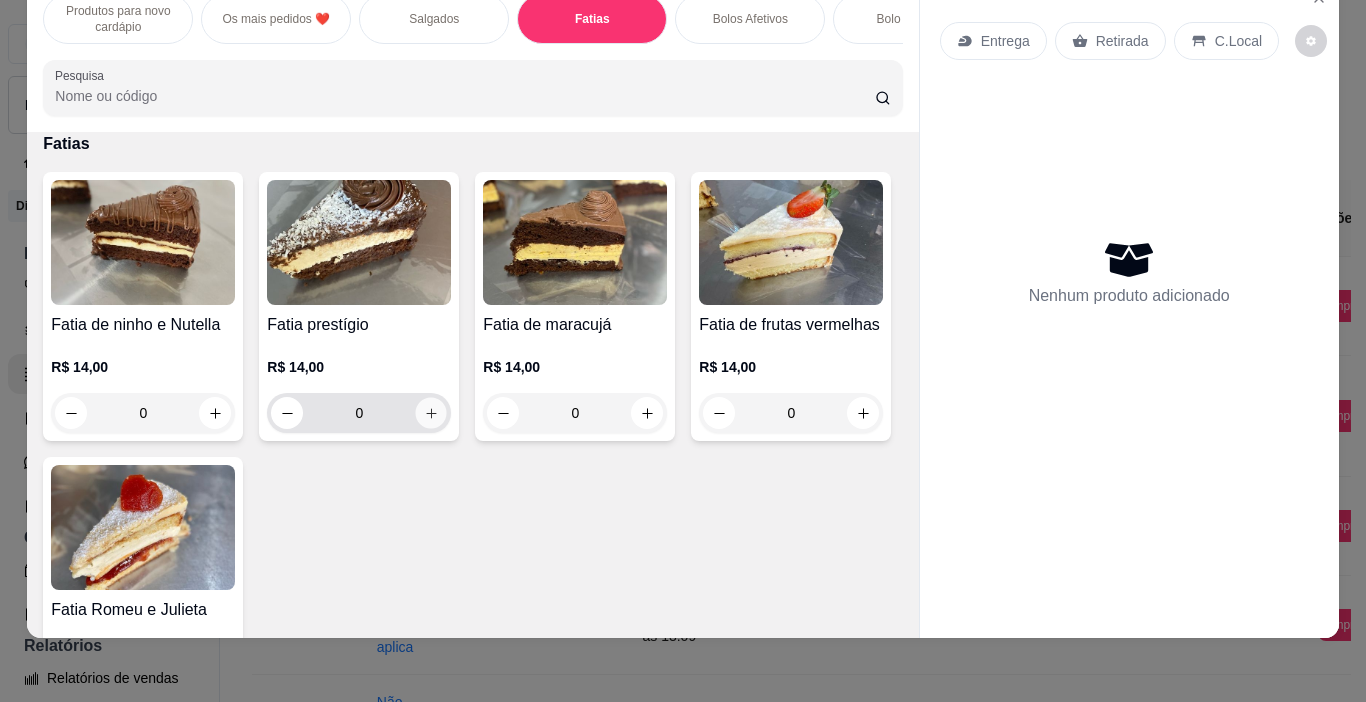 click 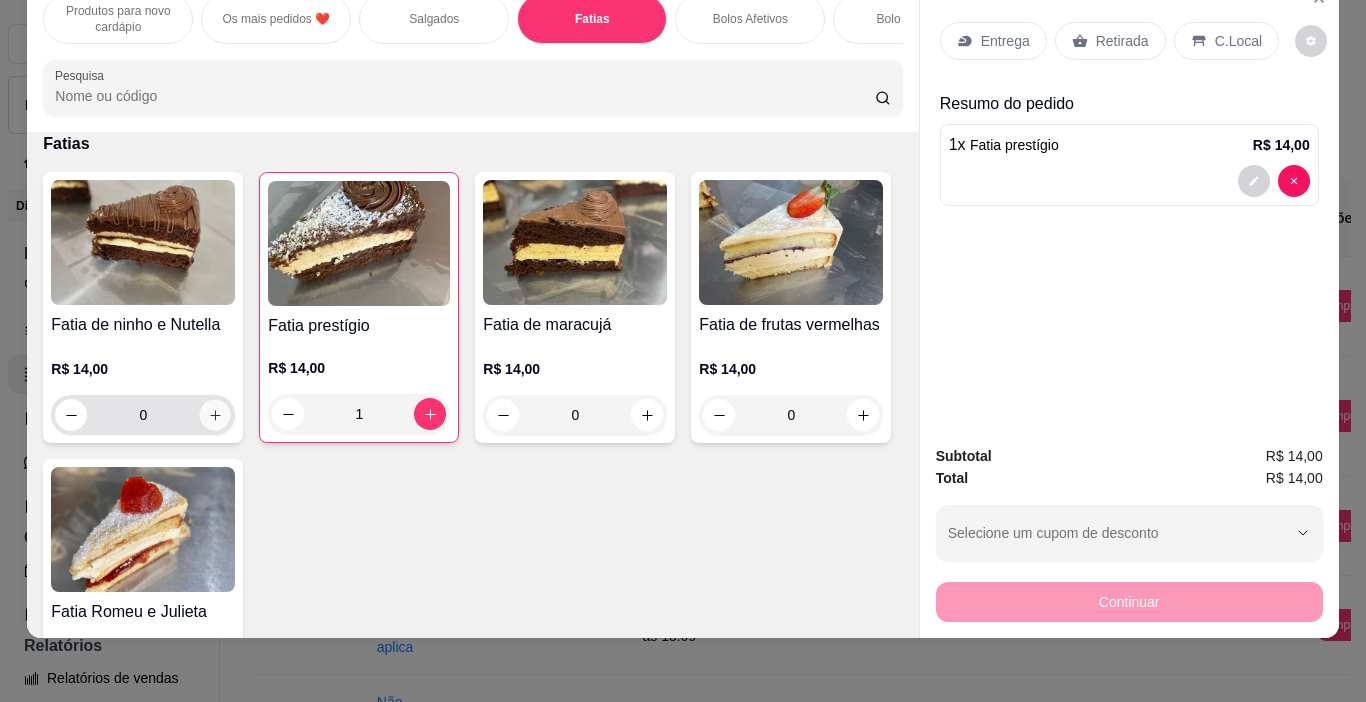 click 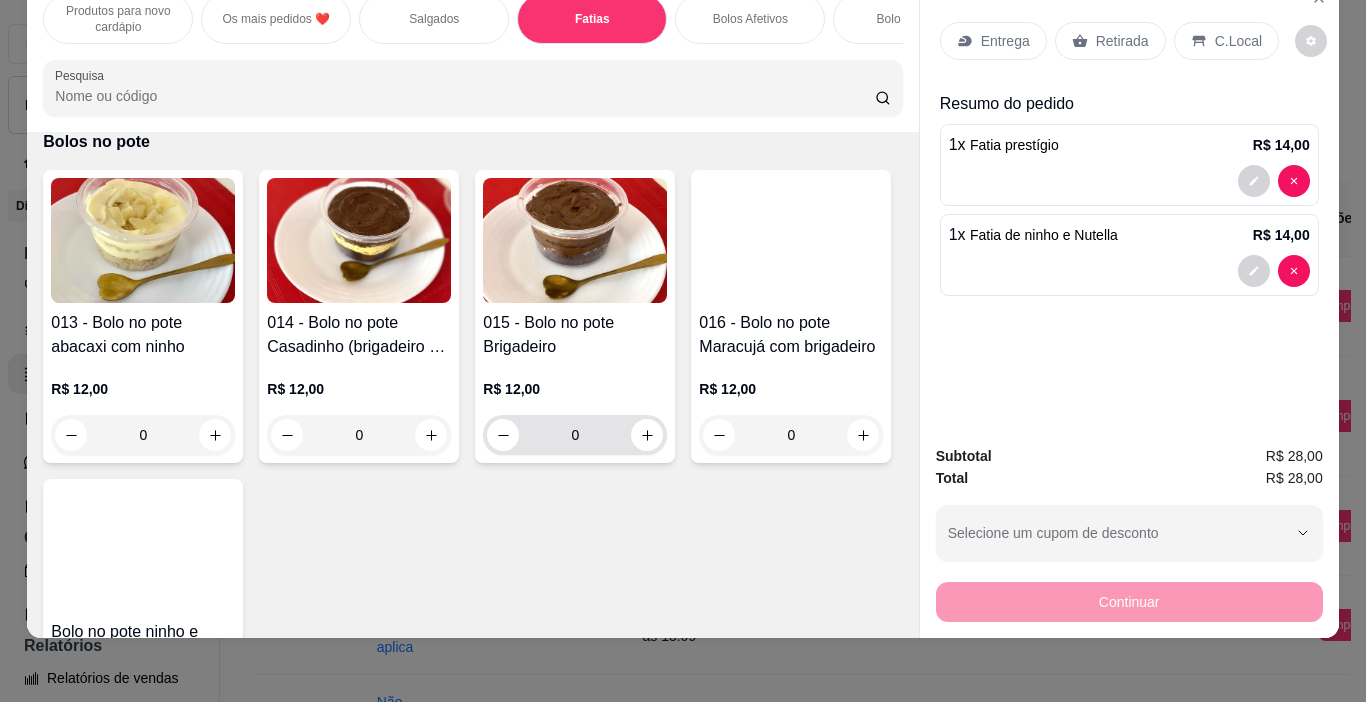 scroll, scrollTop: 3307, scrollLeft: 0, axis: vertical 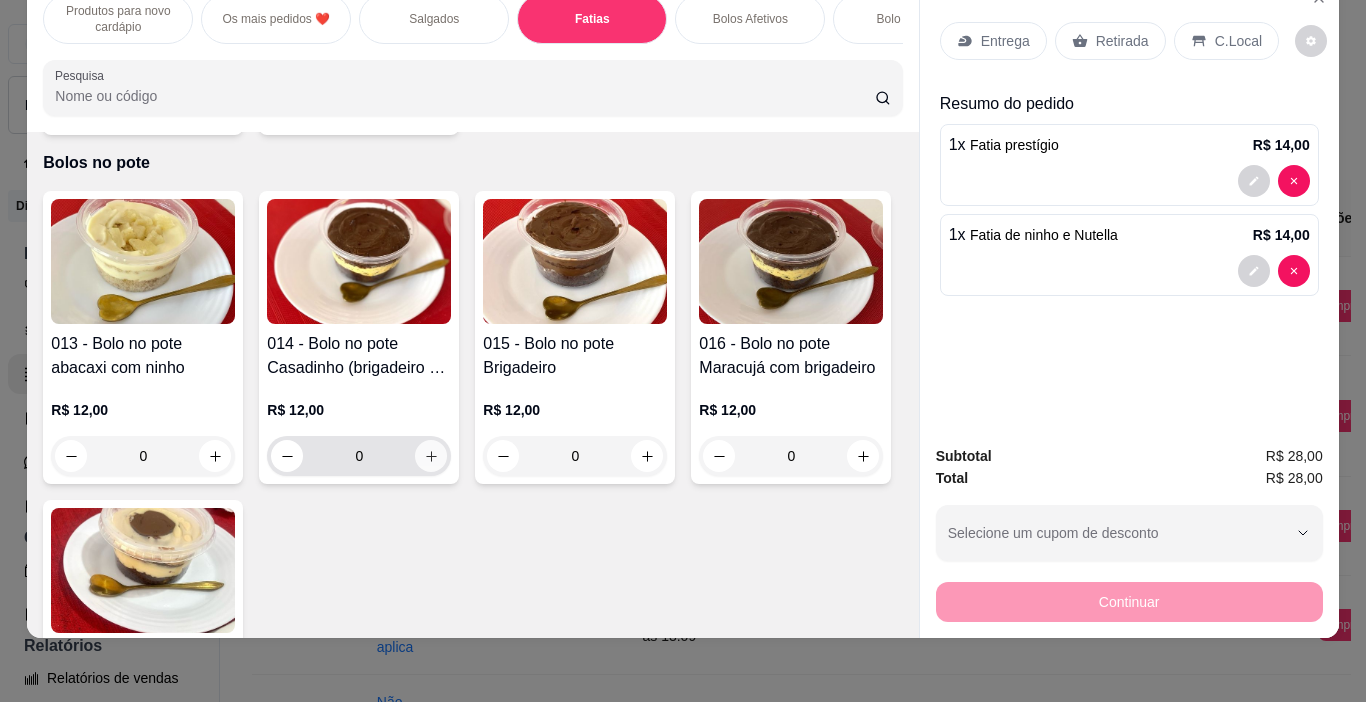 click 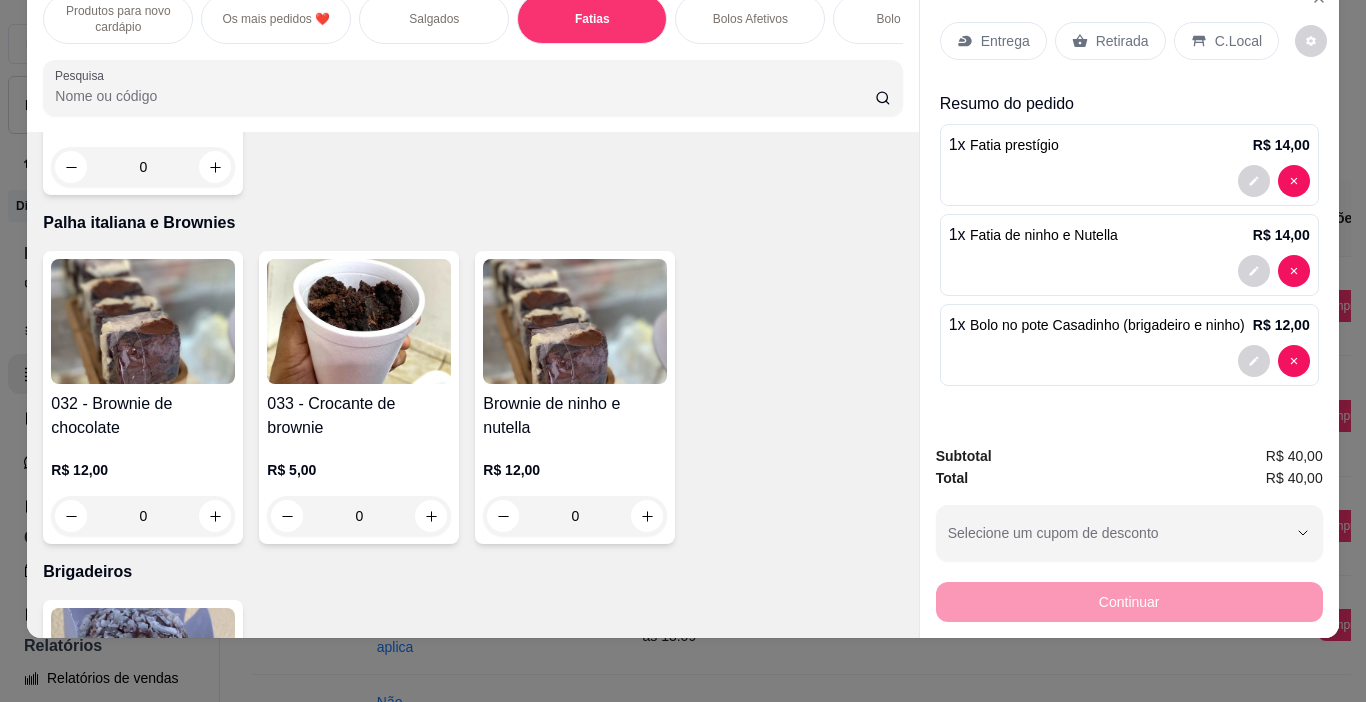 scroll, scrollTop: 3907, scrollLeft: 0, axis: vertical 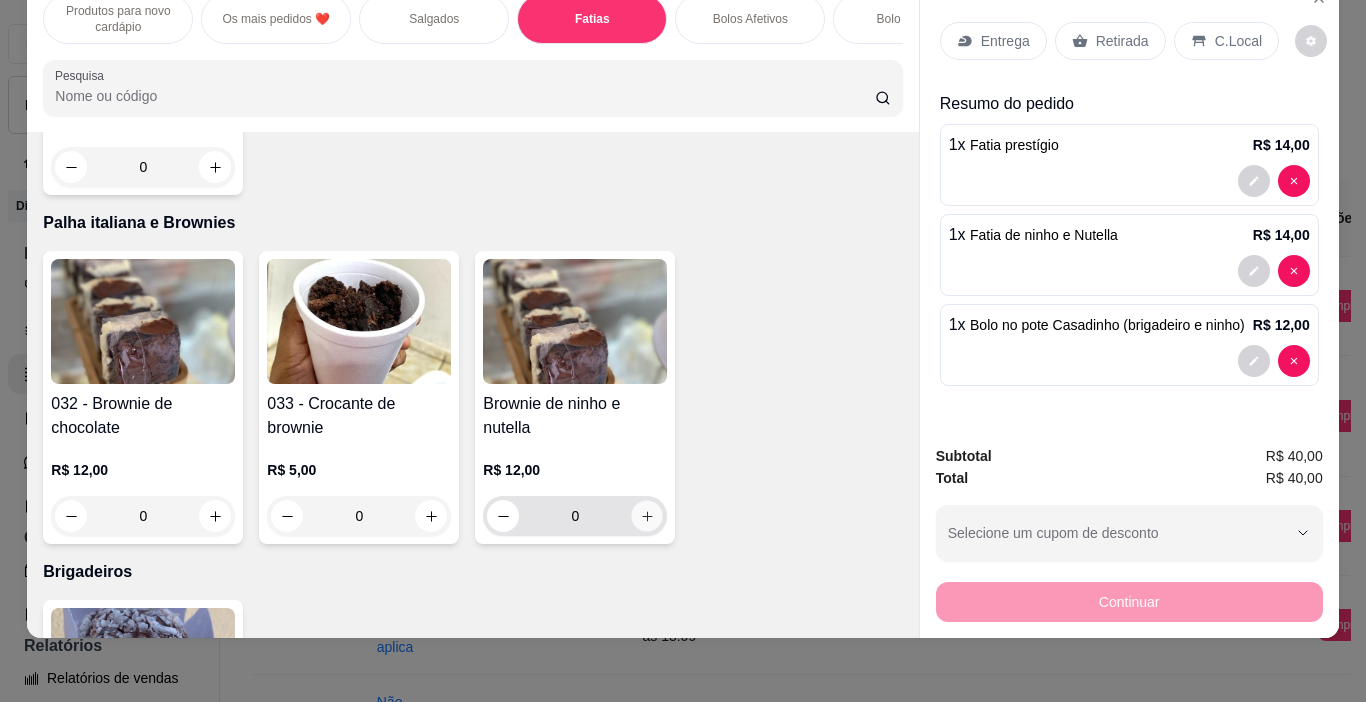 click 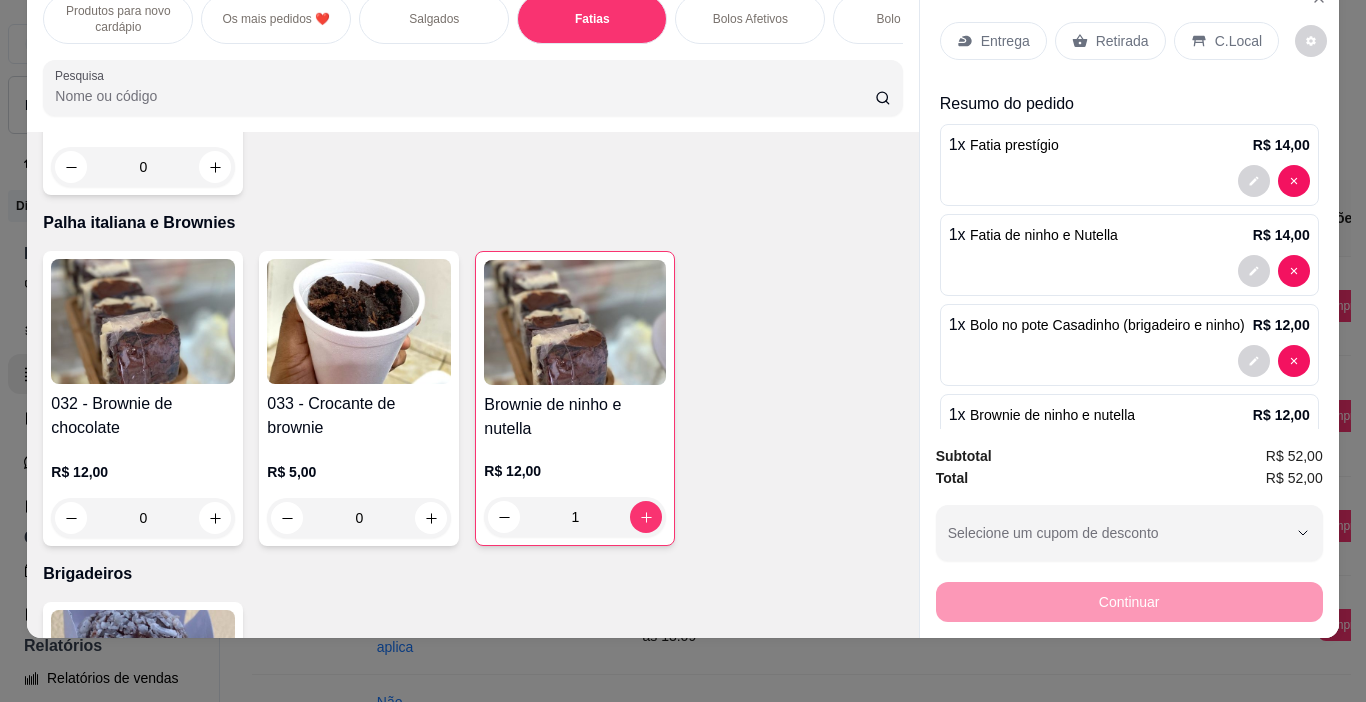 drag, startPoint x: 1090, startPoint y: 14, endPoint x: 1085, endPoint y: 52, distance: 38.327538 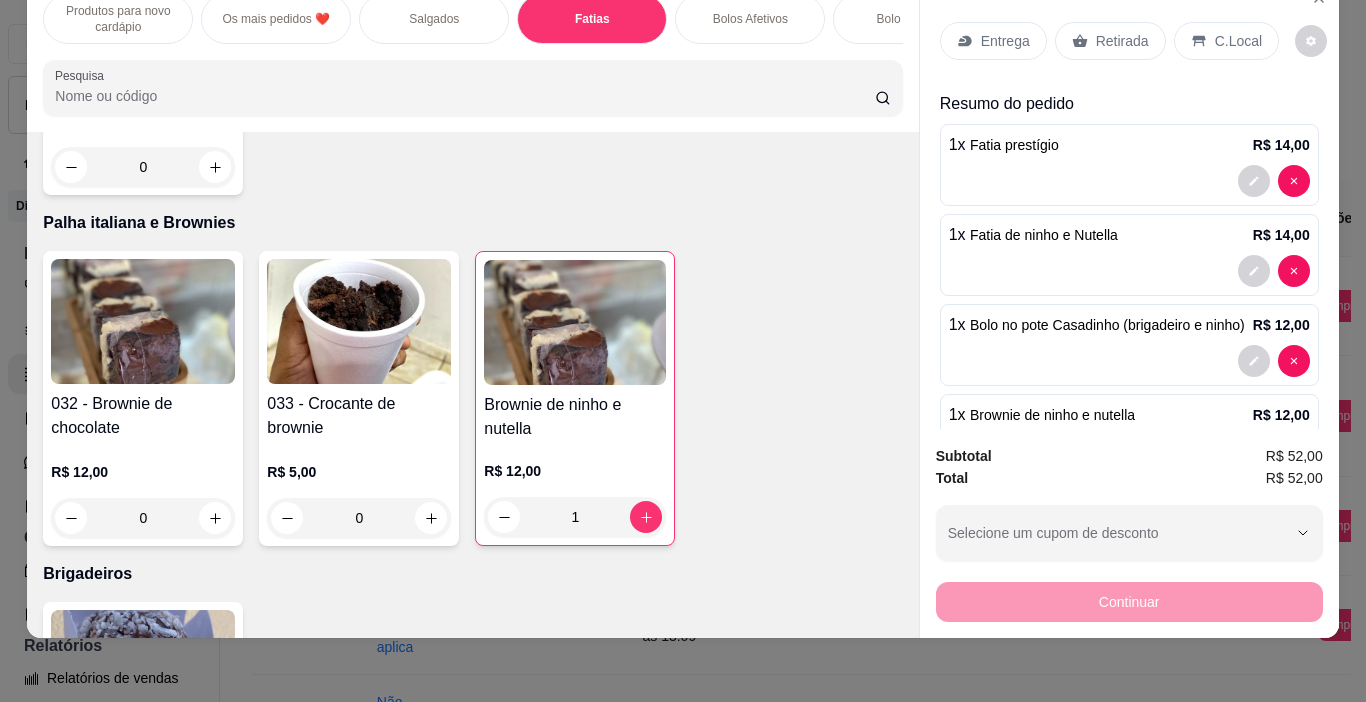click on "Retirada" at bounding box center [1110, 41] 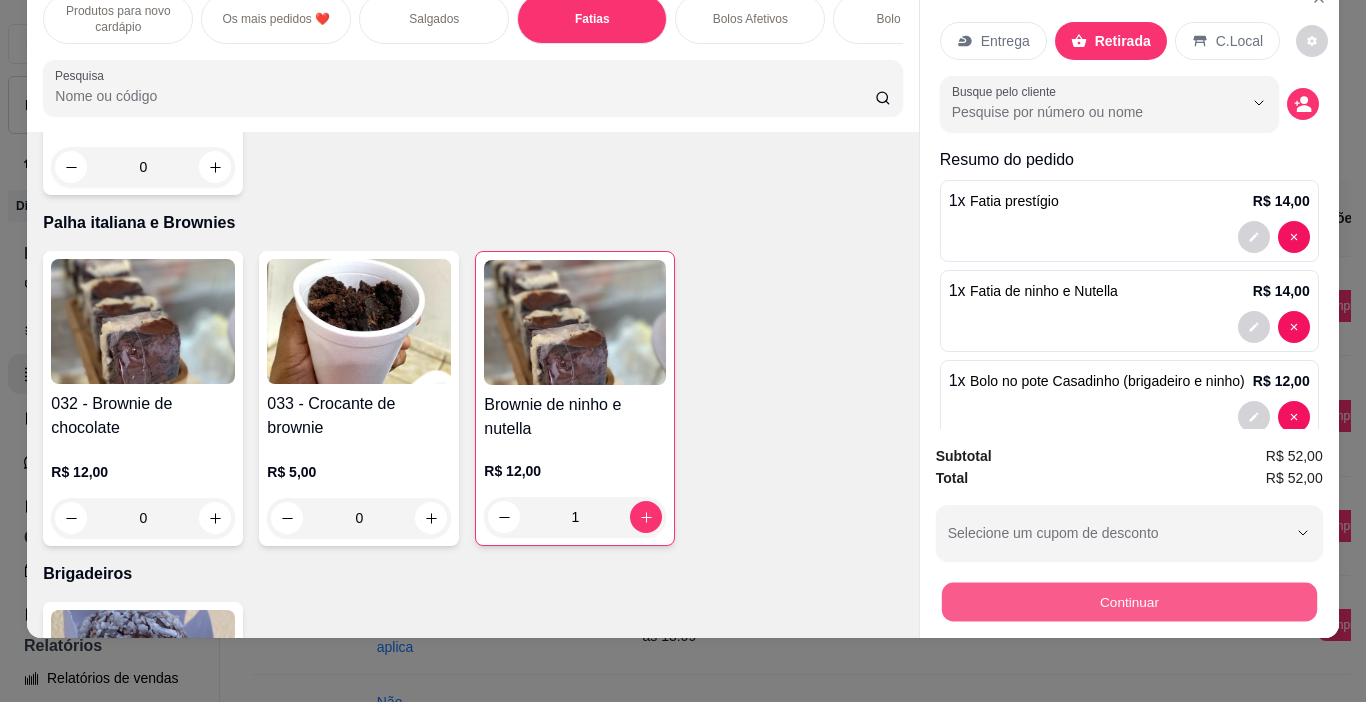 click on "Continuar" at bounding box center (1128, 602) 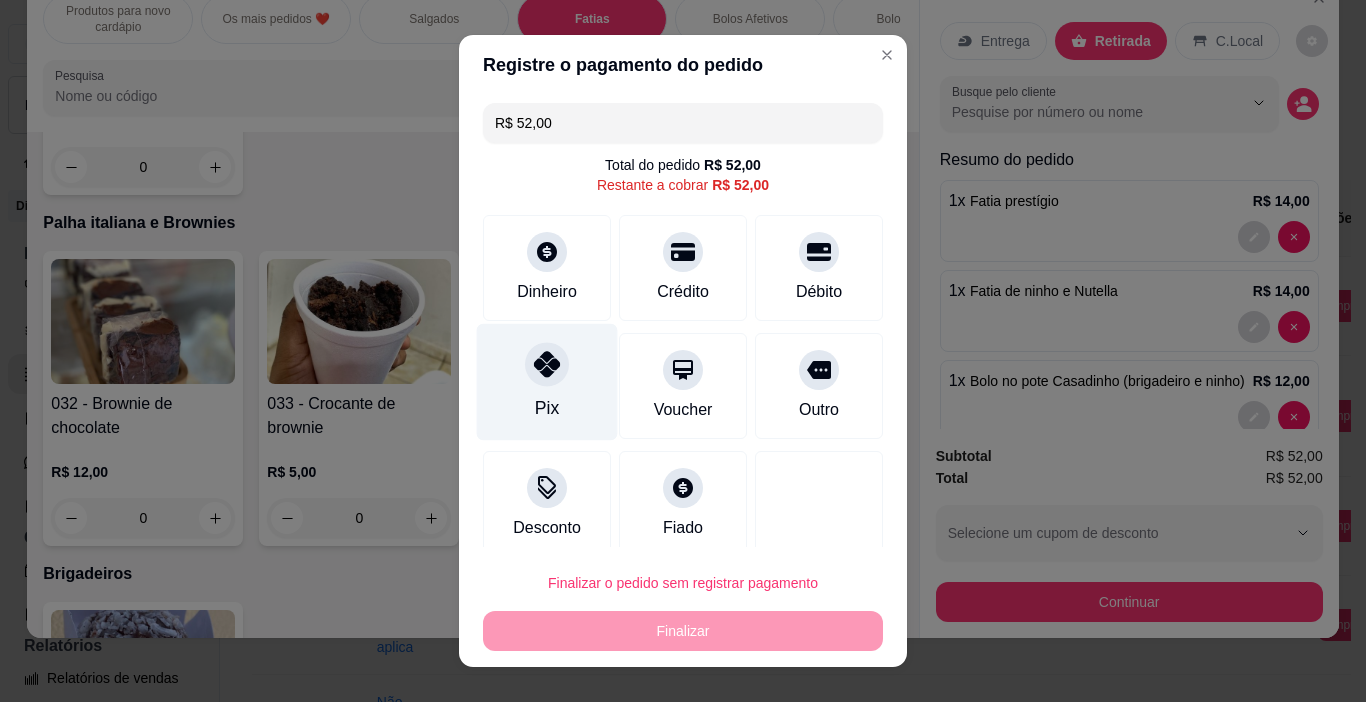 click 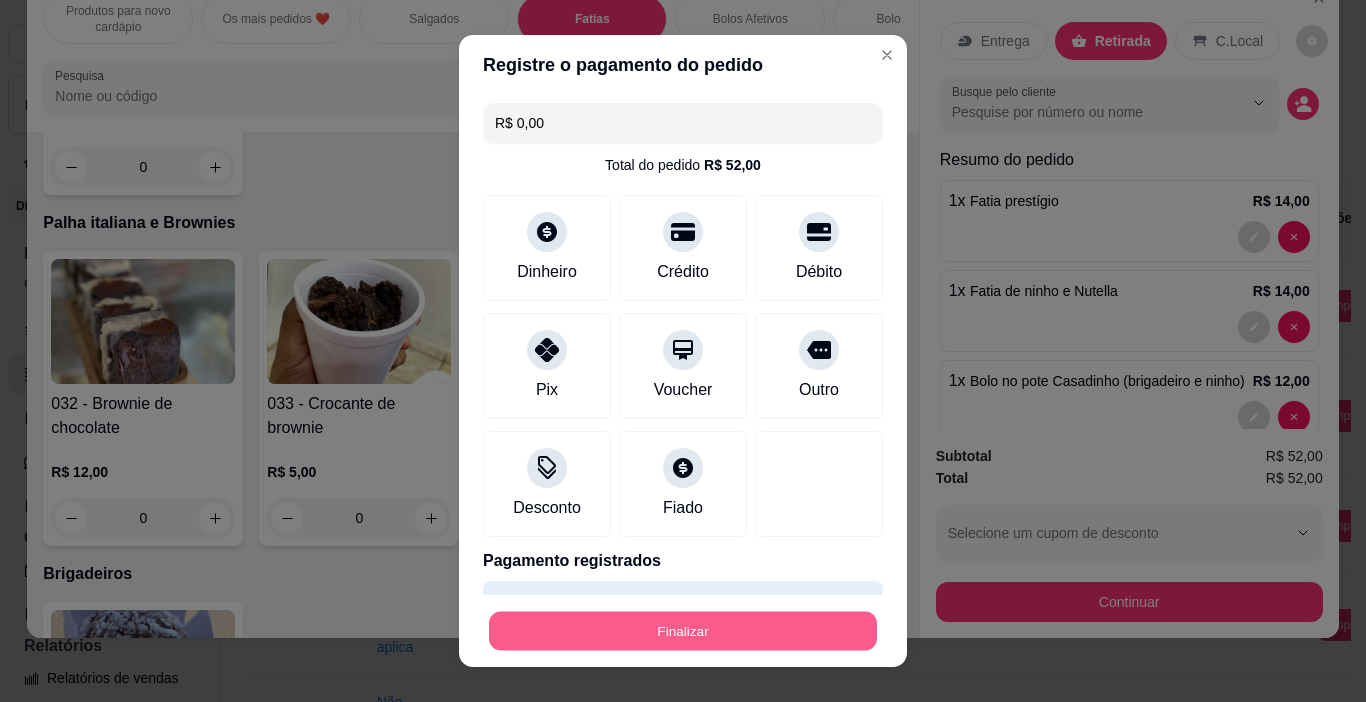 click on "Finalizar" at bounding box center (683, 631) 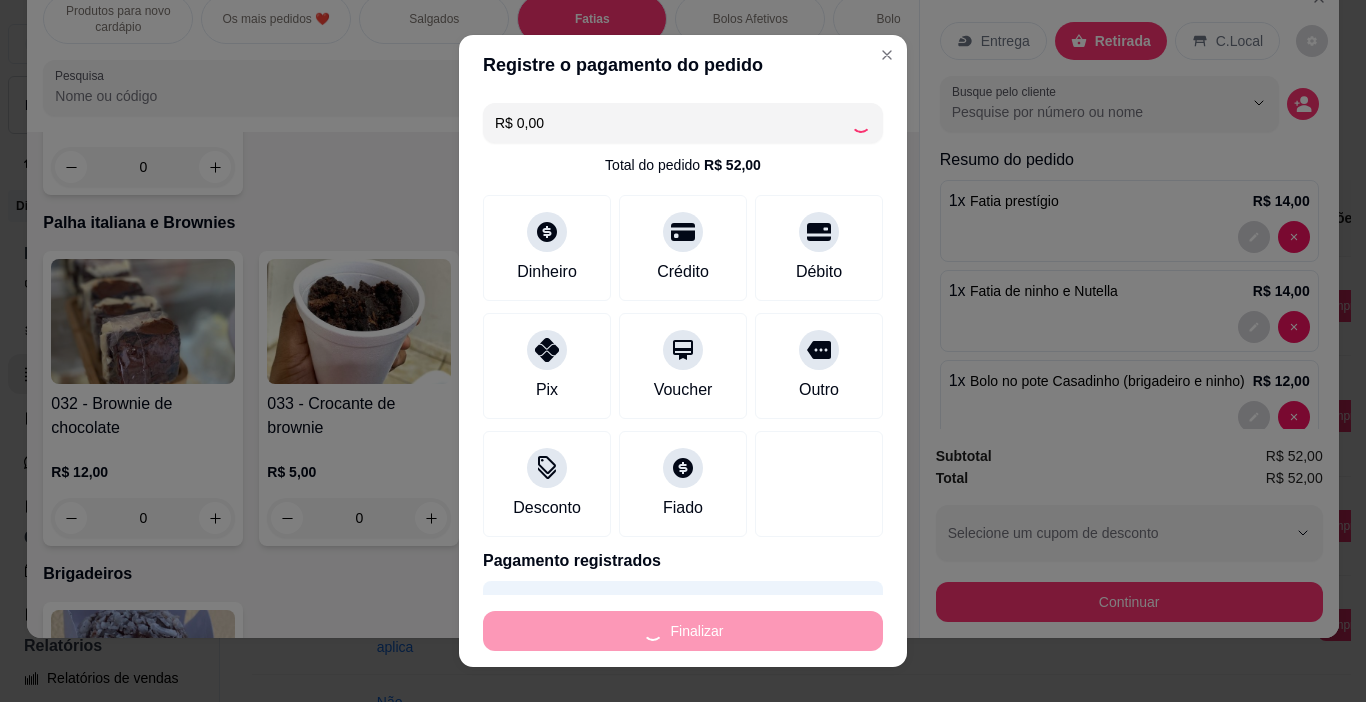 type on "0" 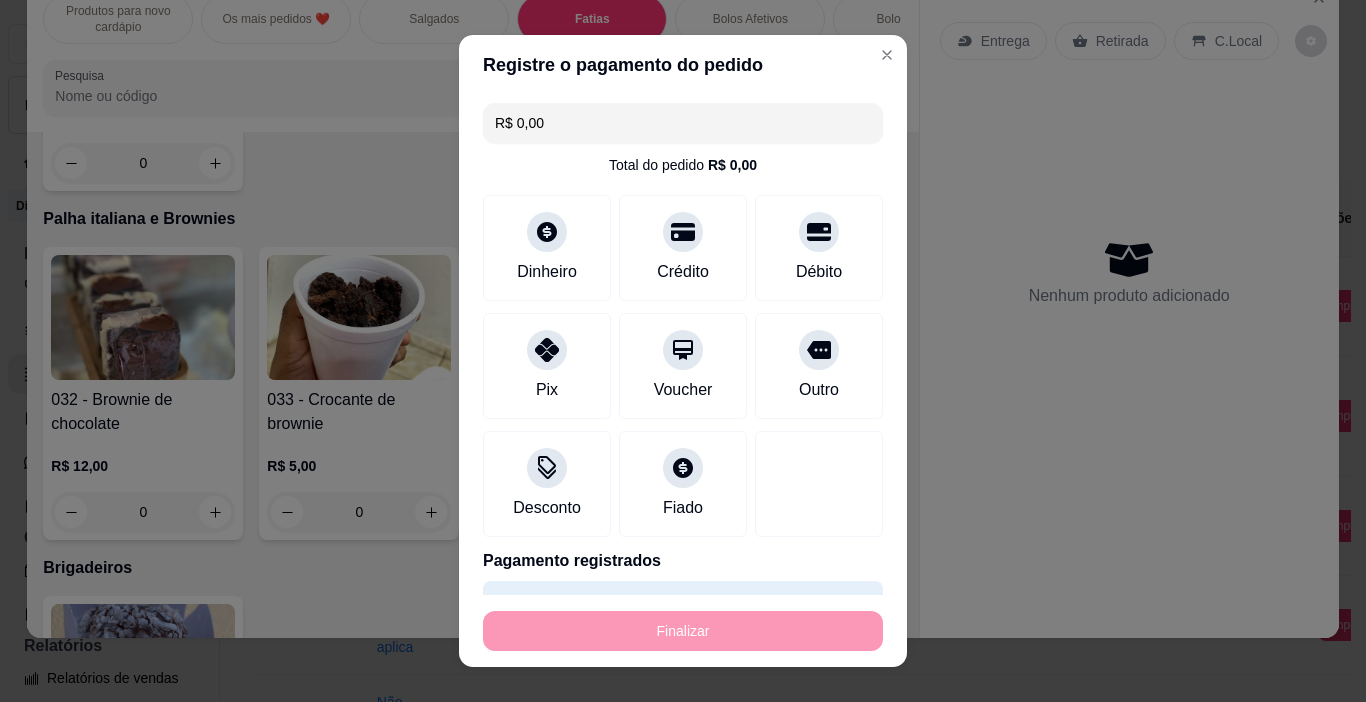 type on "-R$ 52,00" 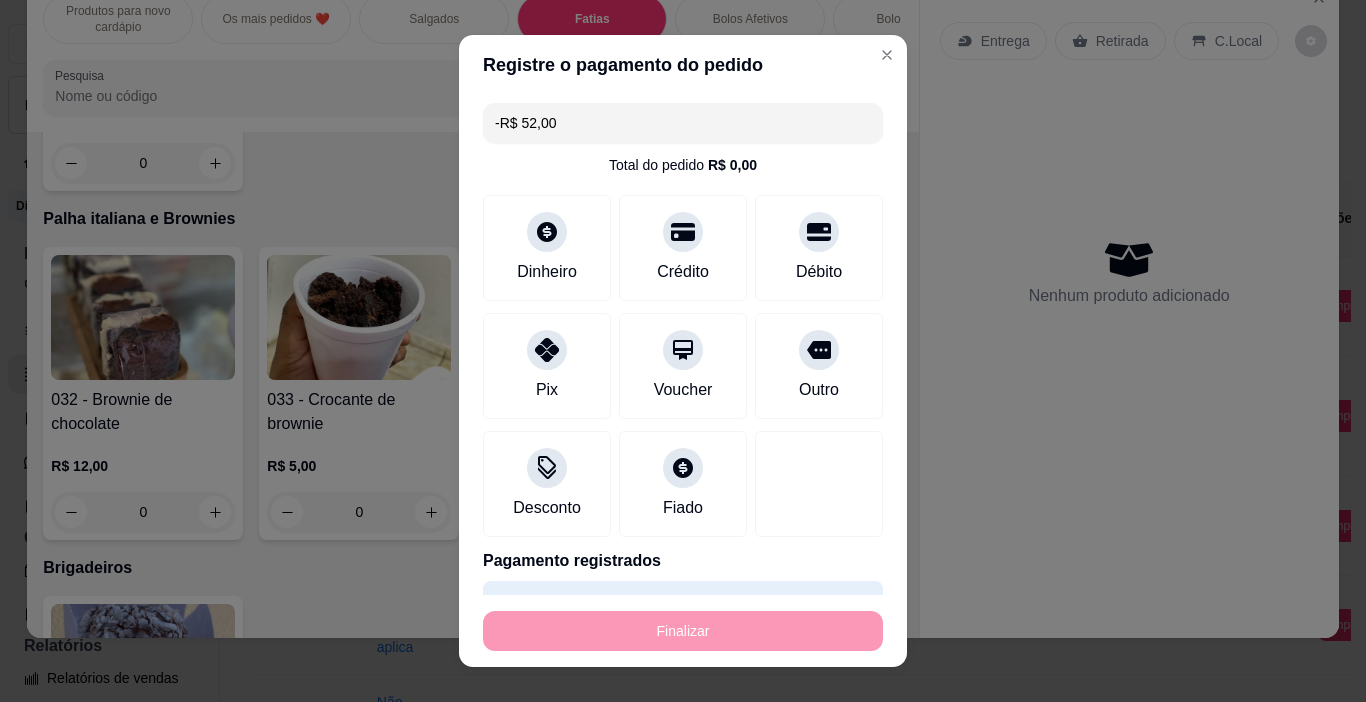 scroll, scrollTop: 3903, scrollLeft: 0, axis: vertical 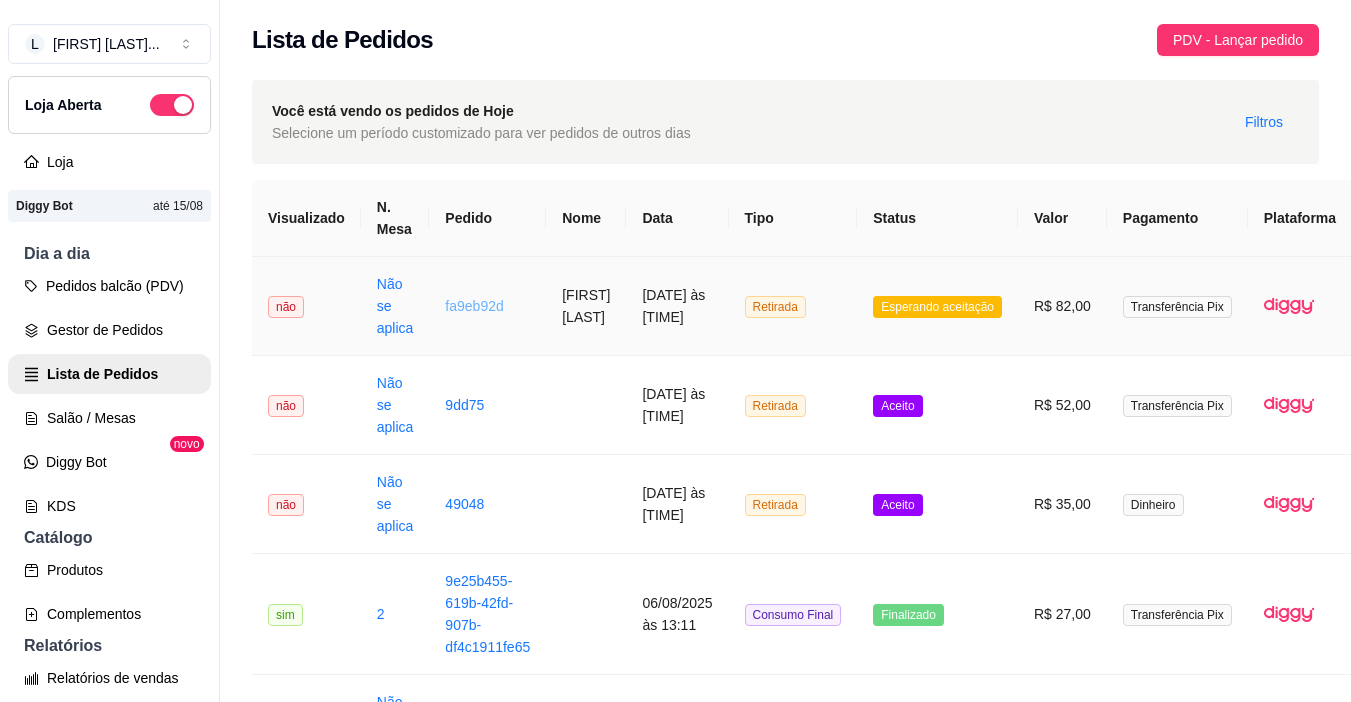 click on "fa9eb92d" at bounding box center [474, 306] 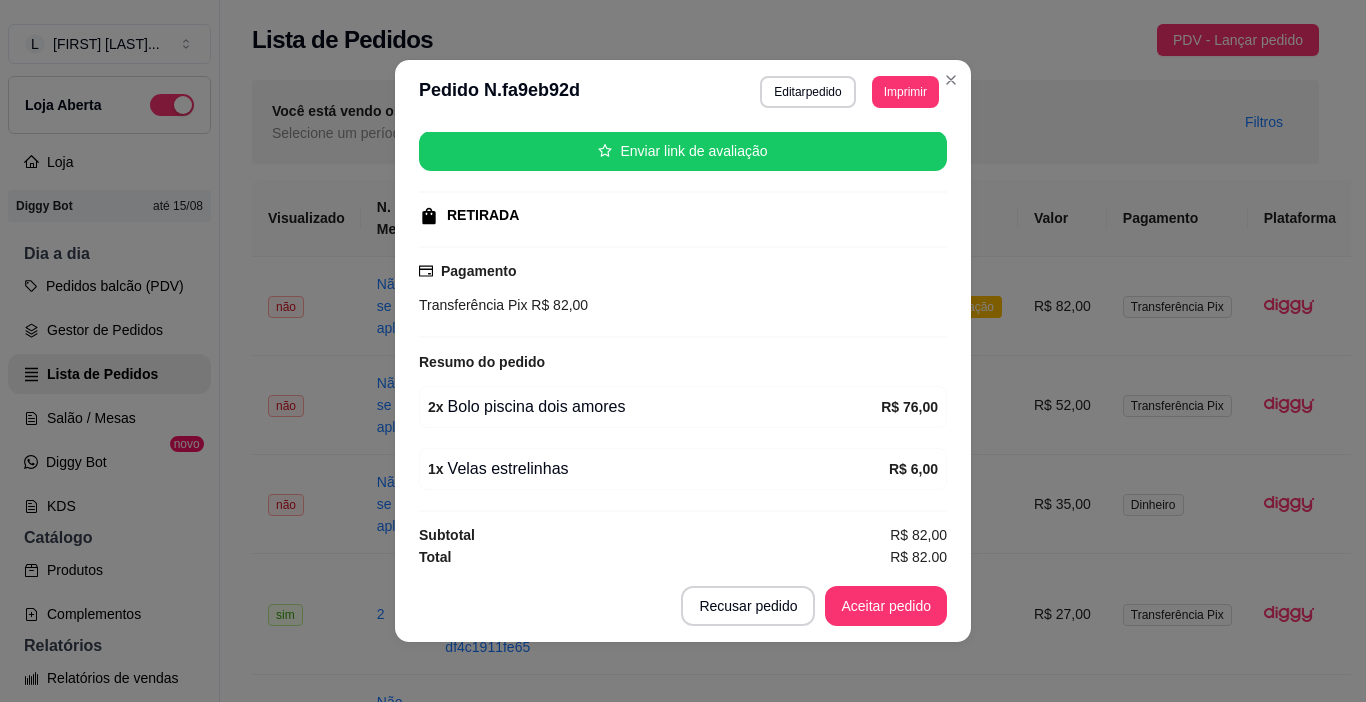 scroll, scrollTop: 253, scrollLeft: 0, axis: vertical 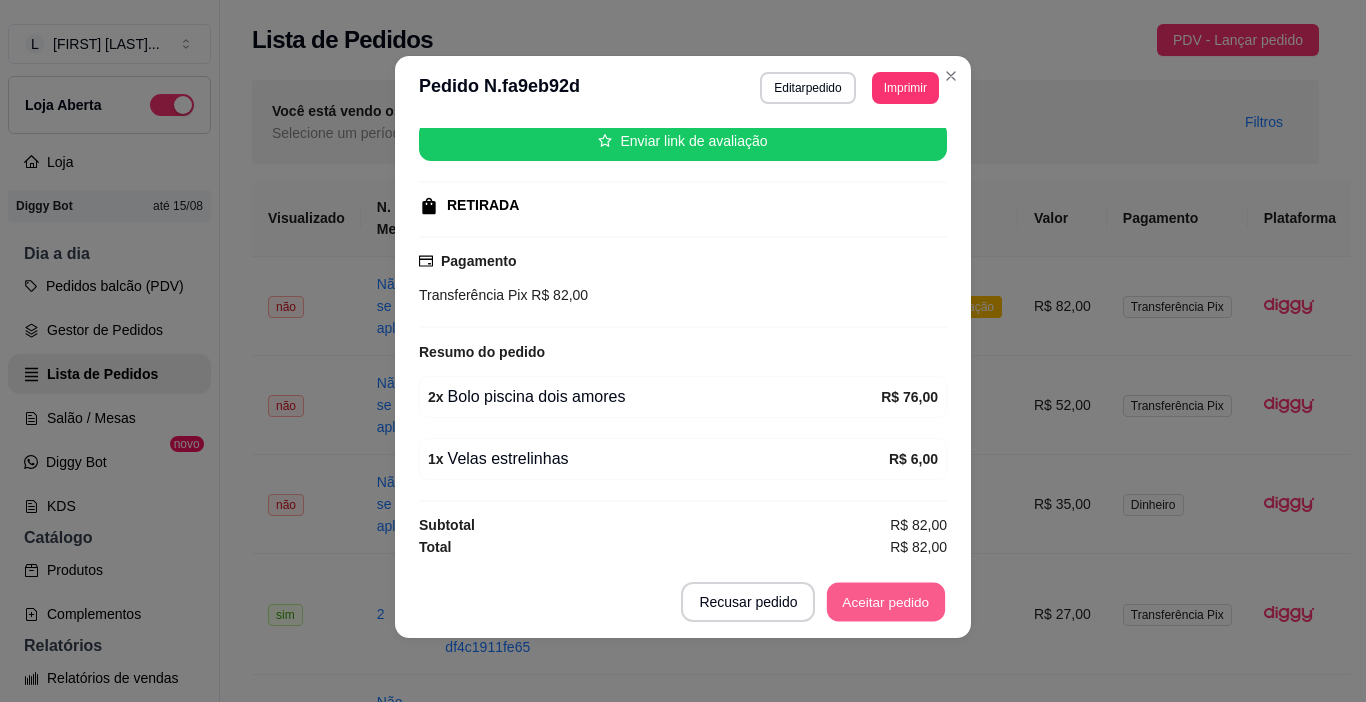 click on "Aceitar pedido" at bounding box center [886, 602] 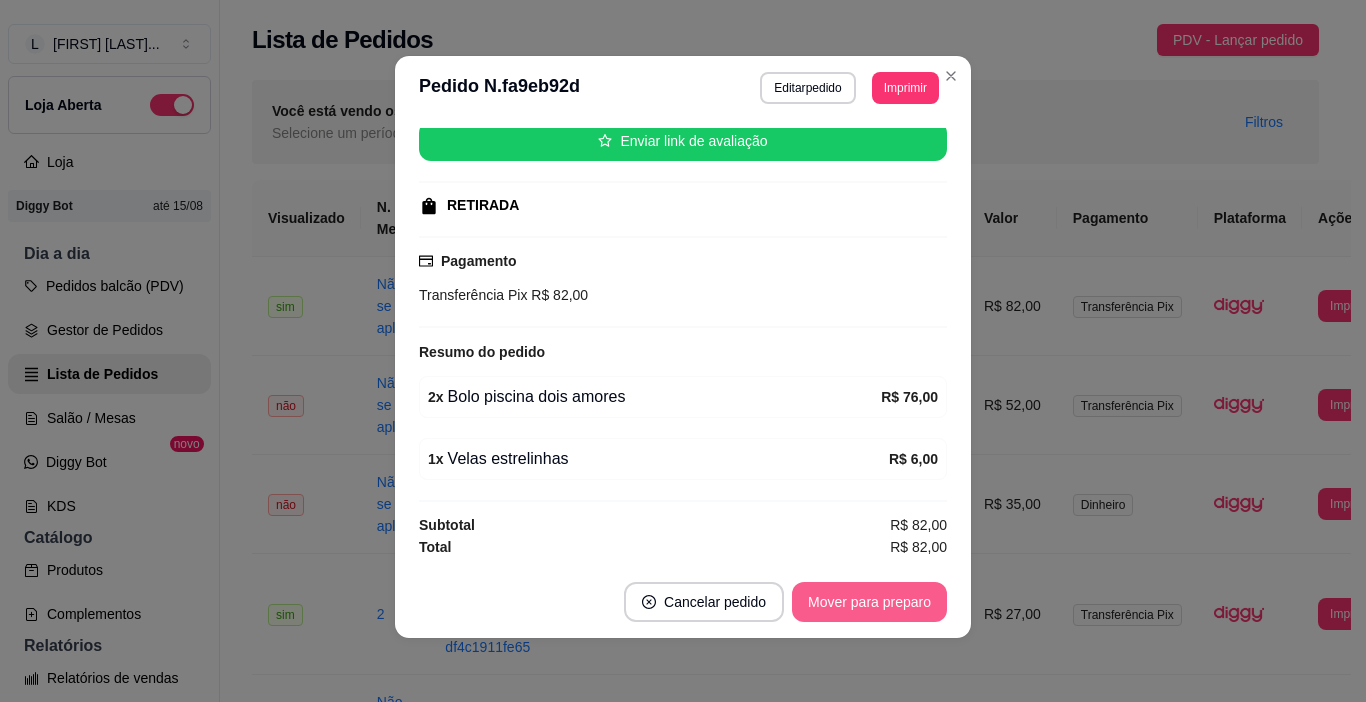 click on "Mover para preparo" at bounding box center (869, 602) 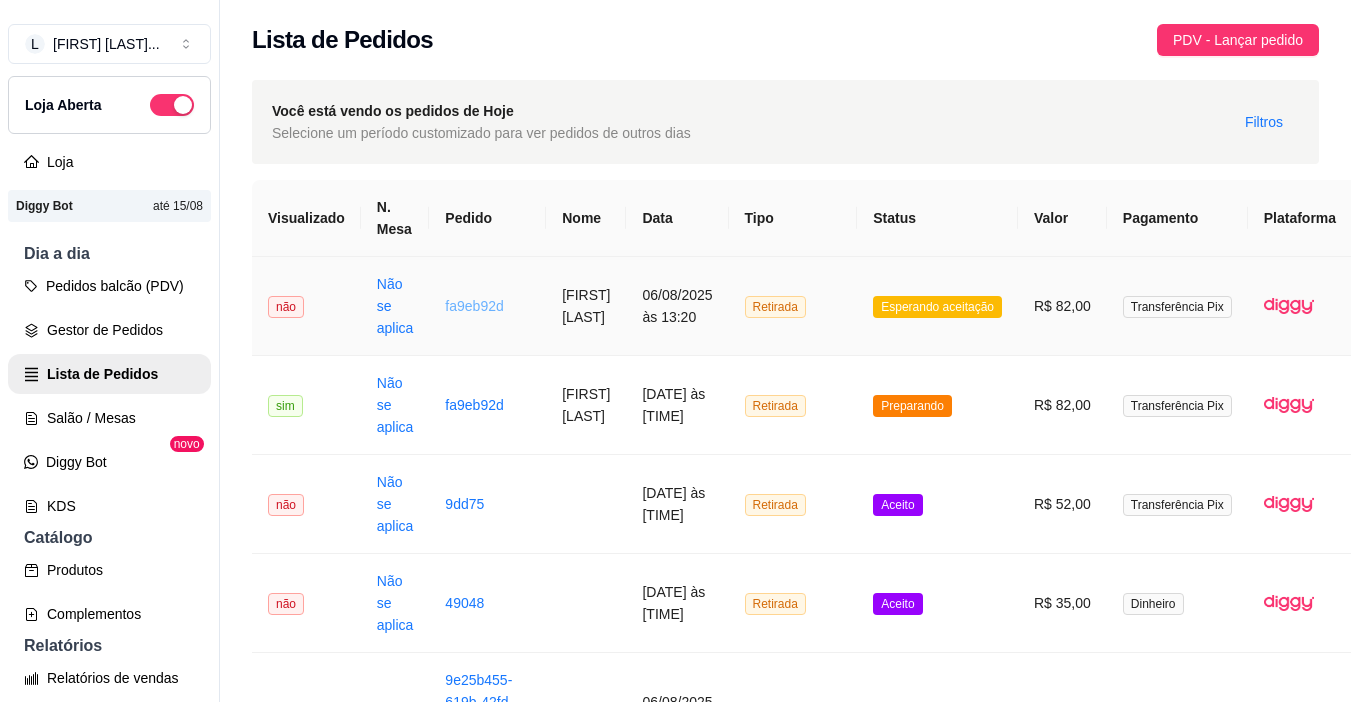 click on "fa9eb92d" at bounding box center (474, 306) 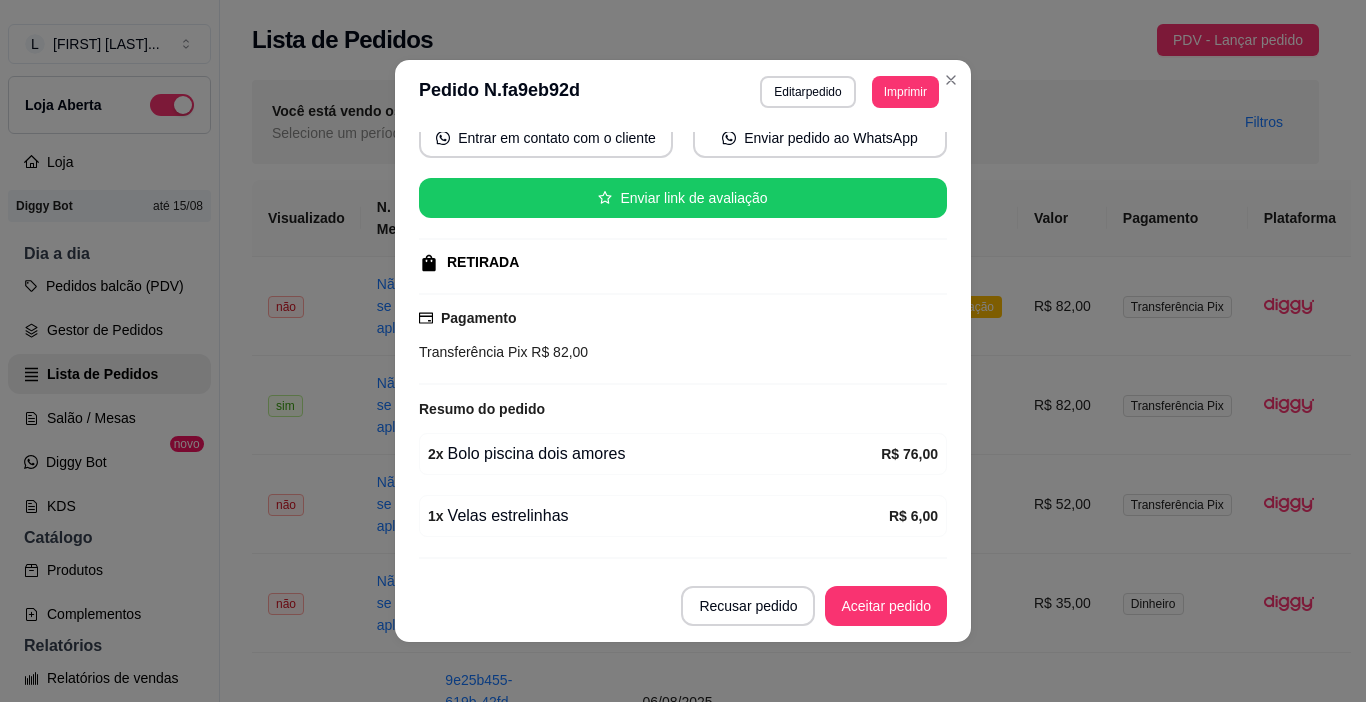 scroll, scrollTop: 253, scrollLeft: 0, axis: vertical 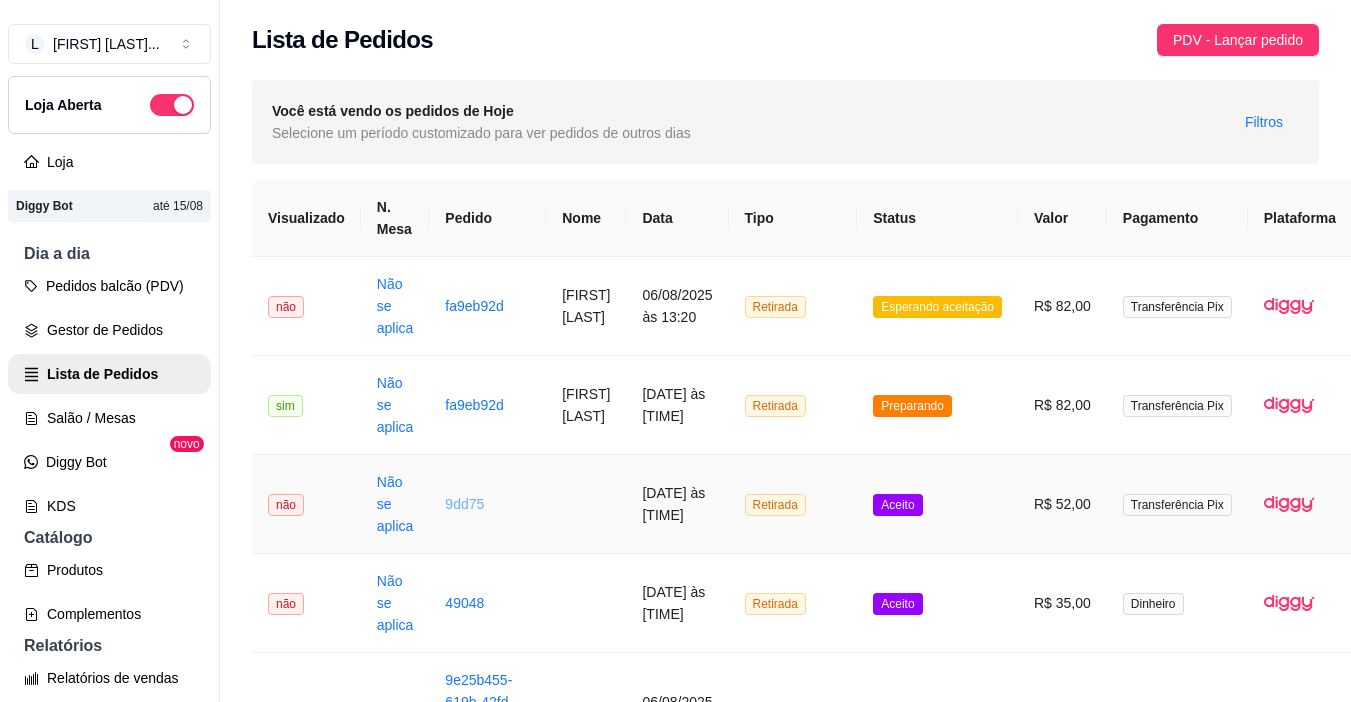 click on "9dd75" at bounding box center [464, 504] 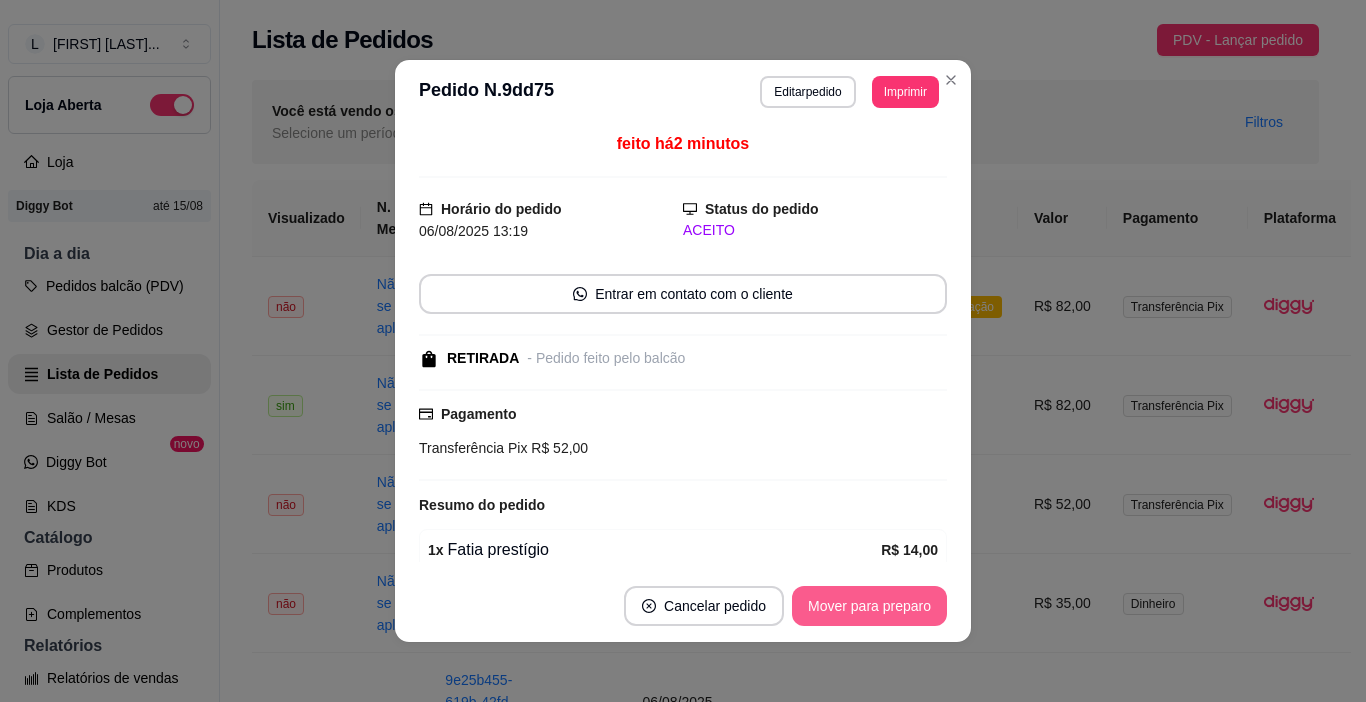 click on "Mover para preparo" at bounding box center (869, 606) 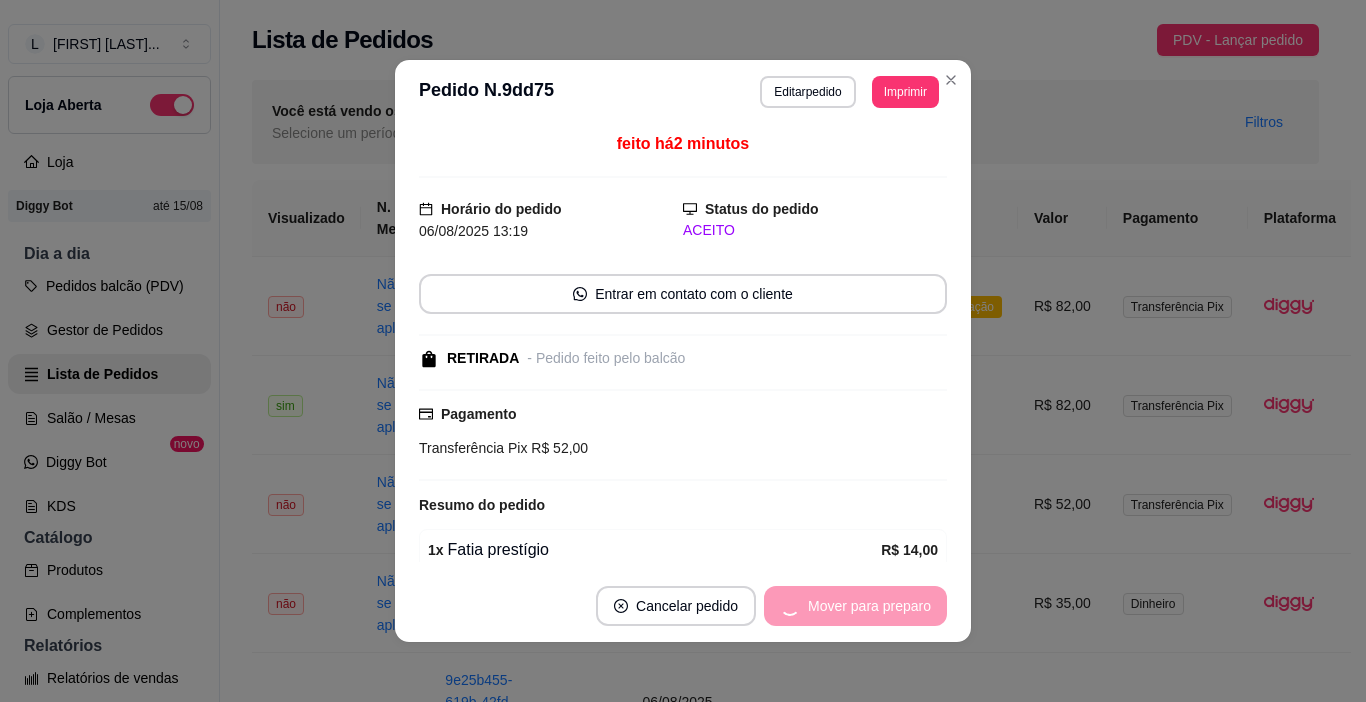 click on "Mover para preparo" at bounding box center [855, 606] 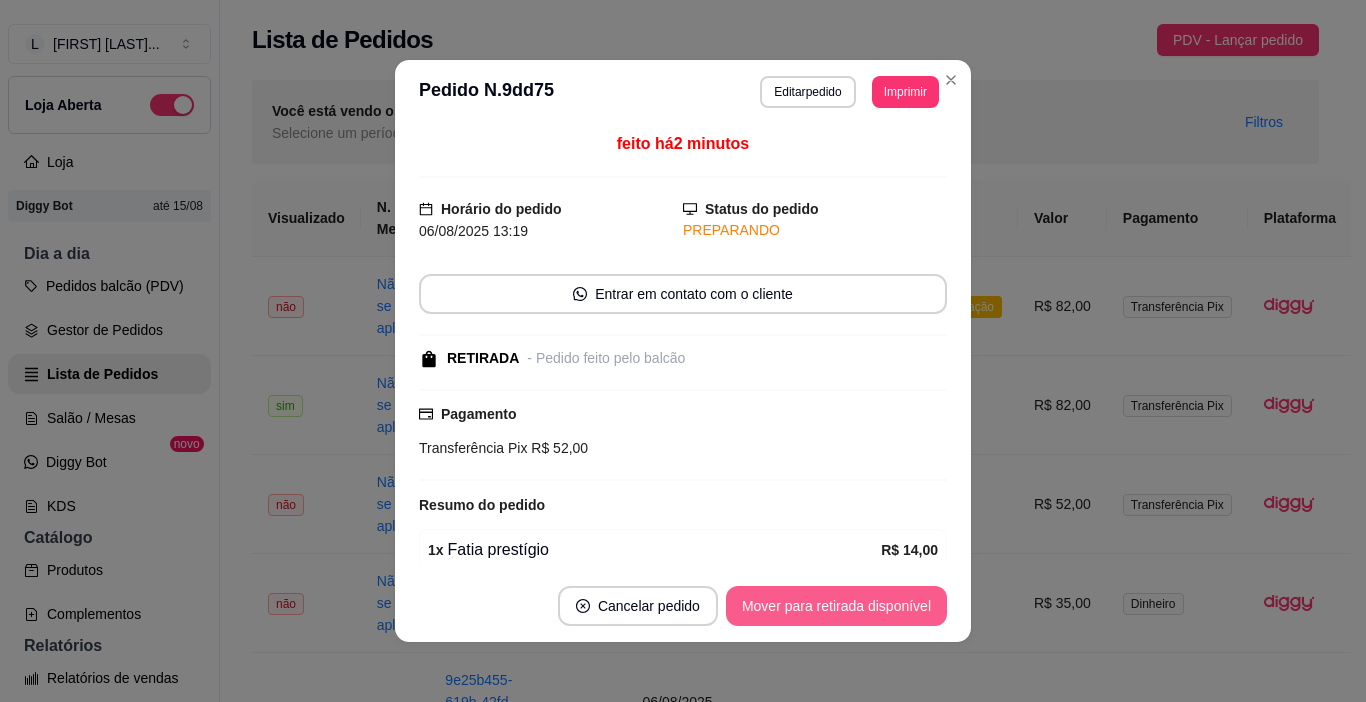 click on "Mover para retirada disponível" at bounding box center (836, 606) 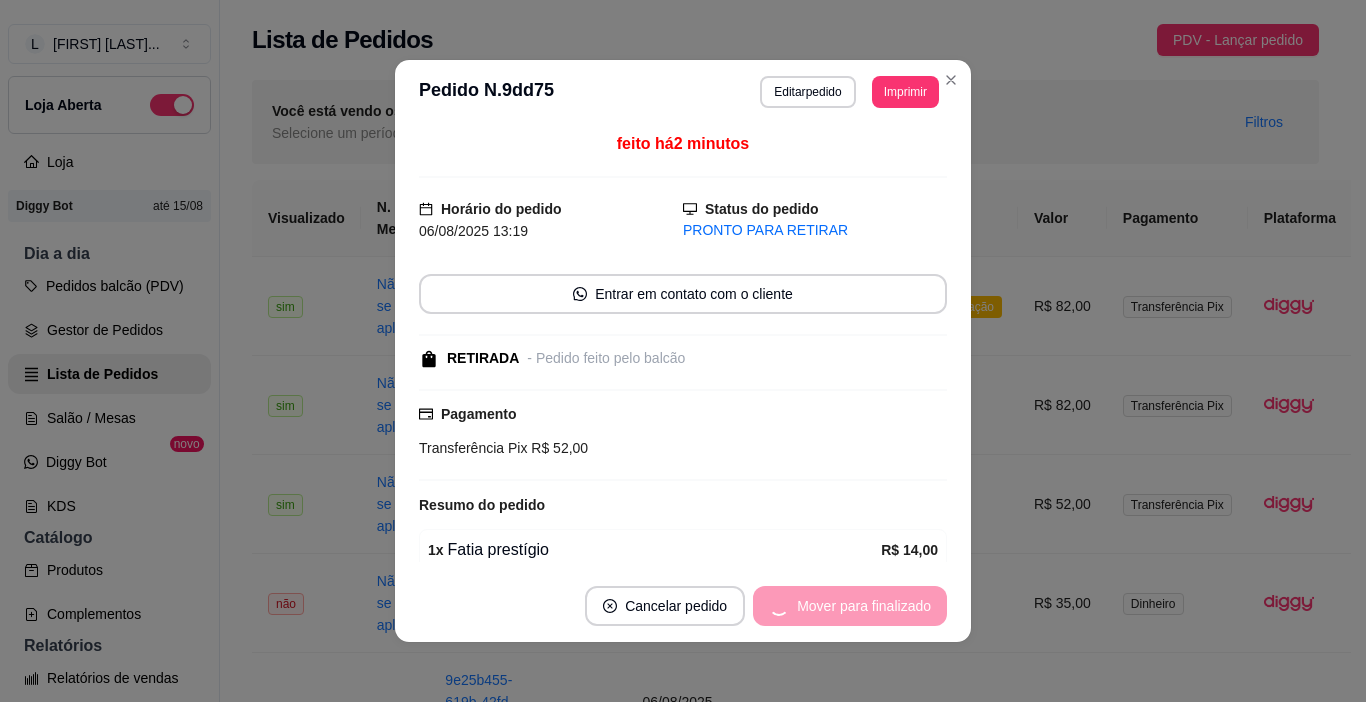 click on "Mover para finalizado" at bounding box center (850, 606) 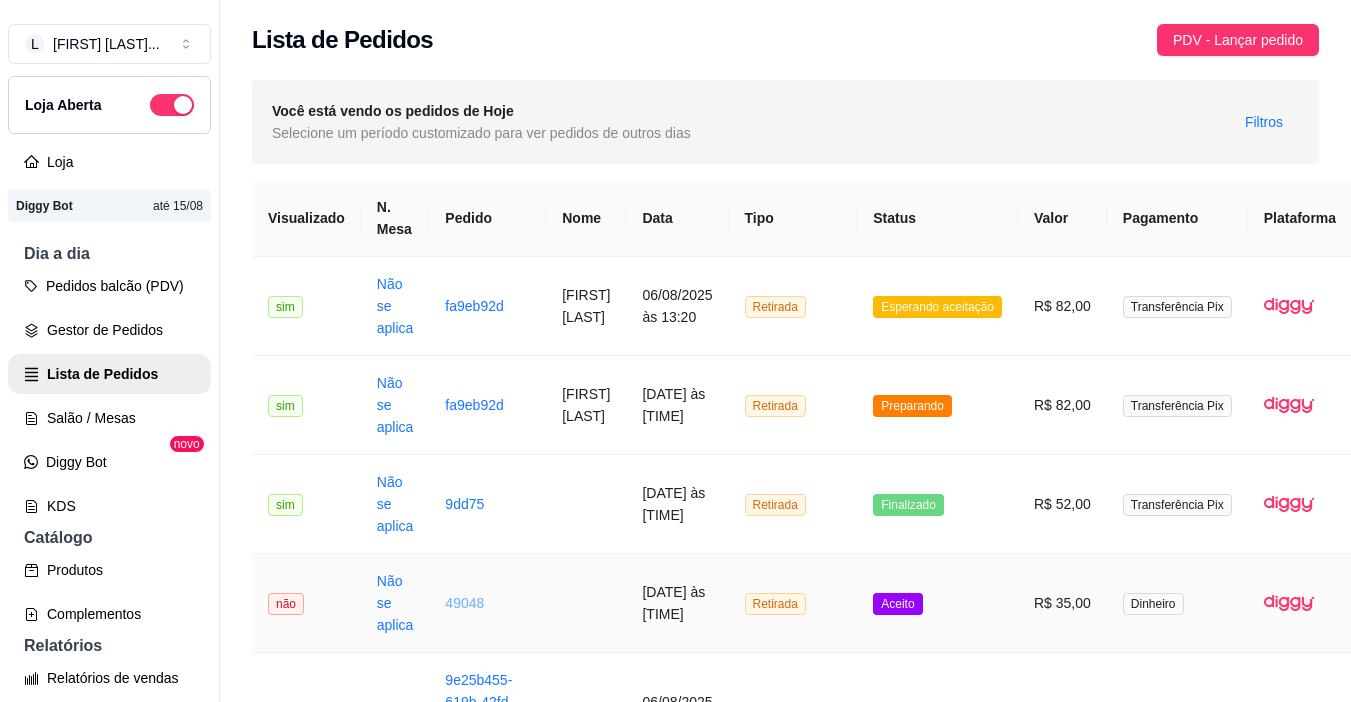 click on "49048" at bounding box center (464, 603) 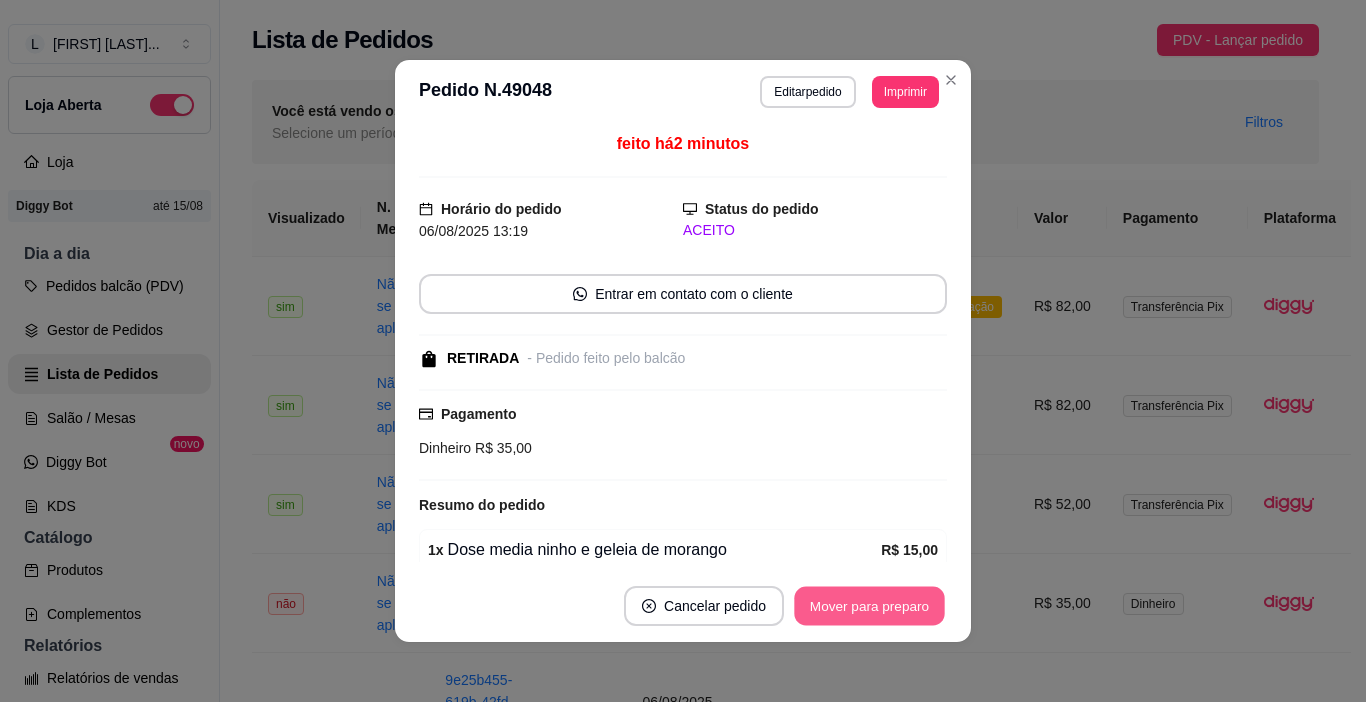 click on "Mover para preparo" at bounding box center (869, 606) 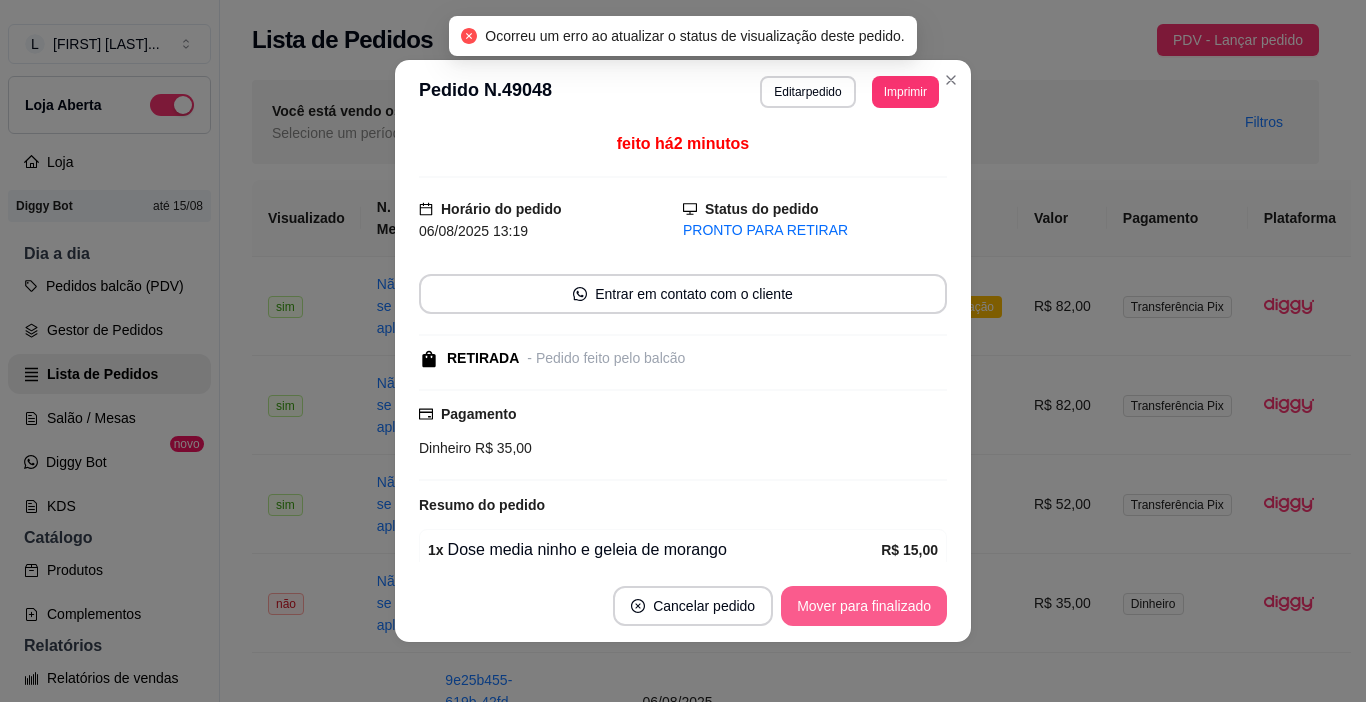 click on "Mover para finalizado" at bounding box center [864, 606] 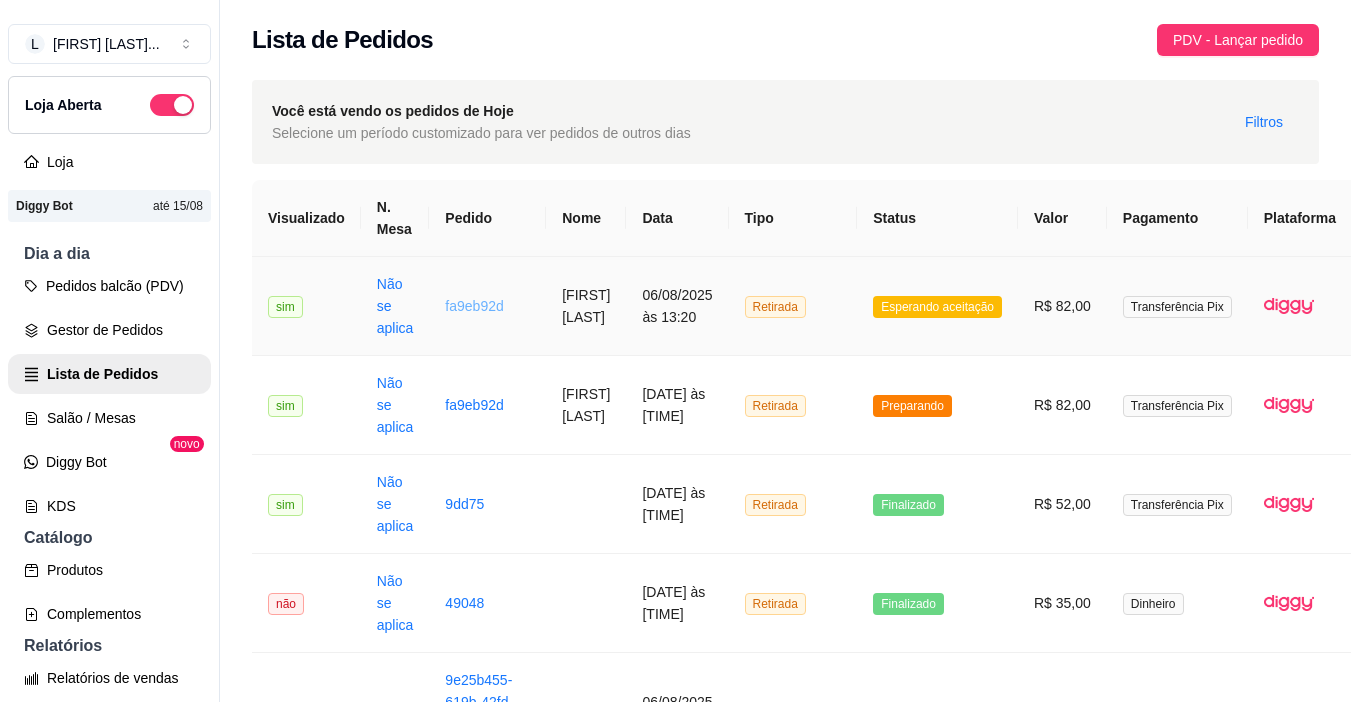 click on "fa9eb92d" at bounding box center [474, 306] 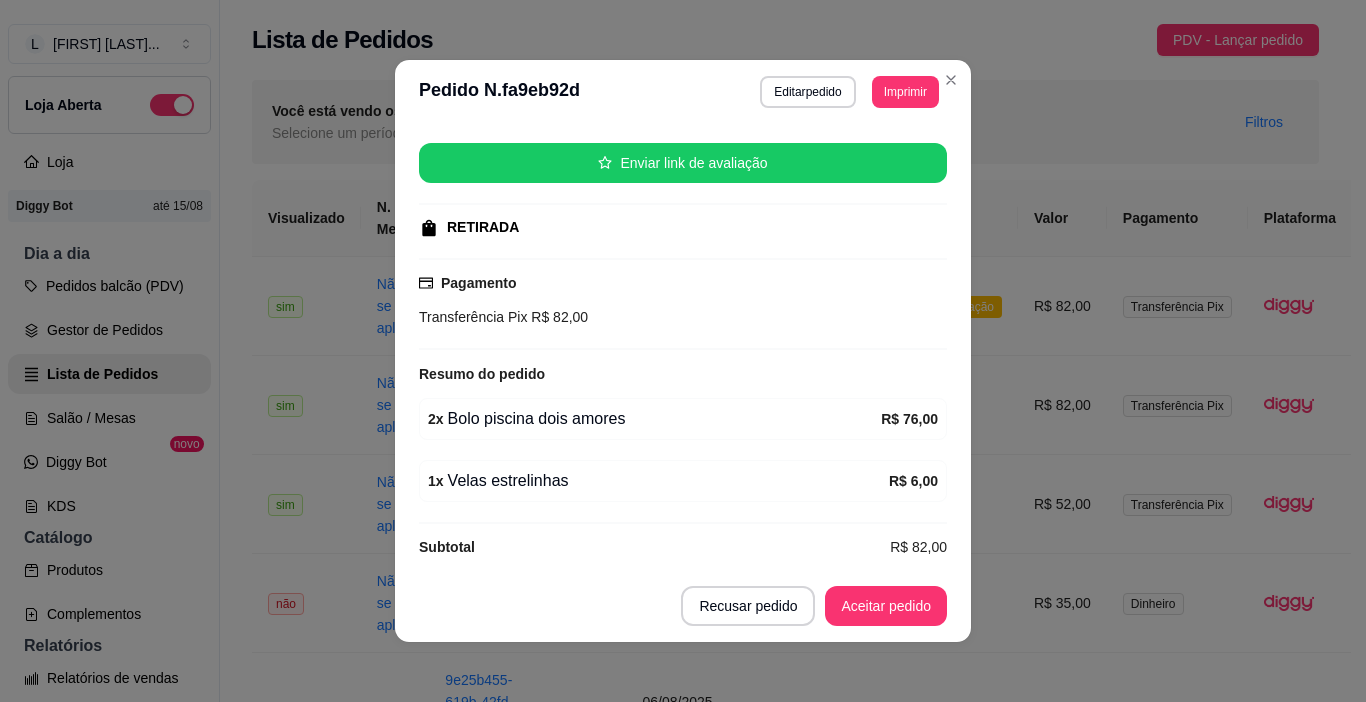 scroll, scrollTop: 253, scrollLeft: 0, axis: vertical 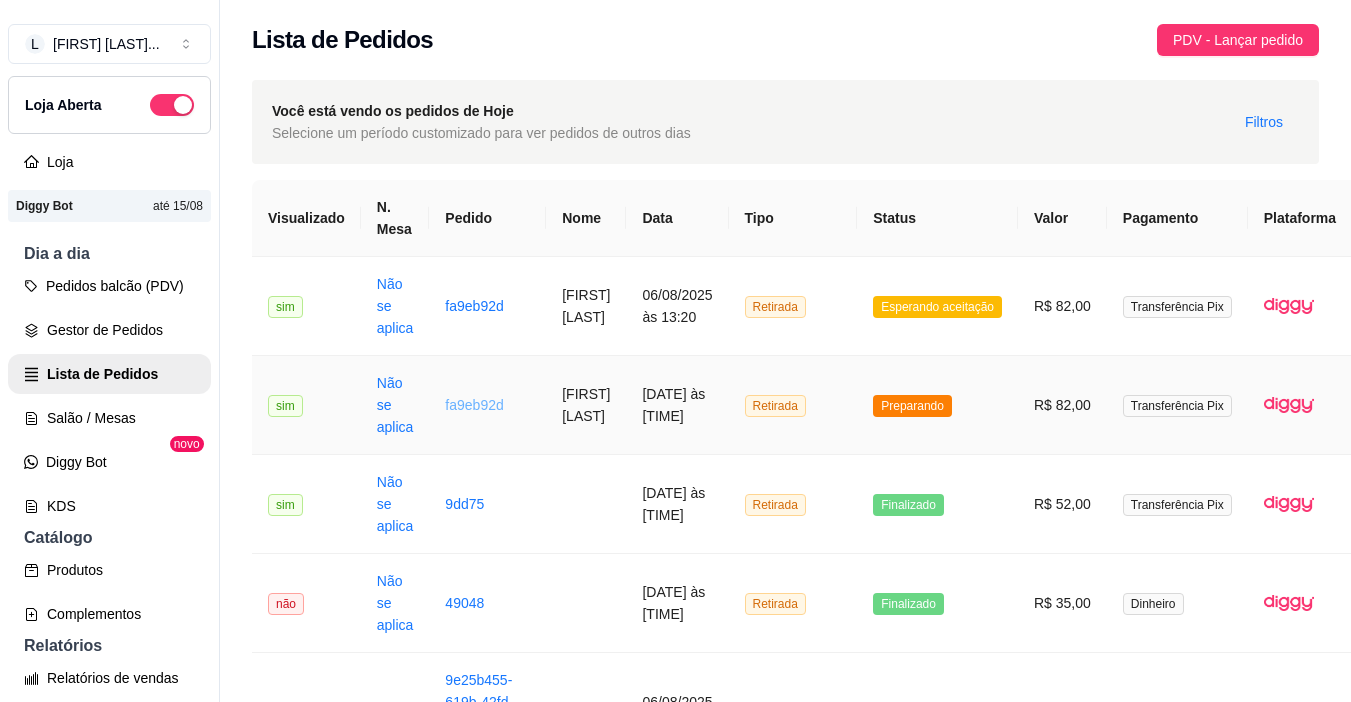 click on "fa9eb92d" at bounding box center (474, 405) 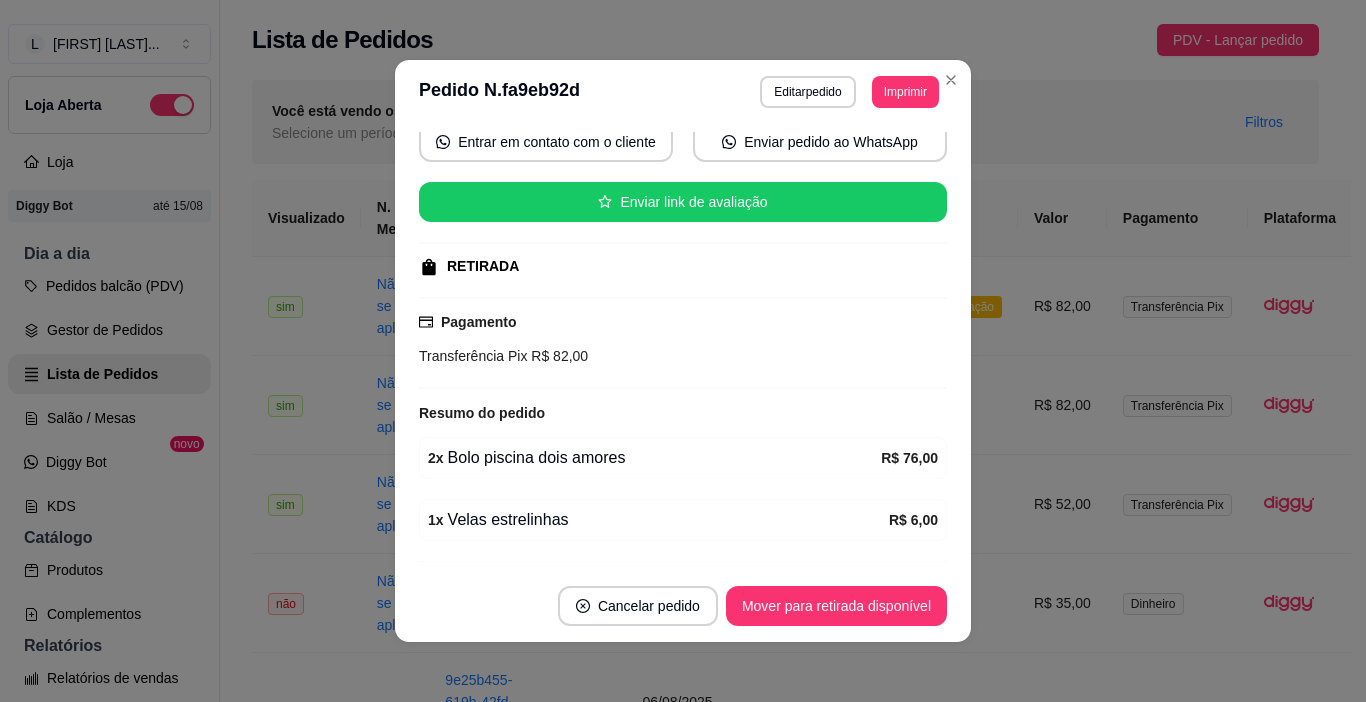 scroll, scrollTop: 253, scrollLeft: 0, axis: vertical 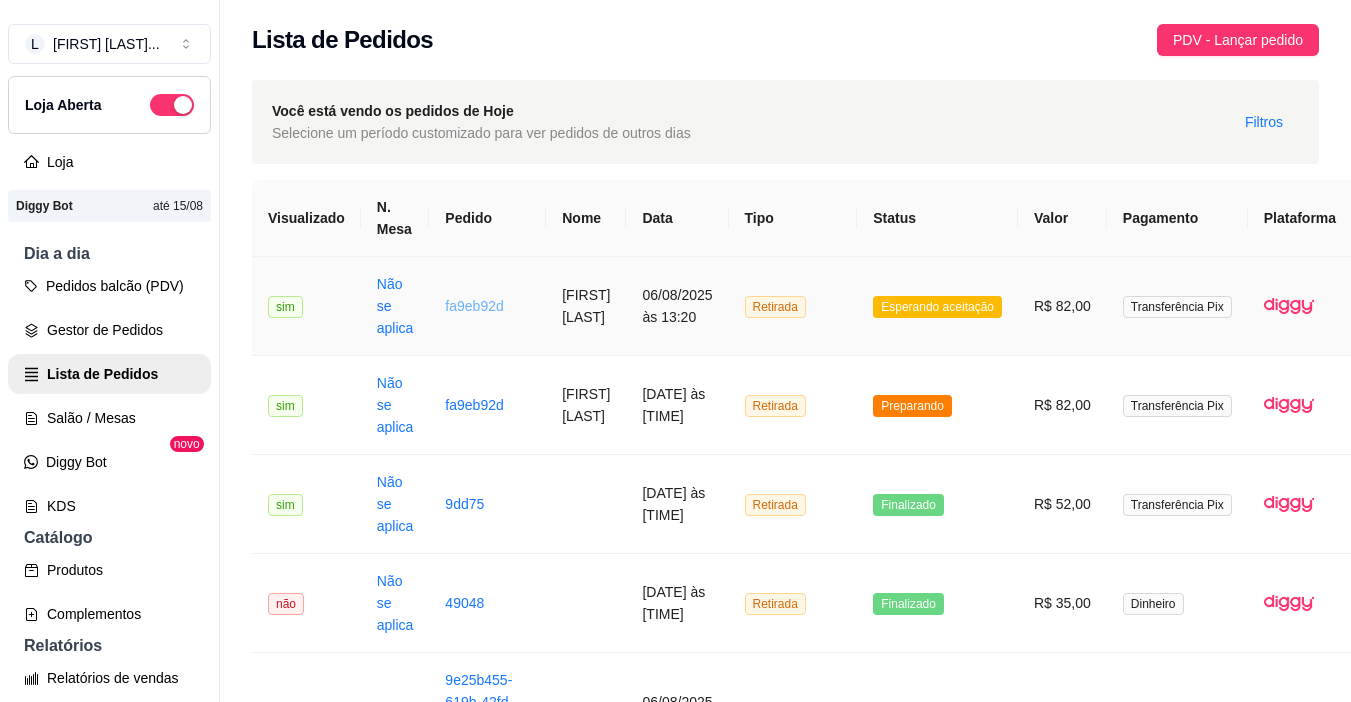 click on "fa9eb92d" at bounding box center (474, 306) 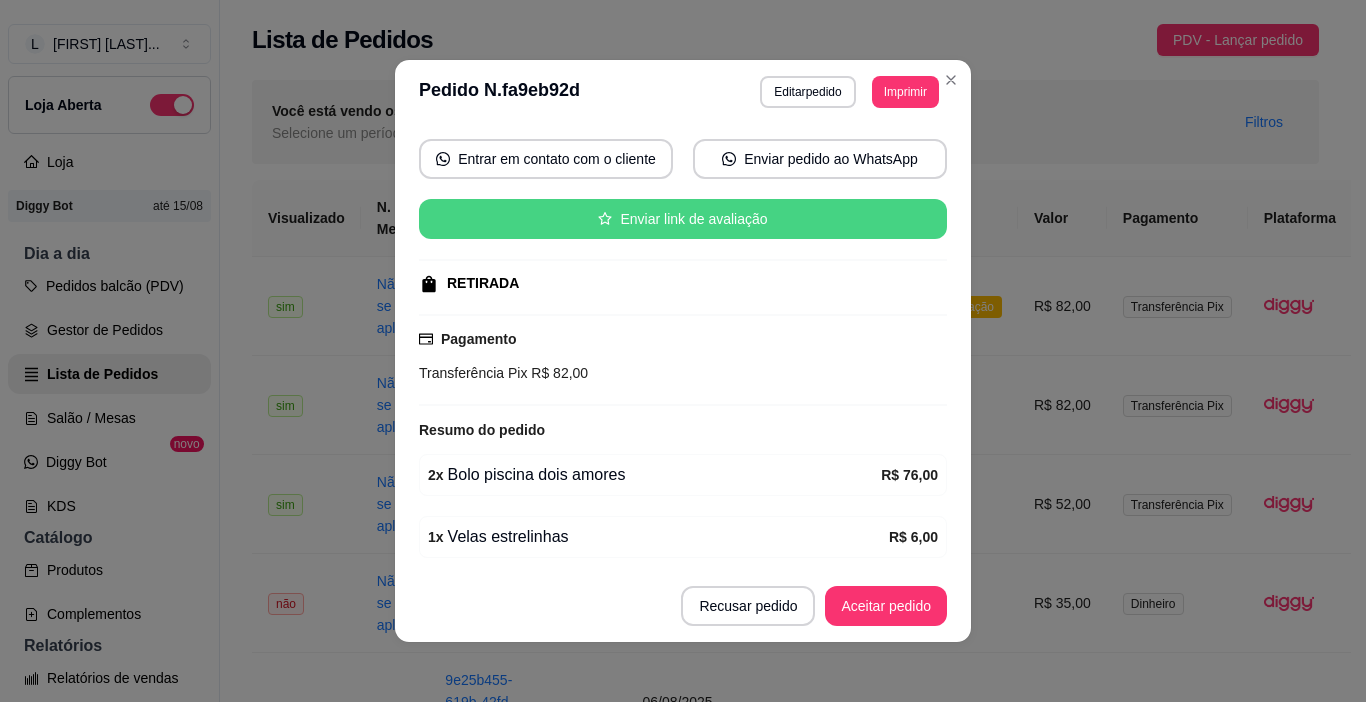 scroll, scrollTop: 253, scrollLeft: 0, axis: vertical 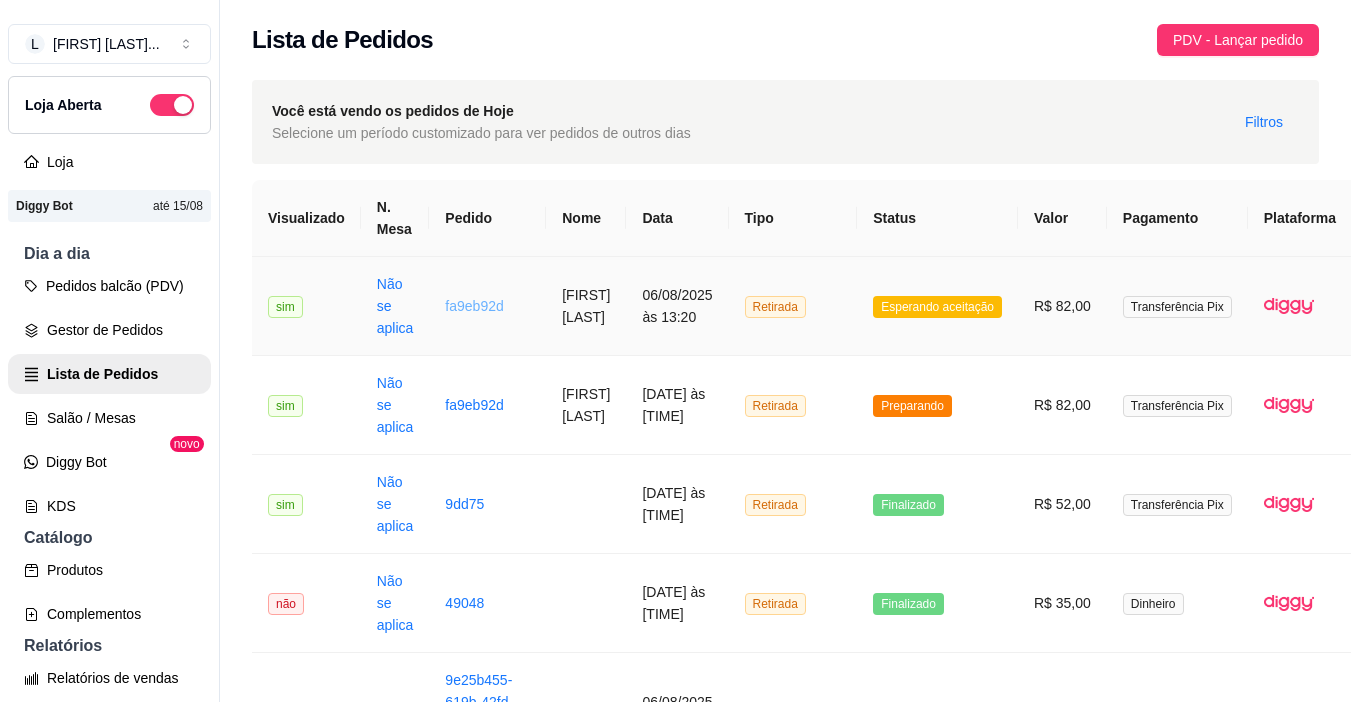 click on "fa9eb92d" at bounding box center (474, 306) 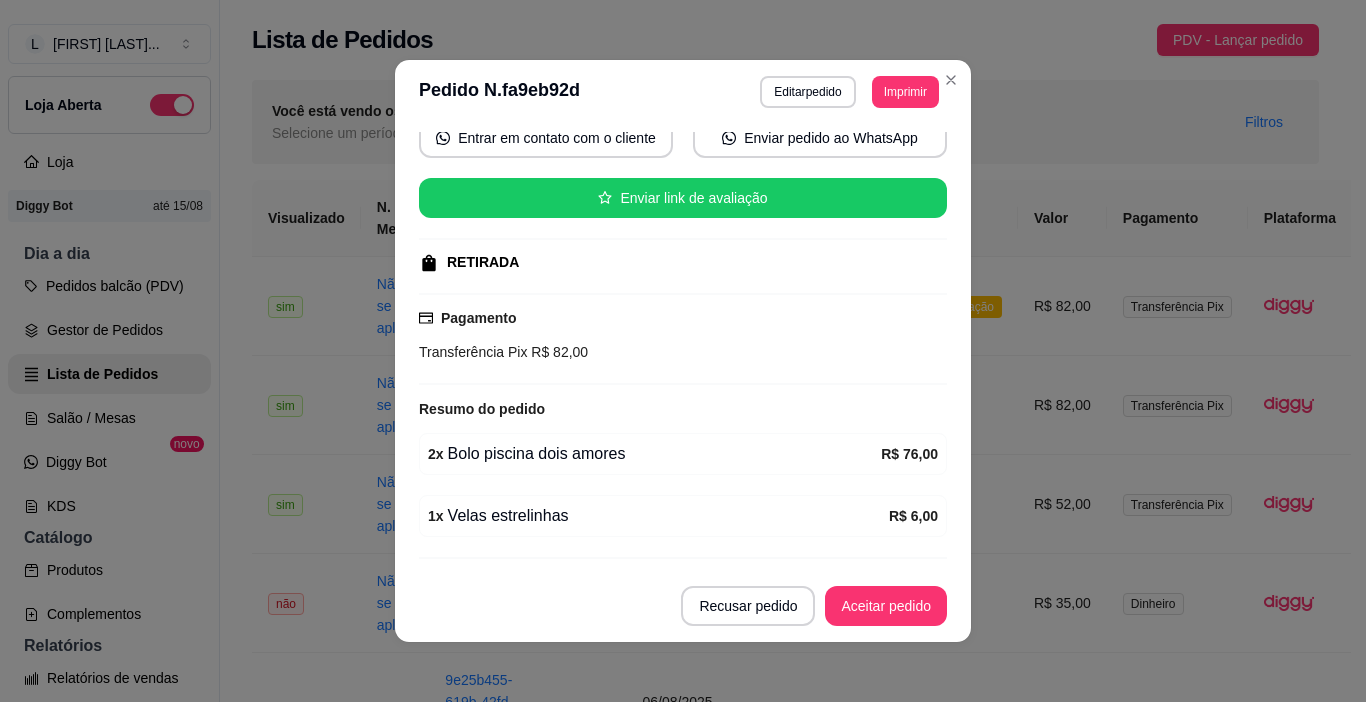 scroll, scrollTop: 253, scrollLeft: 0, axis: vertical 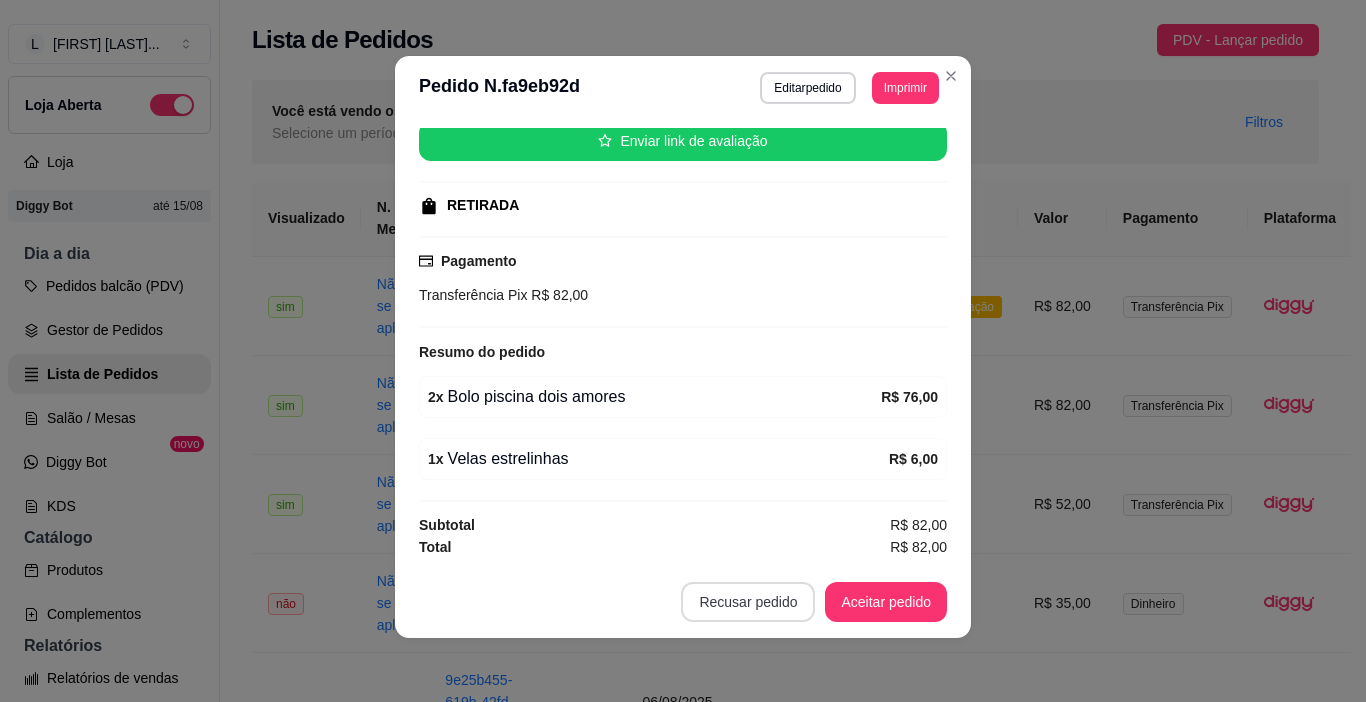 click on "Recusar pedido" at bounding box center [748, 602] 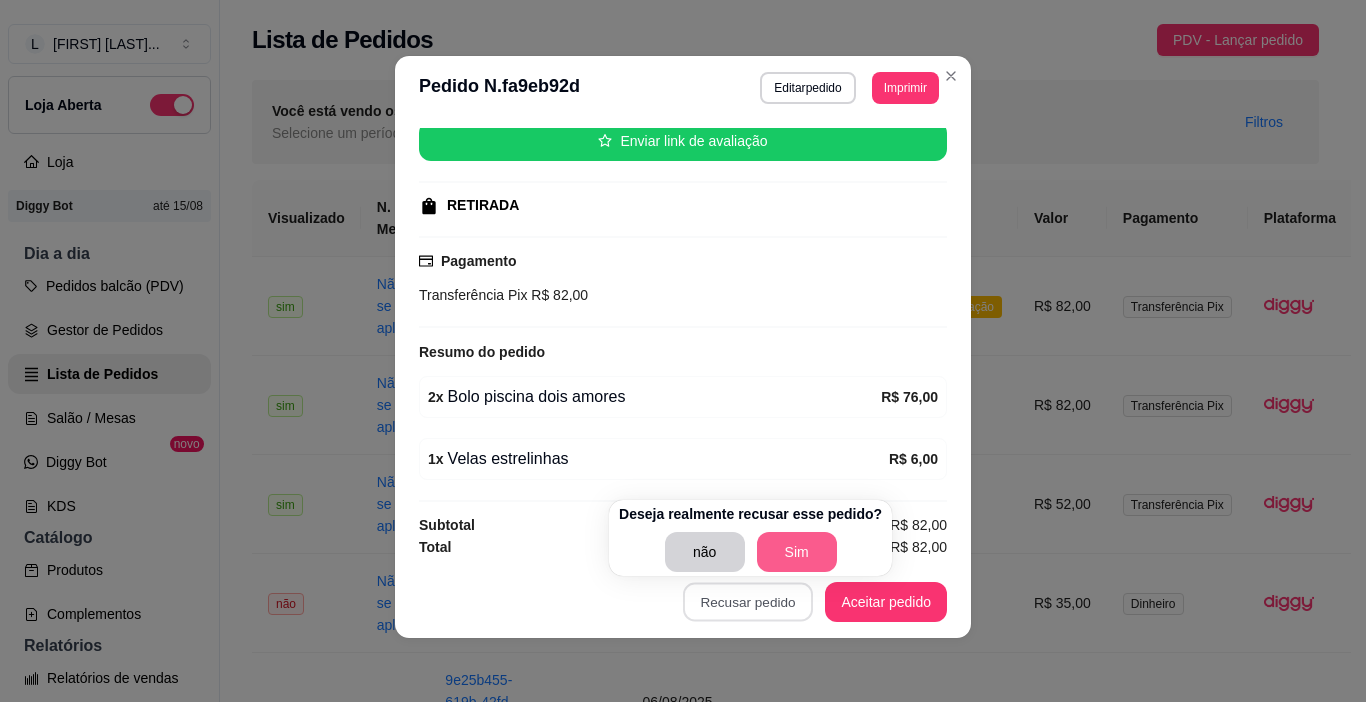 click on "Sim" at bounding box center (797, 552) 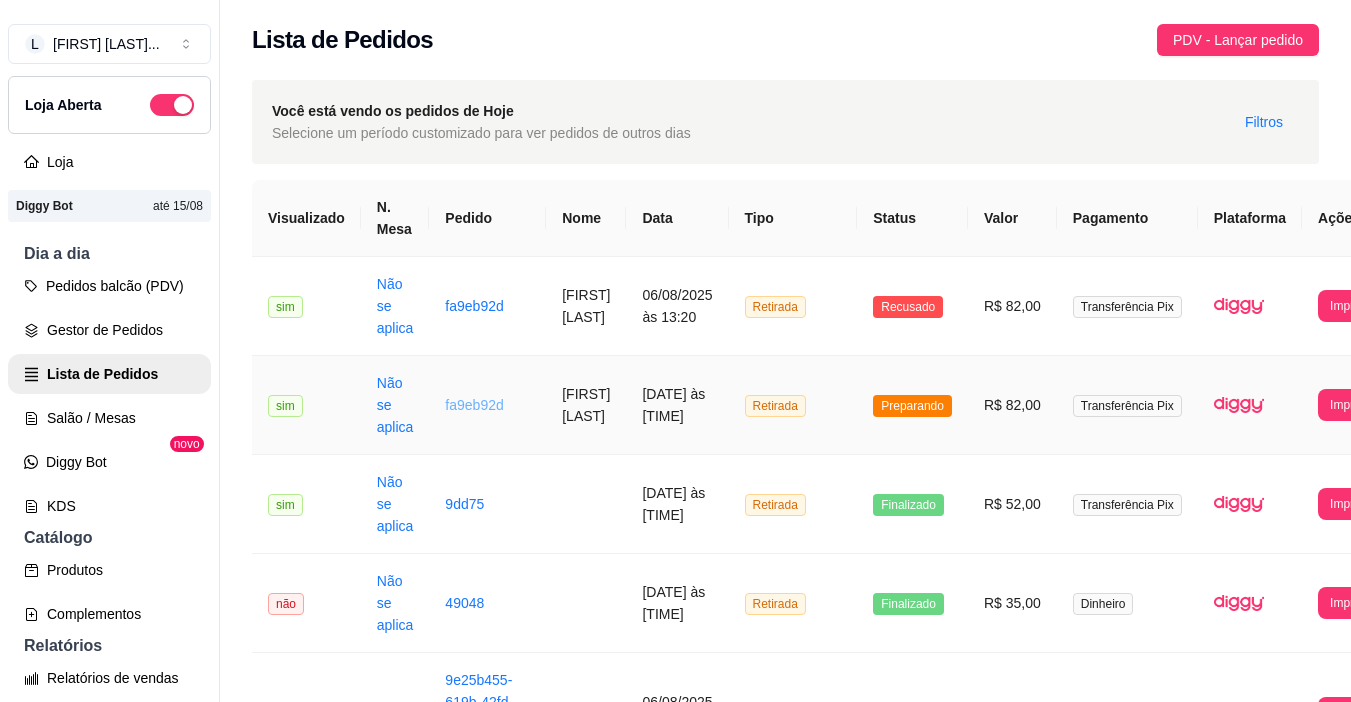 click on "fa9eb92d" at bounding box center [474, 405] 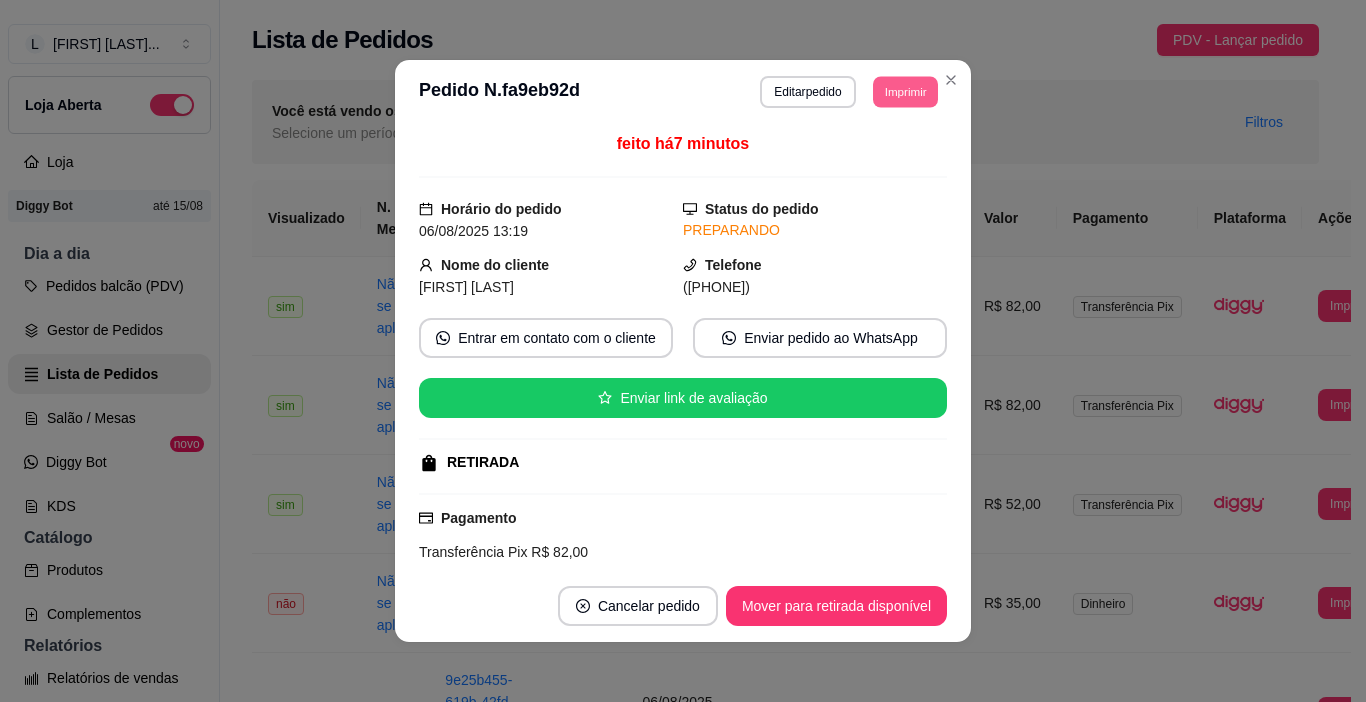click on "Imprimir" at bounding box center (905, 91) 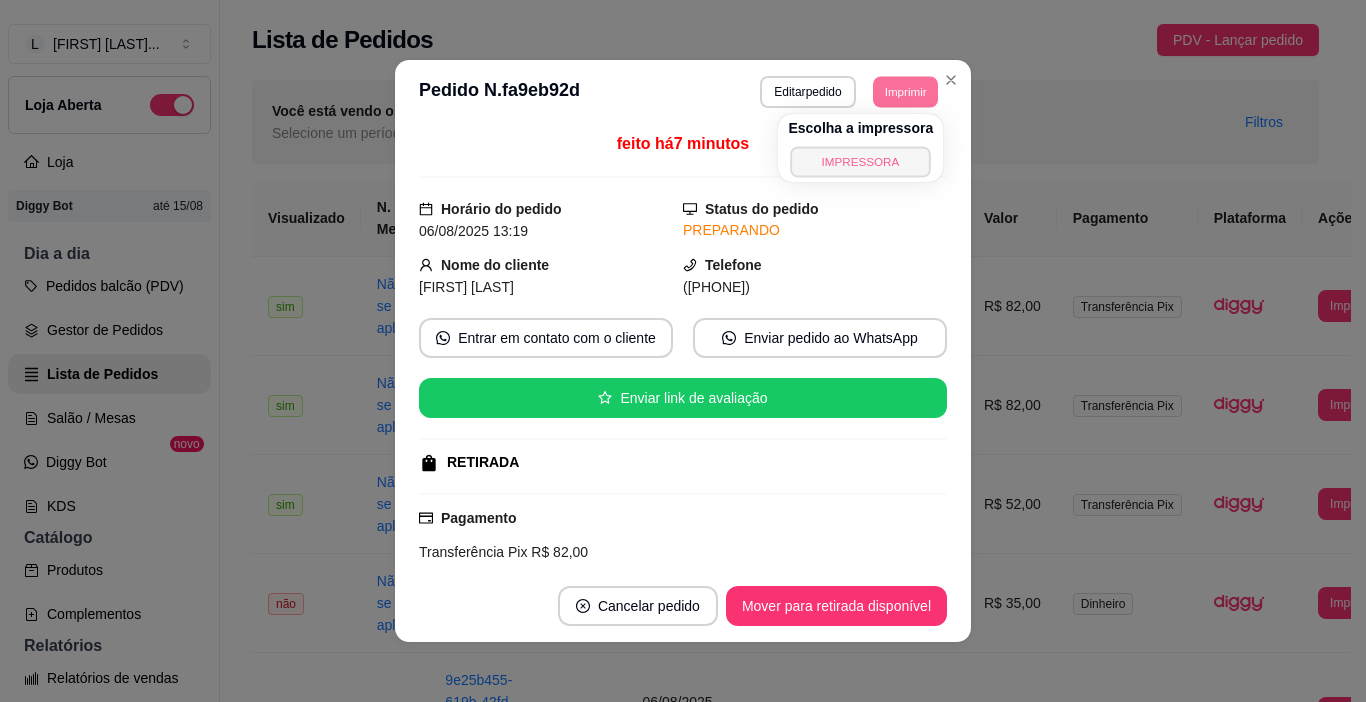 click on "IMPRESSORA" at bounding box center (861, 161) 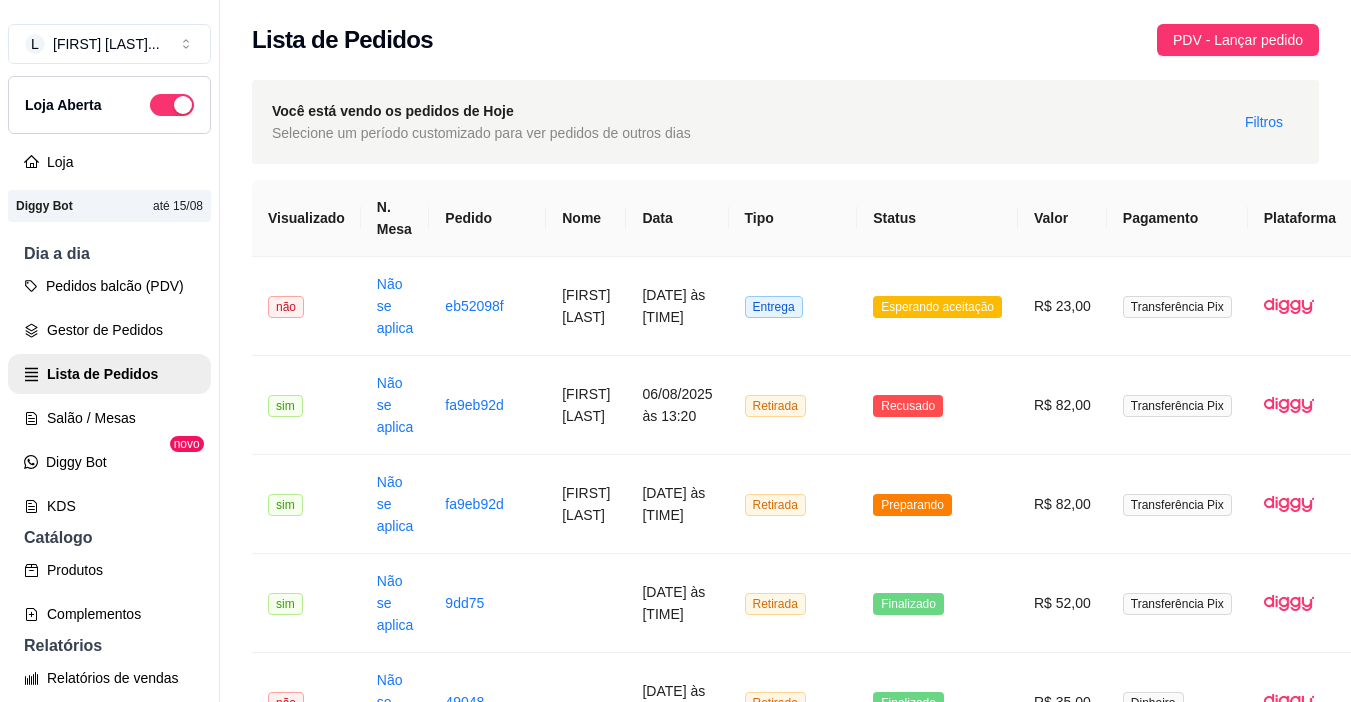 click on "Você está vendo os pedidos de   Hoje Selecione um período customizado para ver pedidos de outros dias Filtros" at bounding box center (785, 122) 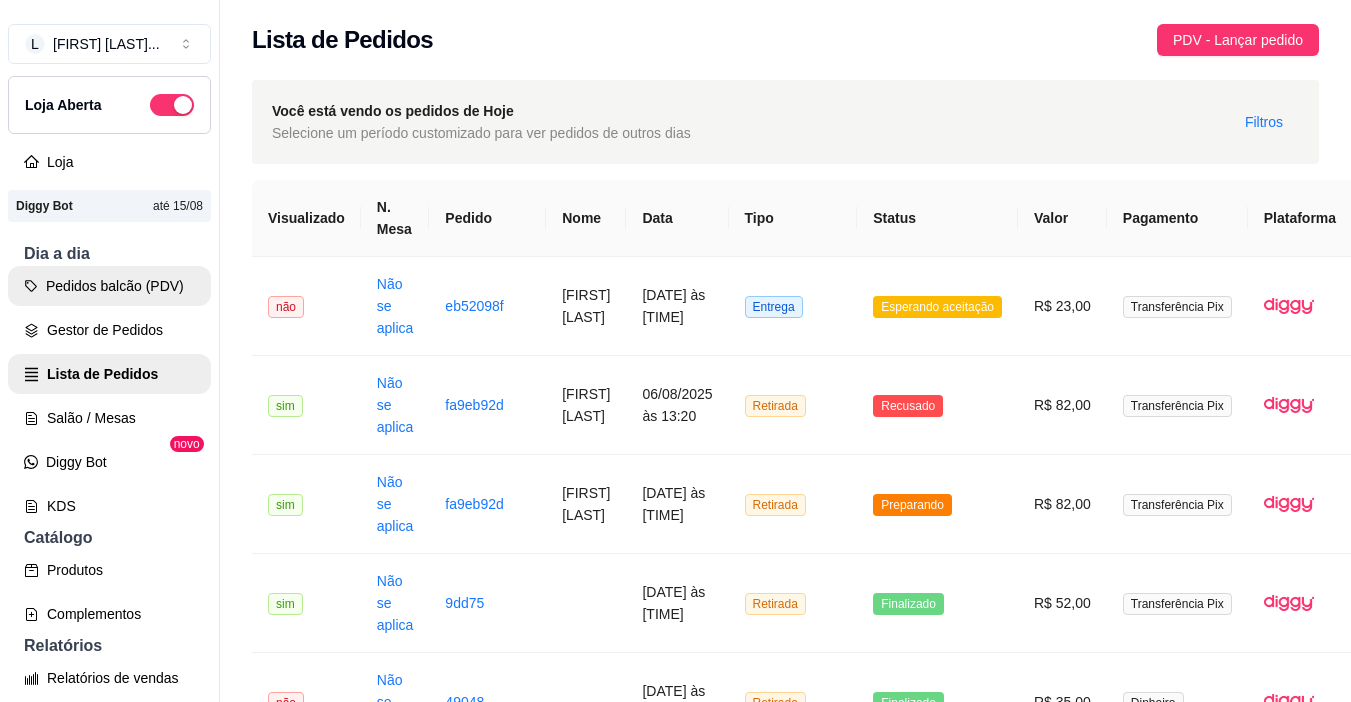 click on "Pedidos balcão (PDV)" at bounding box center (109, 286) 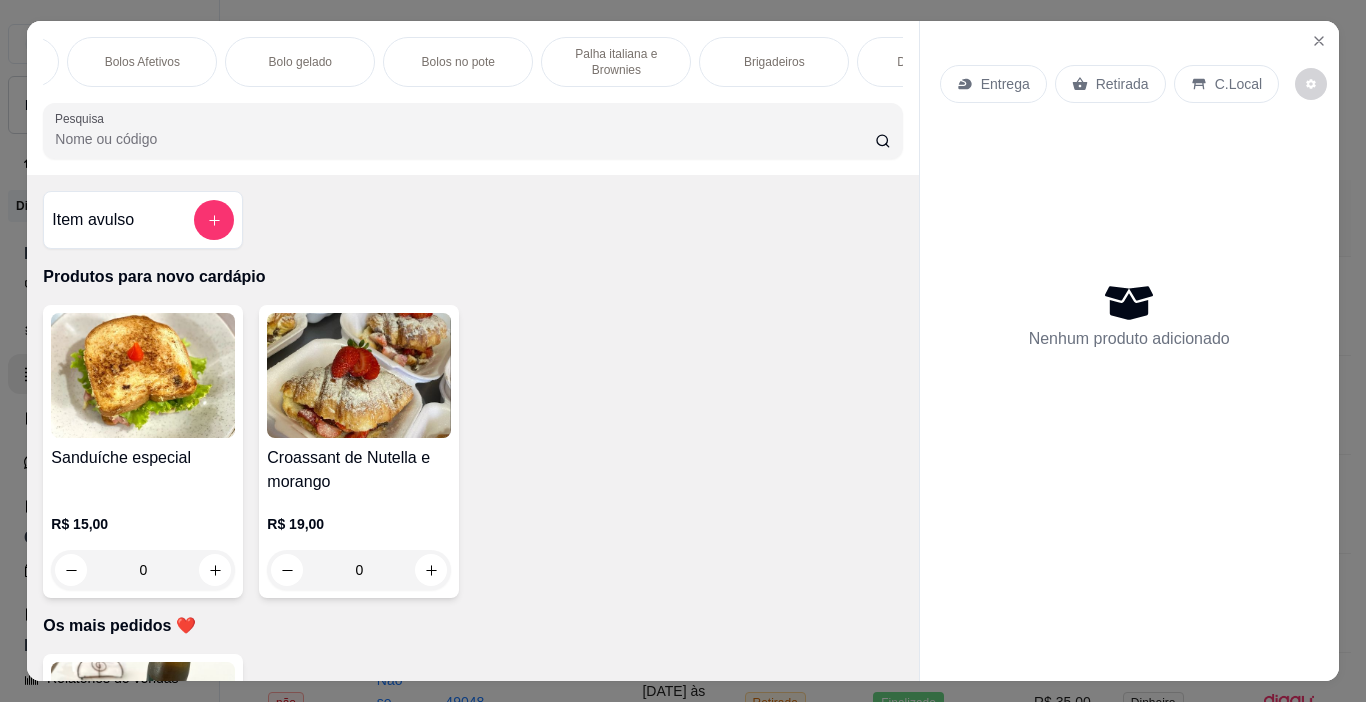 scroll, scrollTop: 0, scrollLeft: 655, axis: horizontal 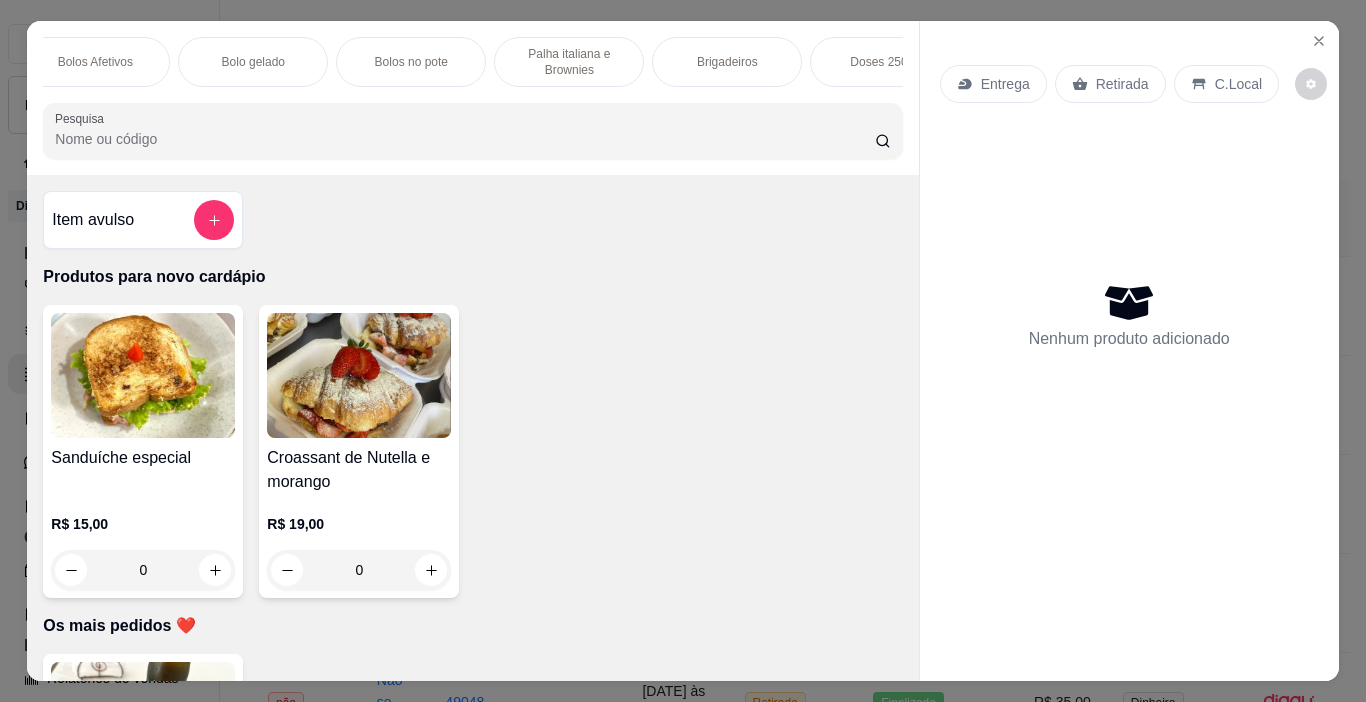 click on "Doses 250ml" at bounding box center [885, 62] 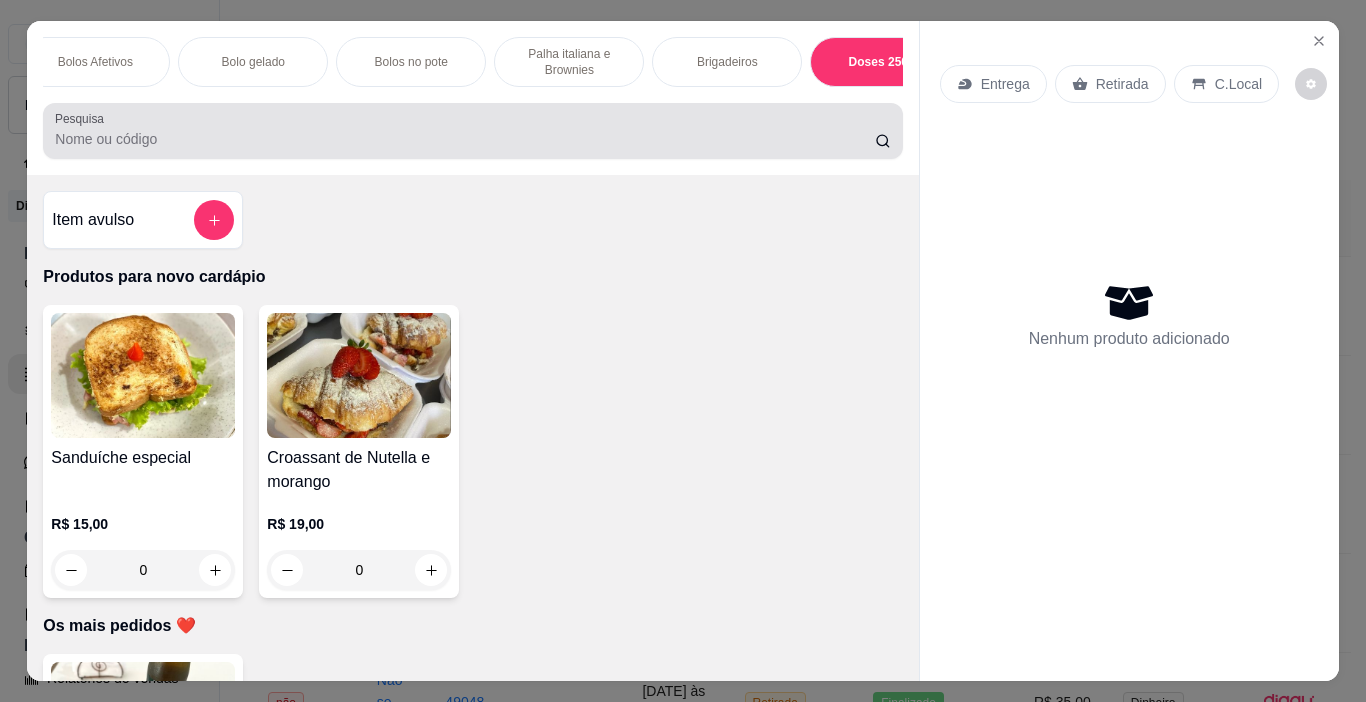 scroll, scrollTop: 4656, scrollLeft: 0, axis: vertical 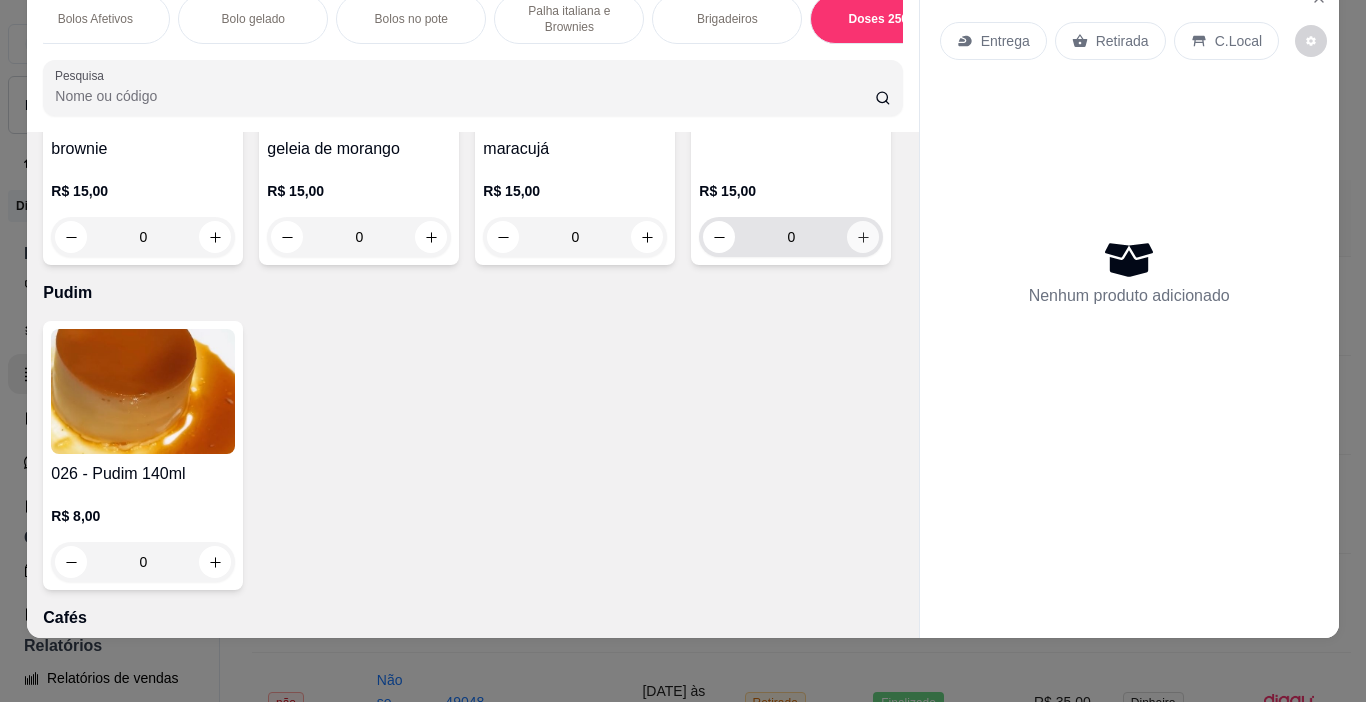 click 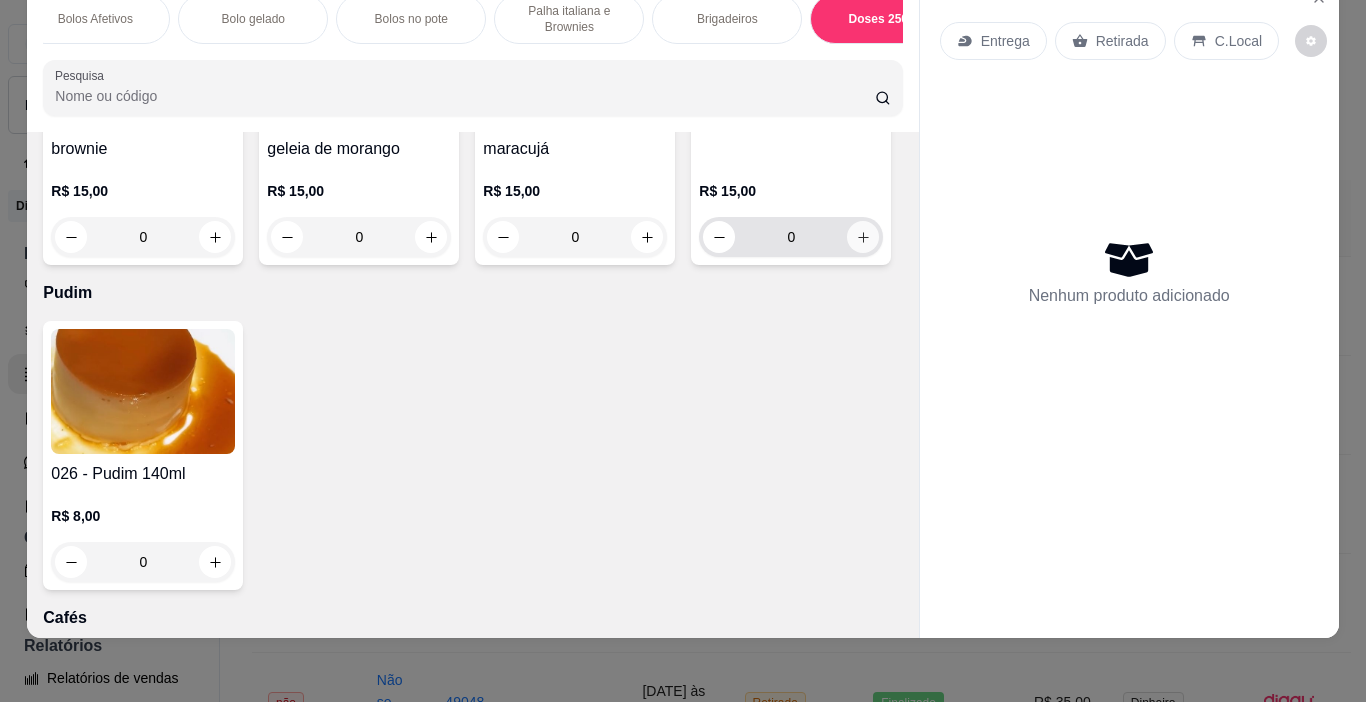 type on "1" 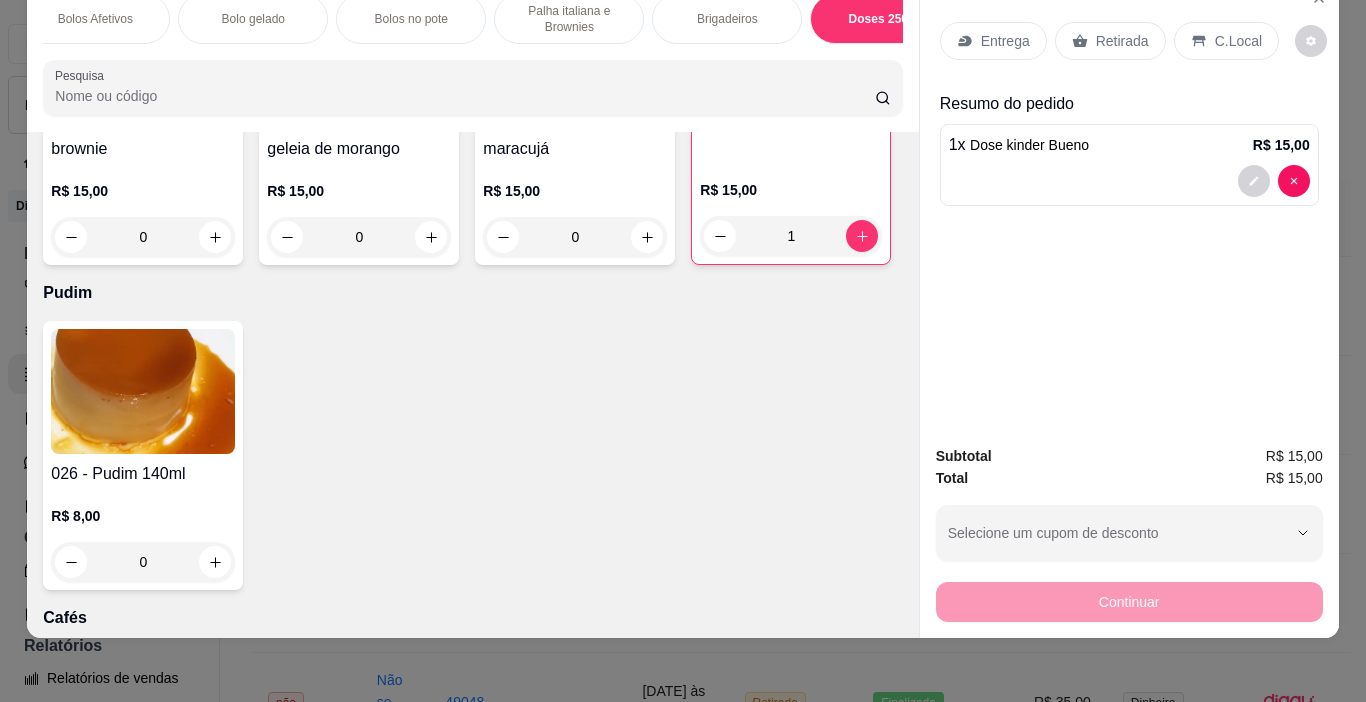 click on "Retirada" at bounding box center [1122, 41] 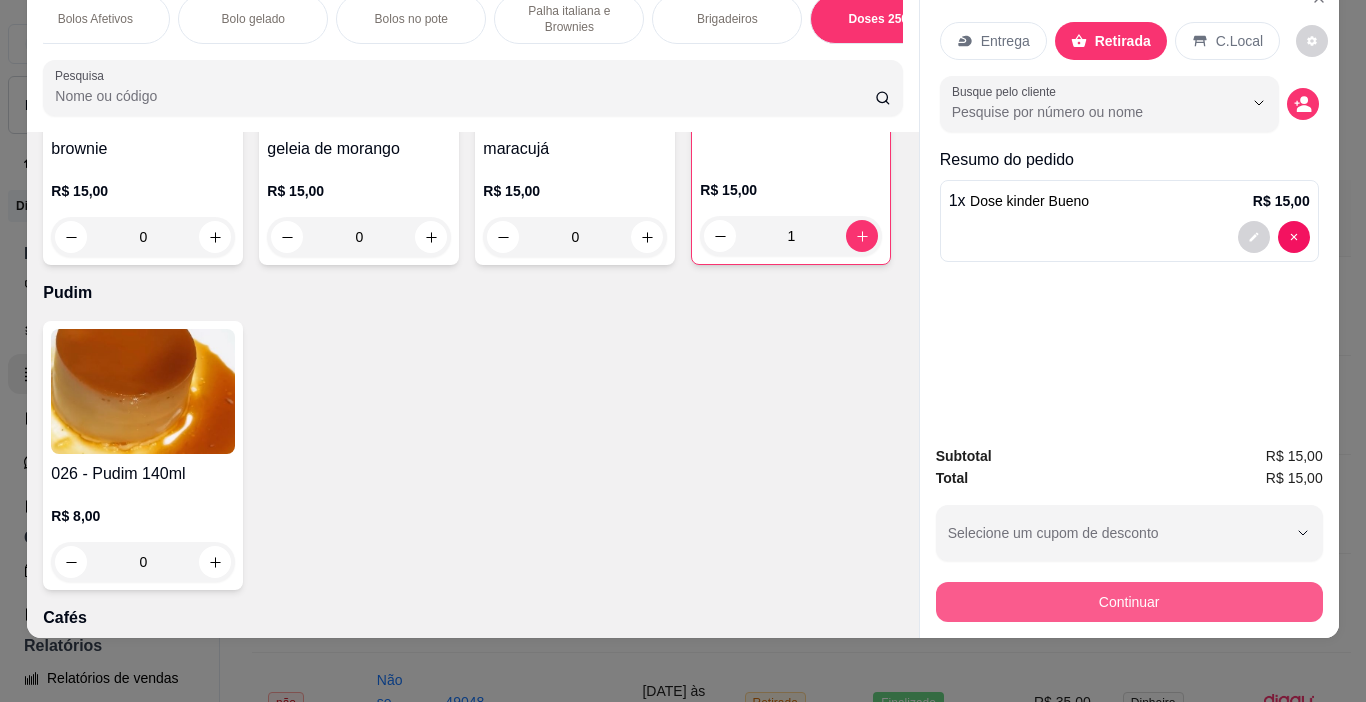click on "Continuar" at bounding box center (1129, 602) 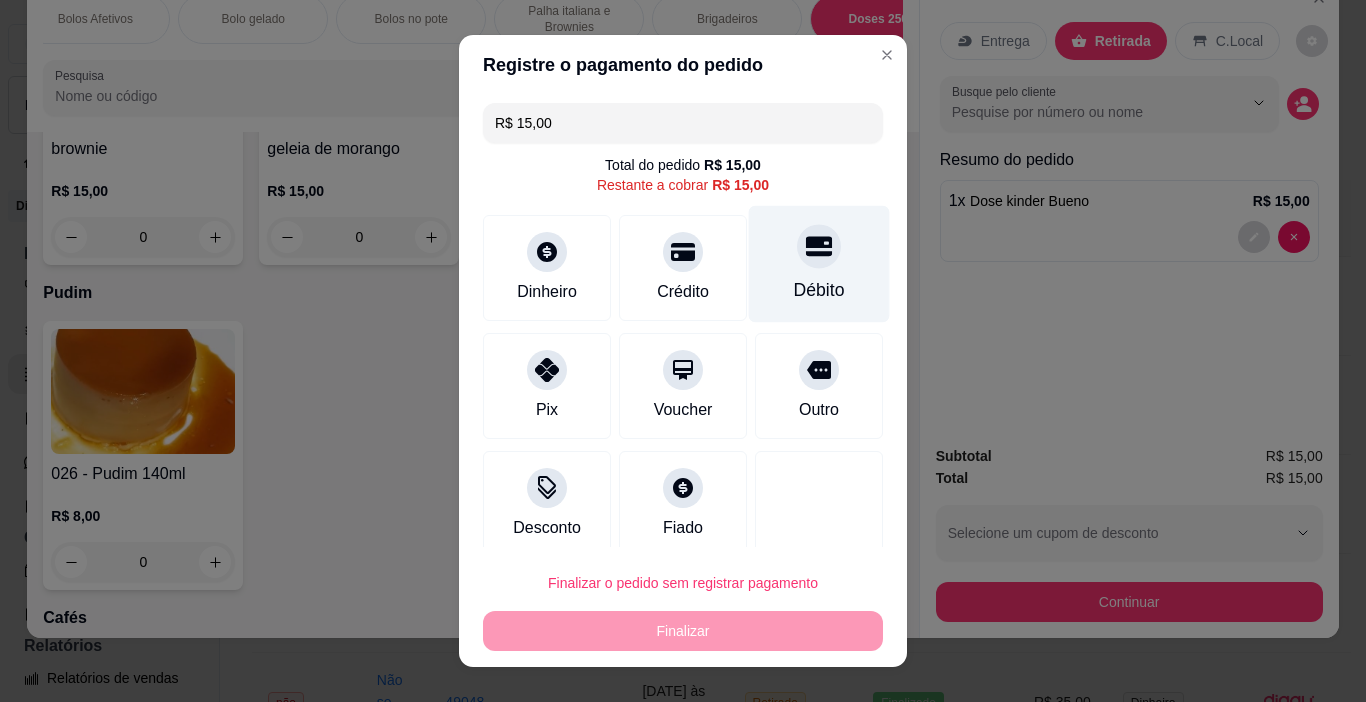 click on "Débito" at bounding box center [819, 264] 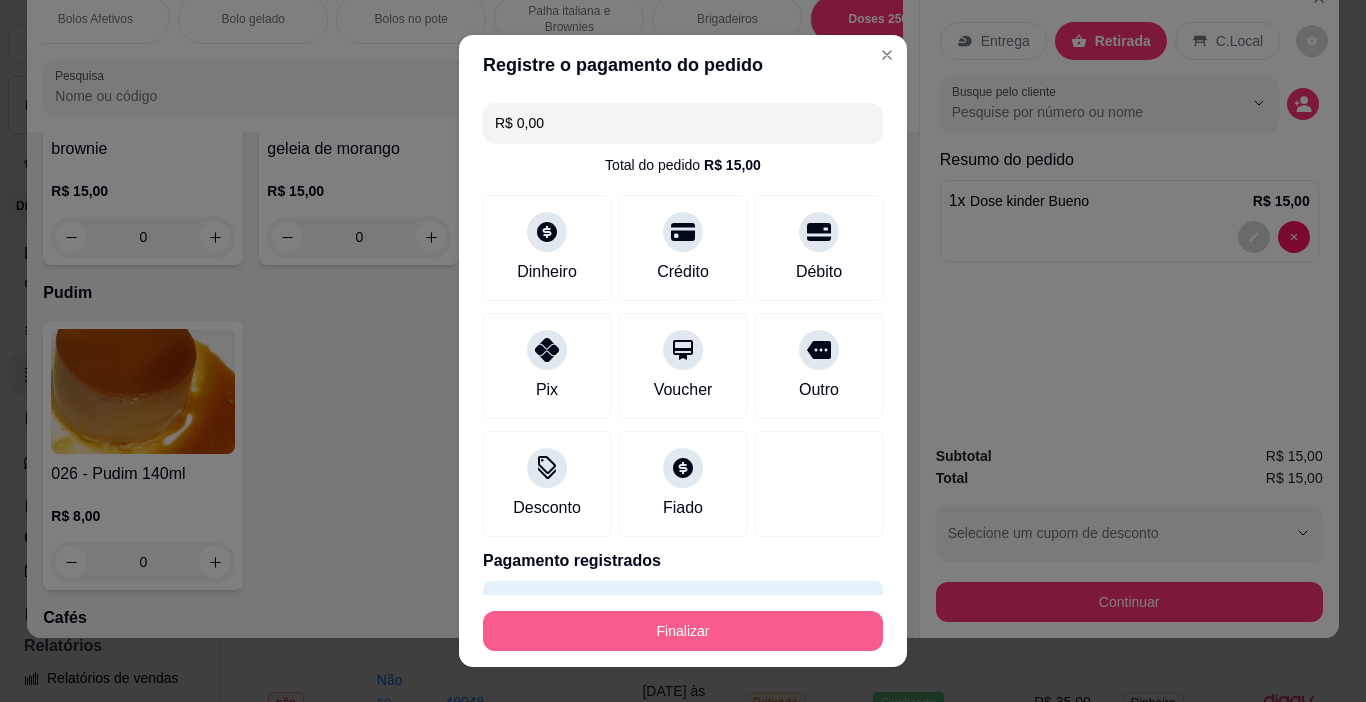 click on "Finalizar" at bounding box center [683, 631] 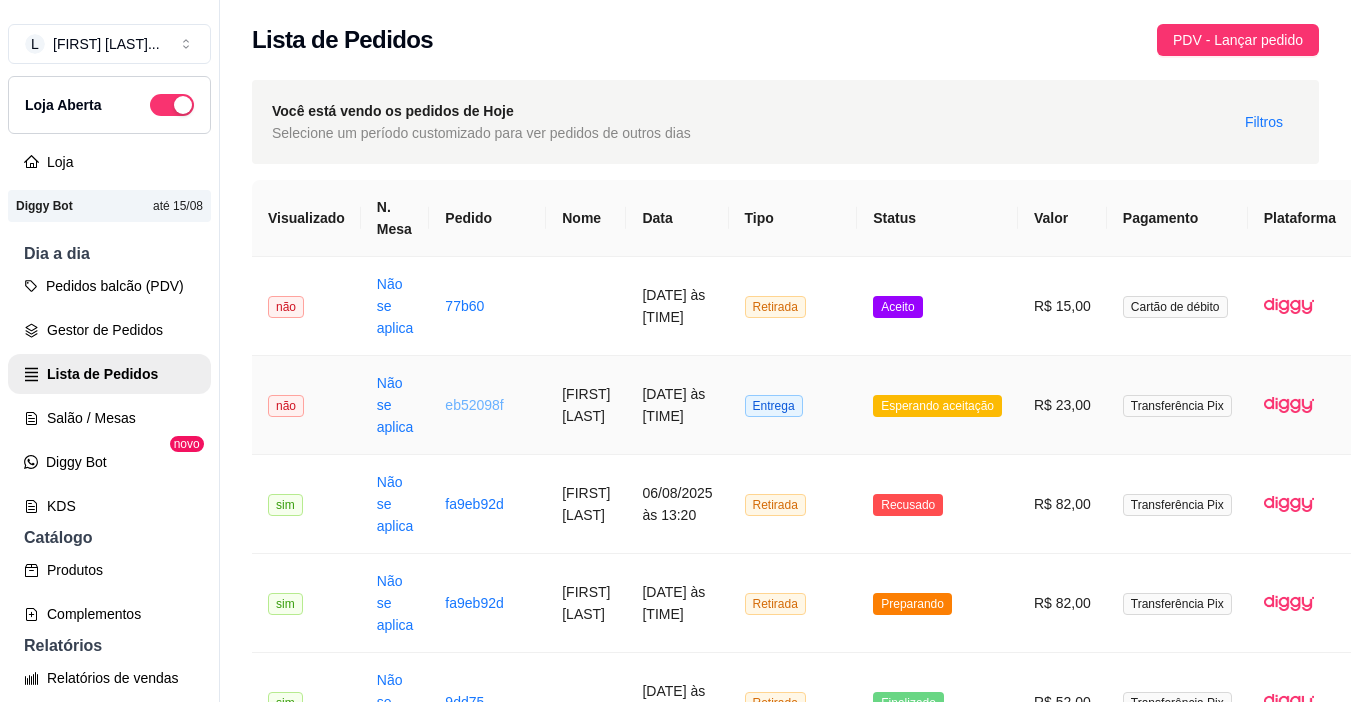 click on "eb52098f" at bounding box center (474, 405) 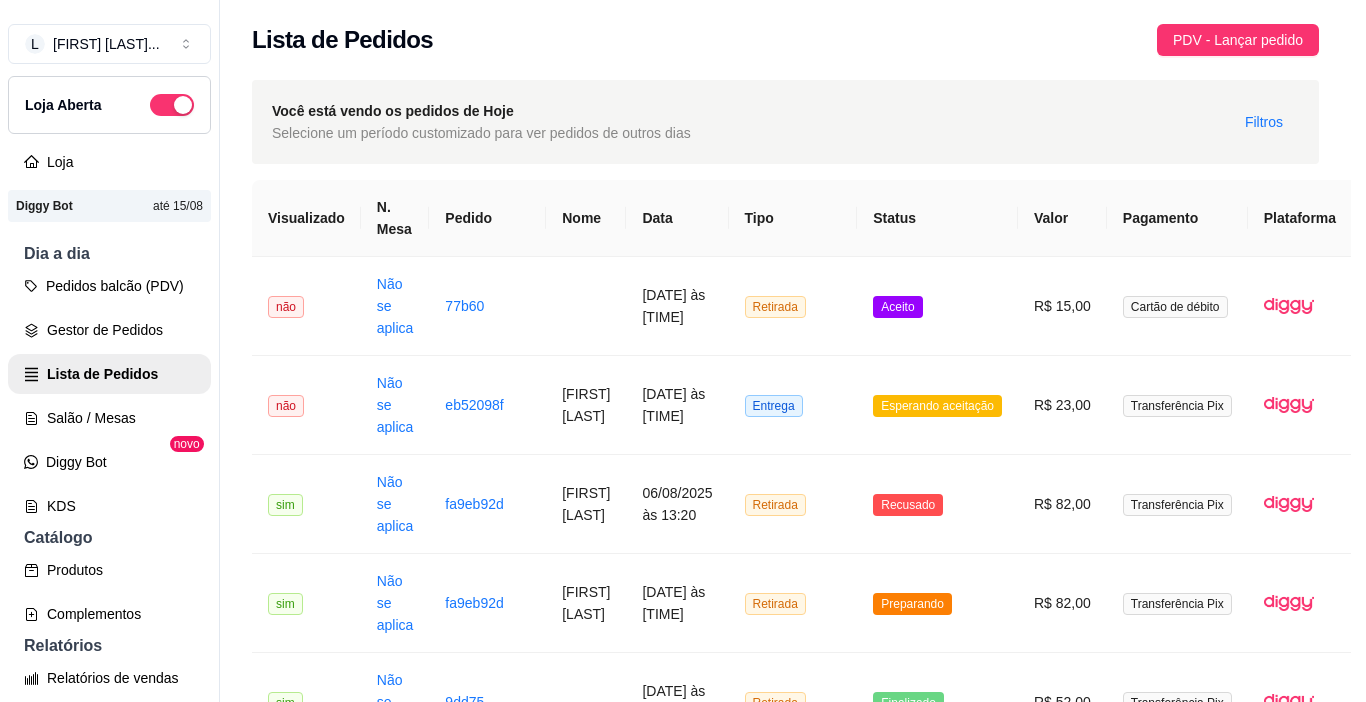 click on "Aceitar pedido" at bounding box center [887, 606] 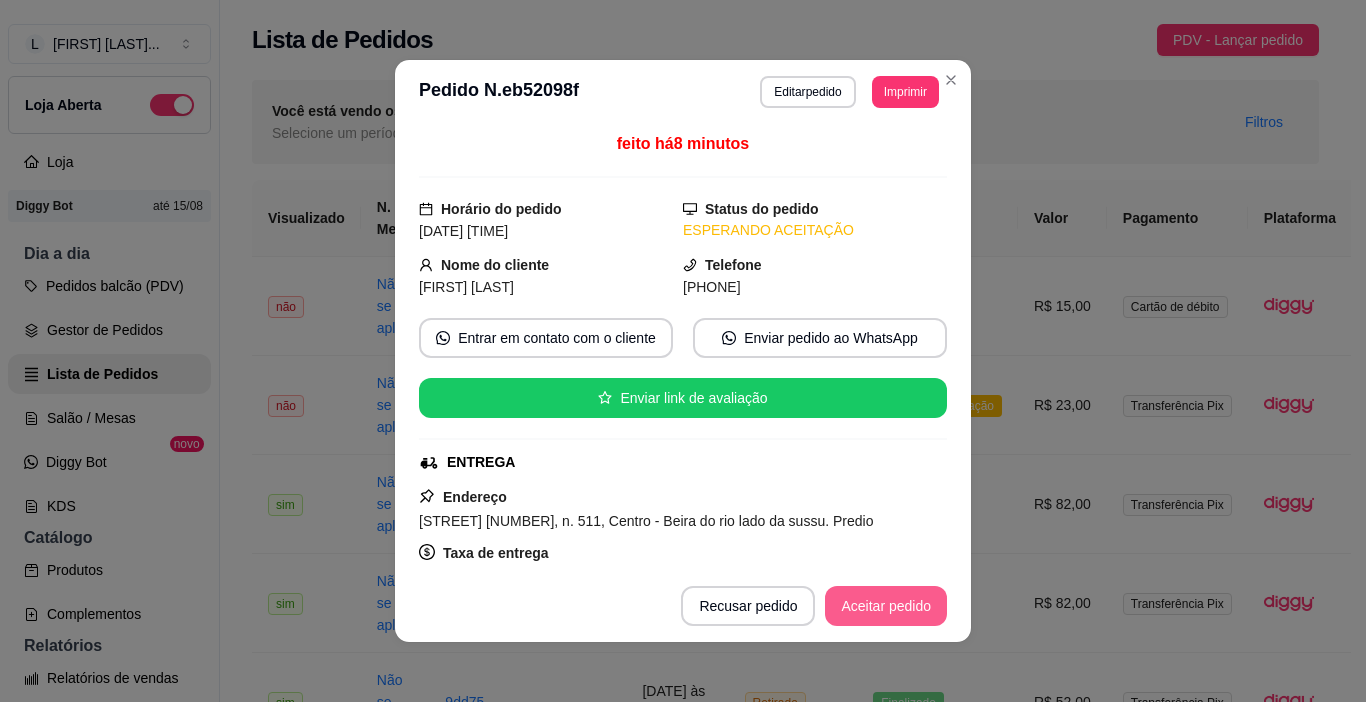 scroll, scrollTop: 300, scrollLeft: 0, axis: vertical 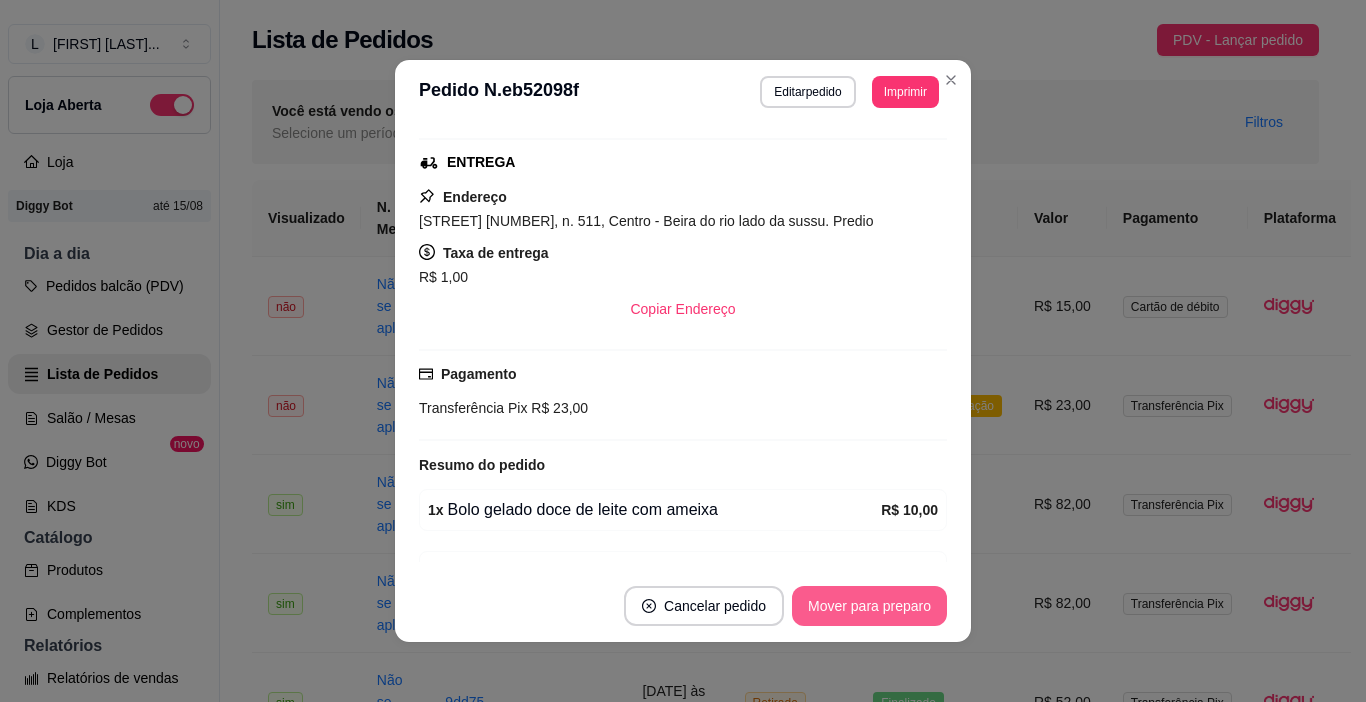 click on "Mover para preparo" at bounding box center [869, 606] 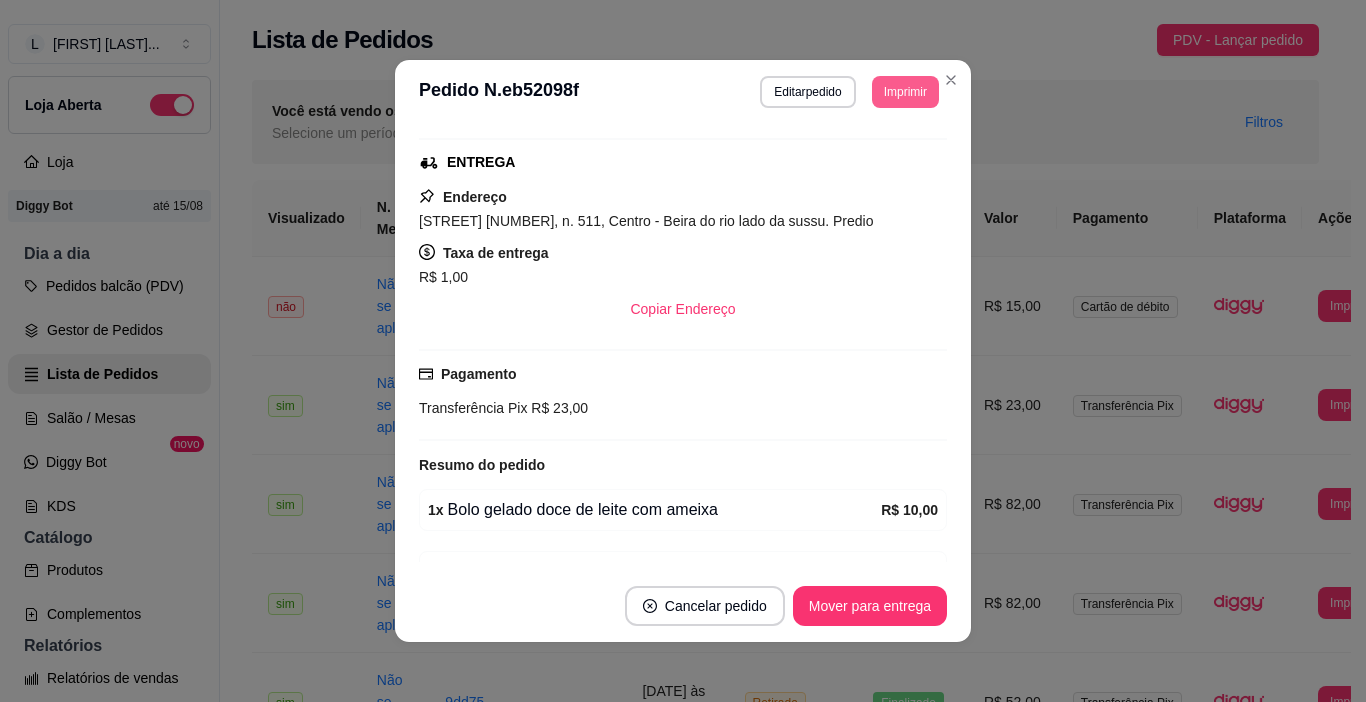 click on "Imprimir" at bounding box center [905, 92] 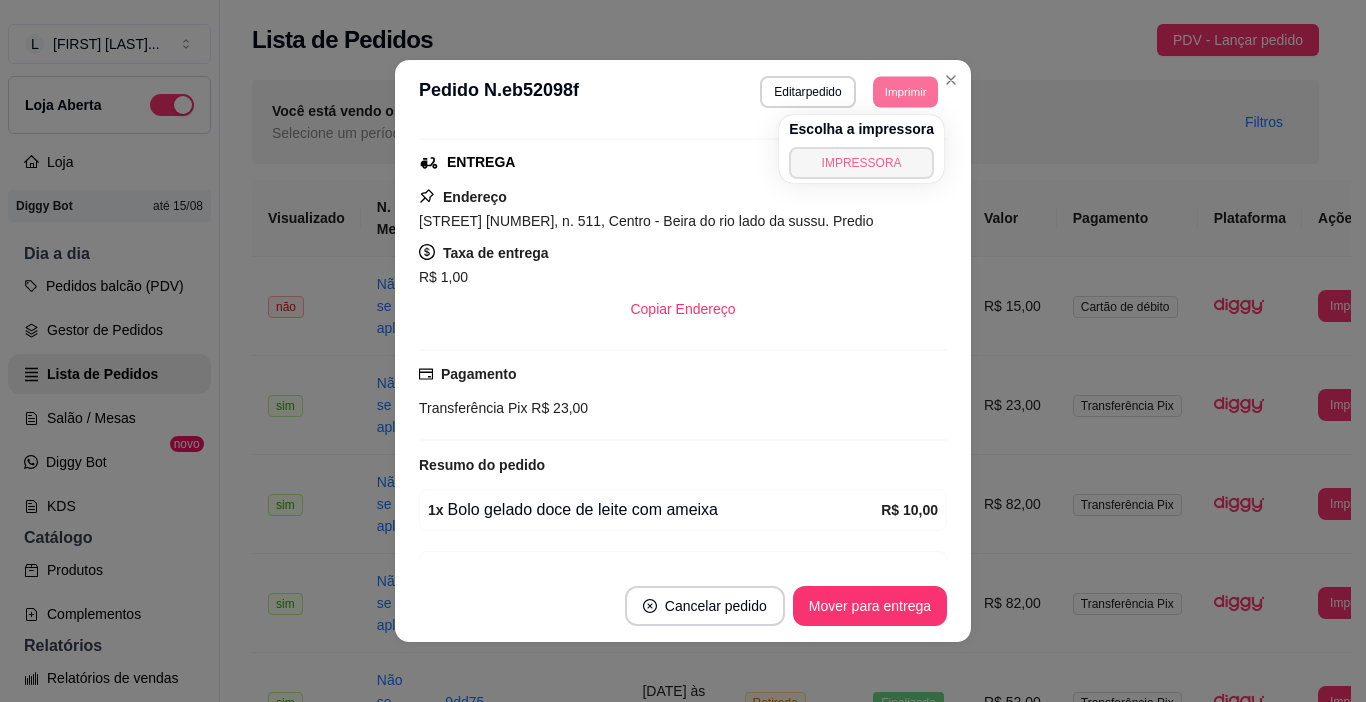 click on "IMPRESSORA" at bounding box center [861, 163] 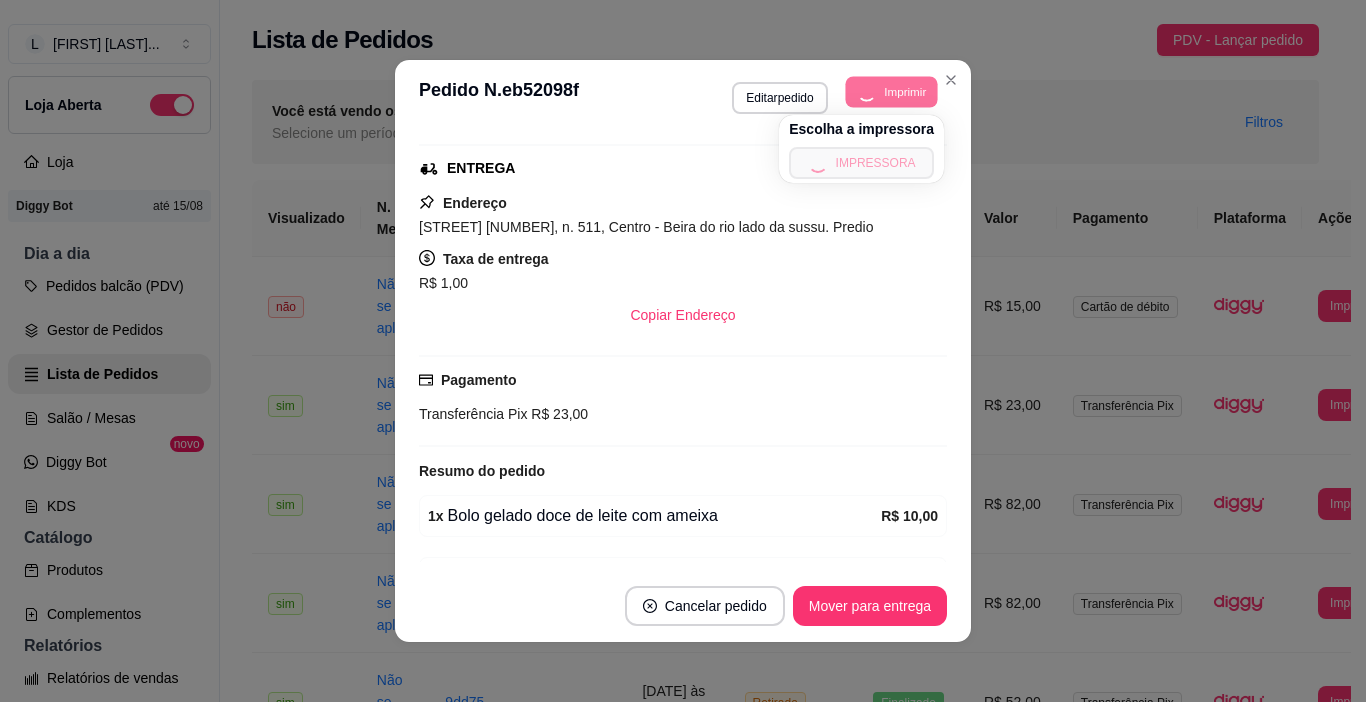 scroll, scrollTop: 414, scrollLeft: 0, axis: vertical 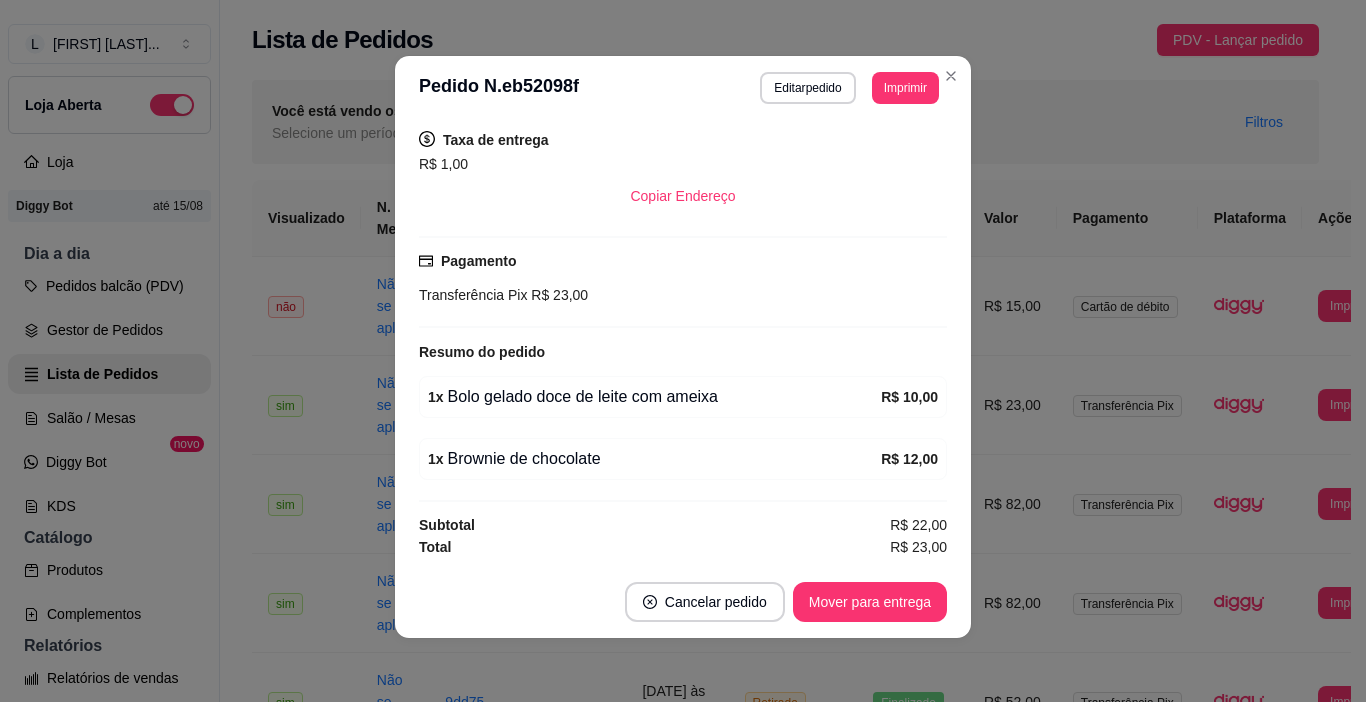click on "Pagamento Transferência Pix   R$ 23,00" at bounding box center [683, 278] 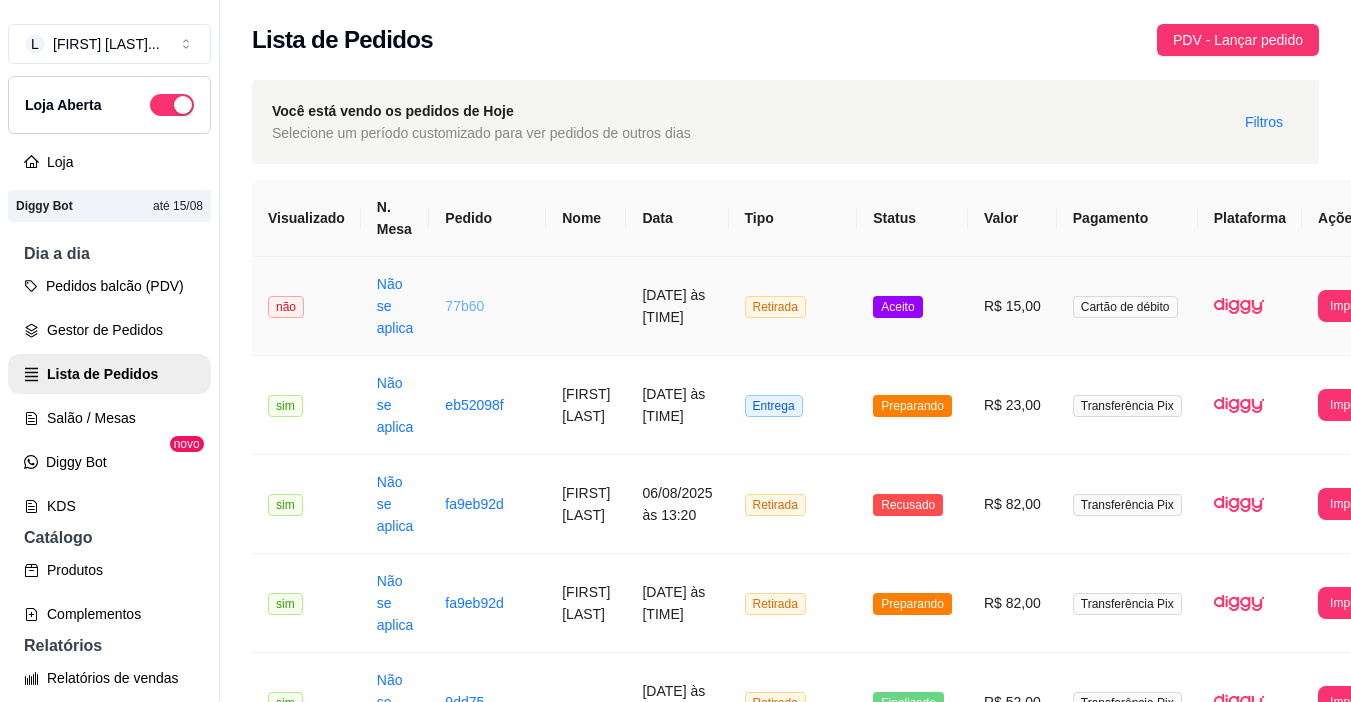 click on "77b60" at bounding box center (464, 306) 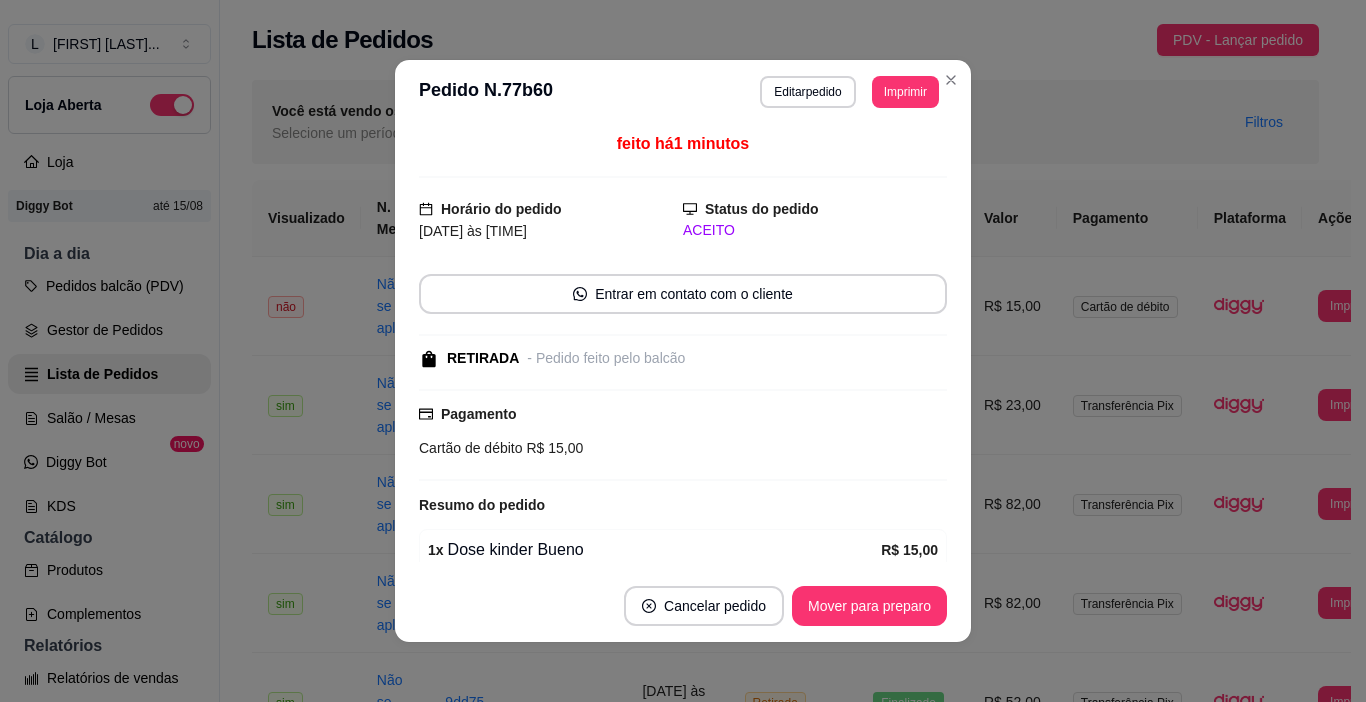click on "Cancelar pedido Mover para preparo" at bounding box center [683, 606] 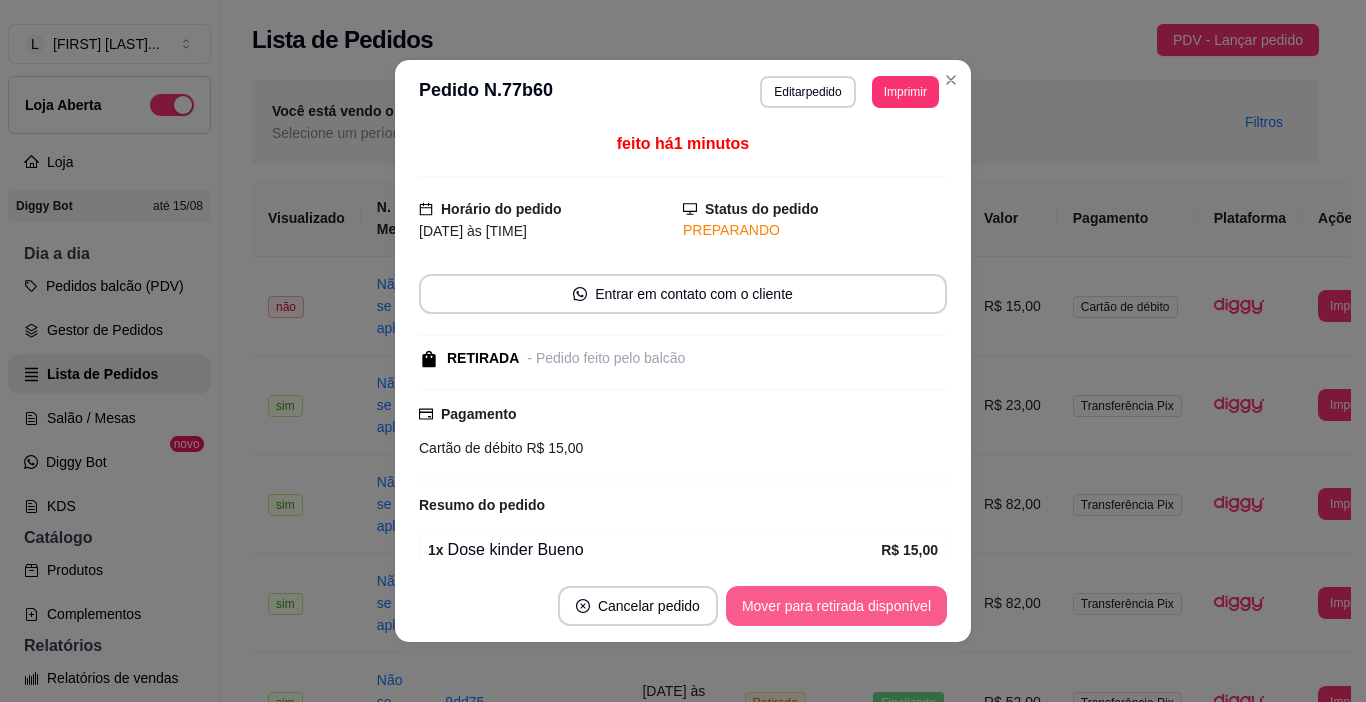 click on "Mover para retirada disponível" at bounding box center [836, 606] 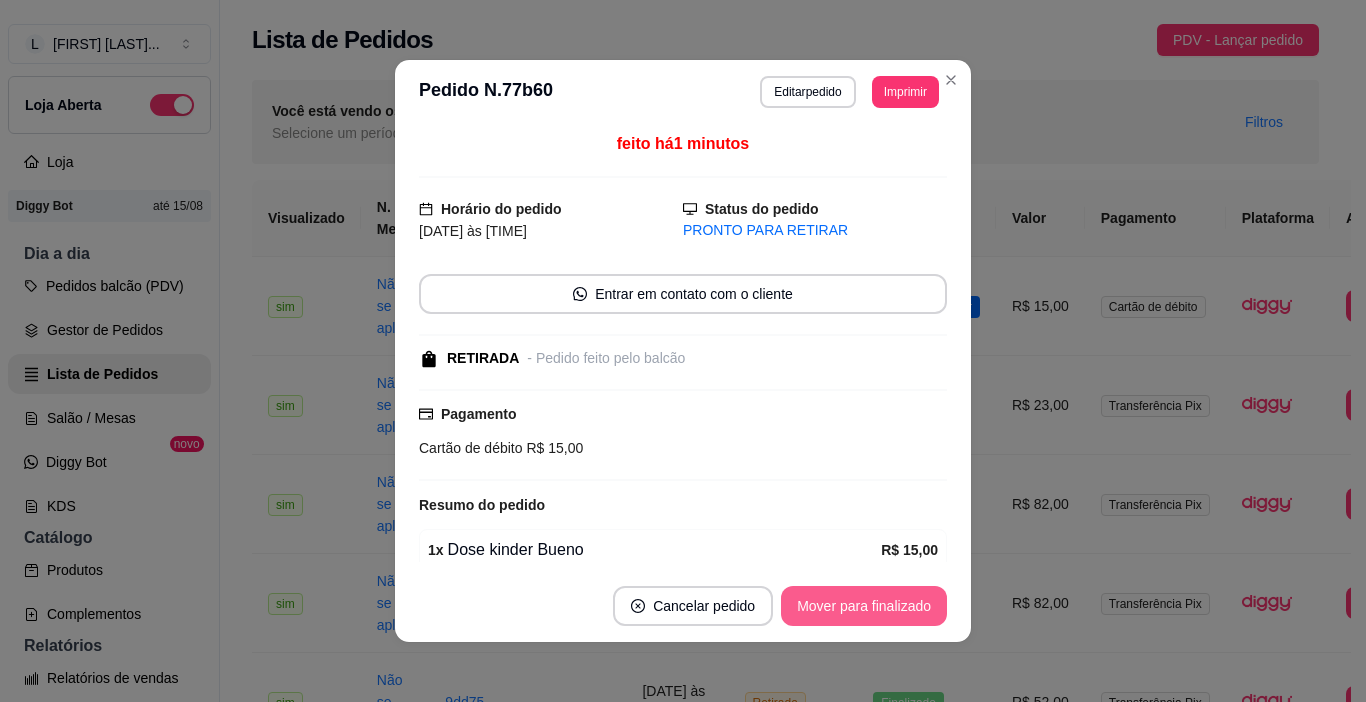 click on "Mover para finalizado" at bounding box center [864, 606] 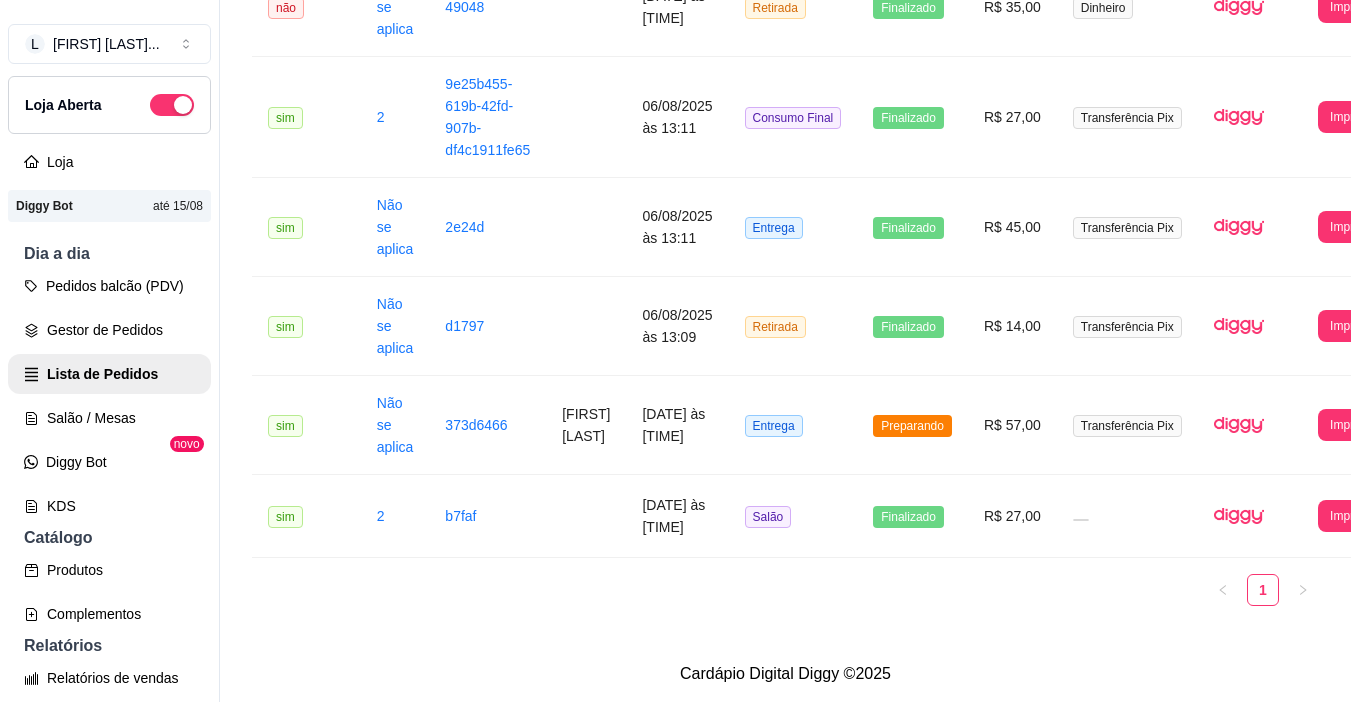 scroll, scrollTop: 809, scrollLeft: 0, axis: vertical 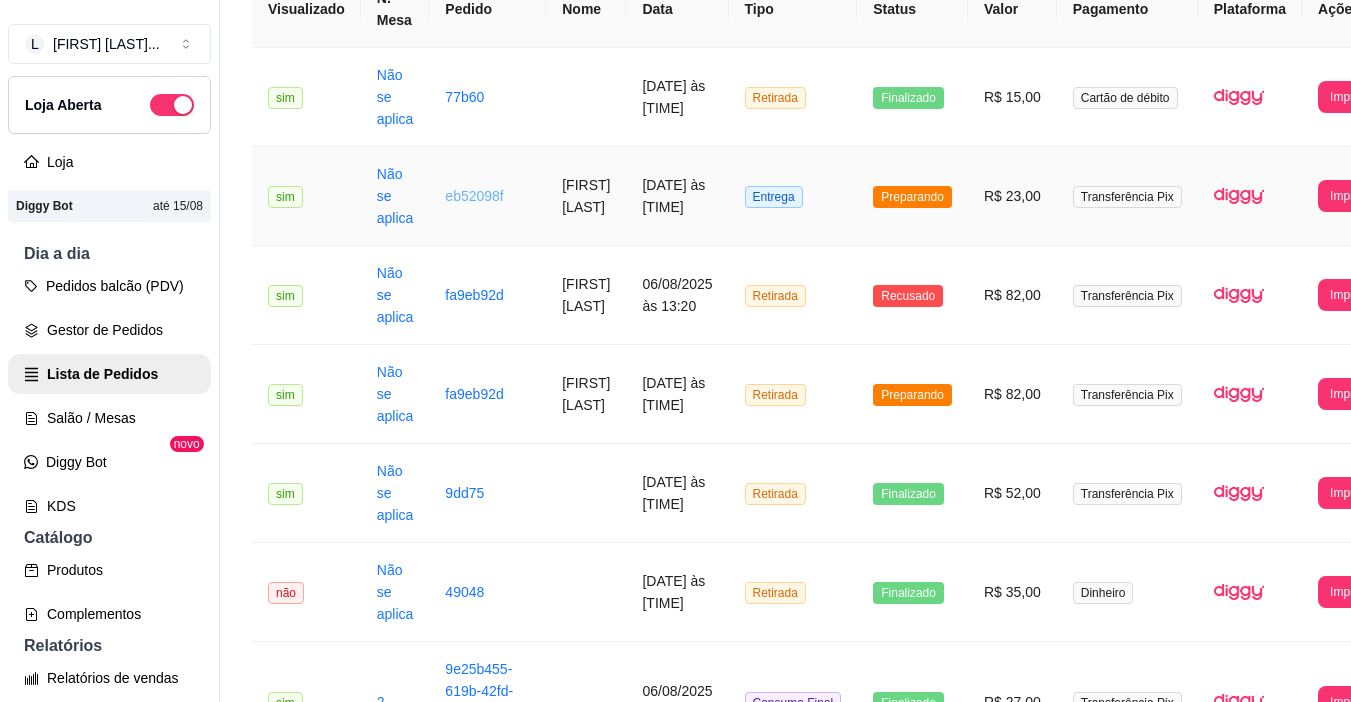 click on "eb52098f" at bounding box center (474, 196) 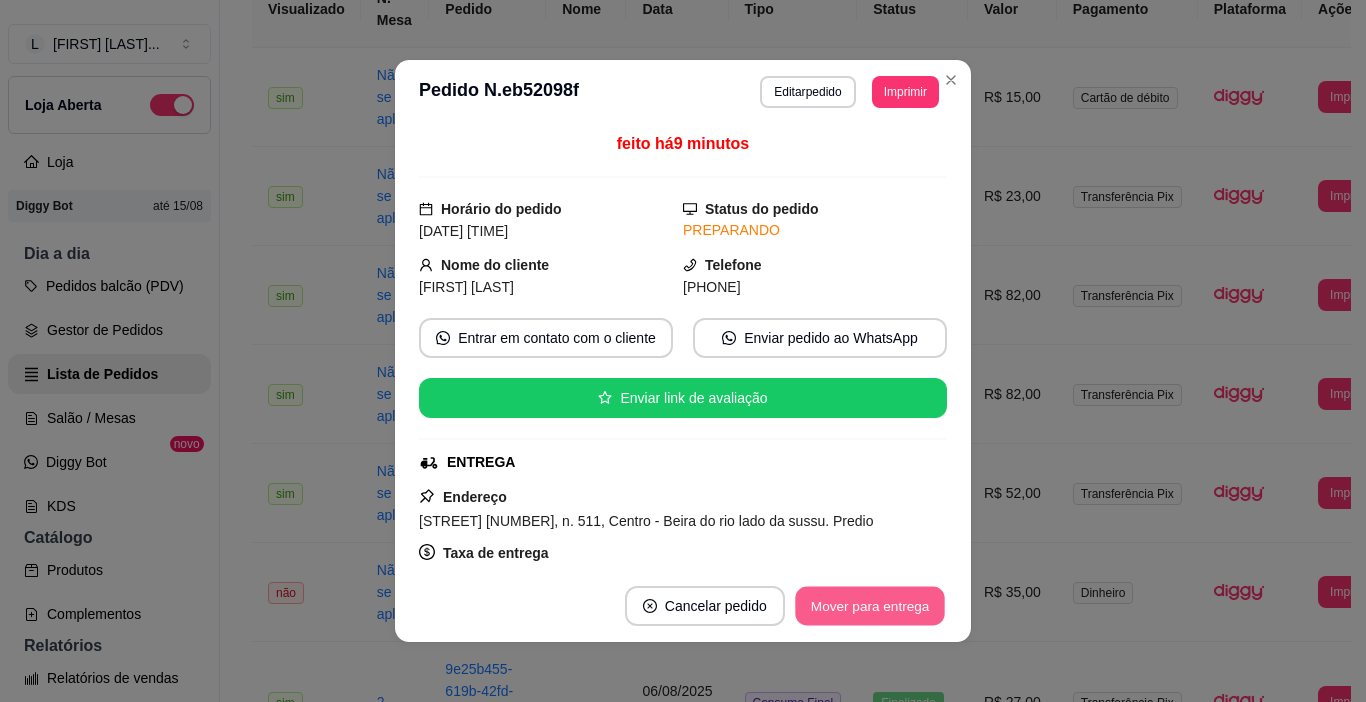 click on "Mover para entrega" at bounding box center [870, 606] 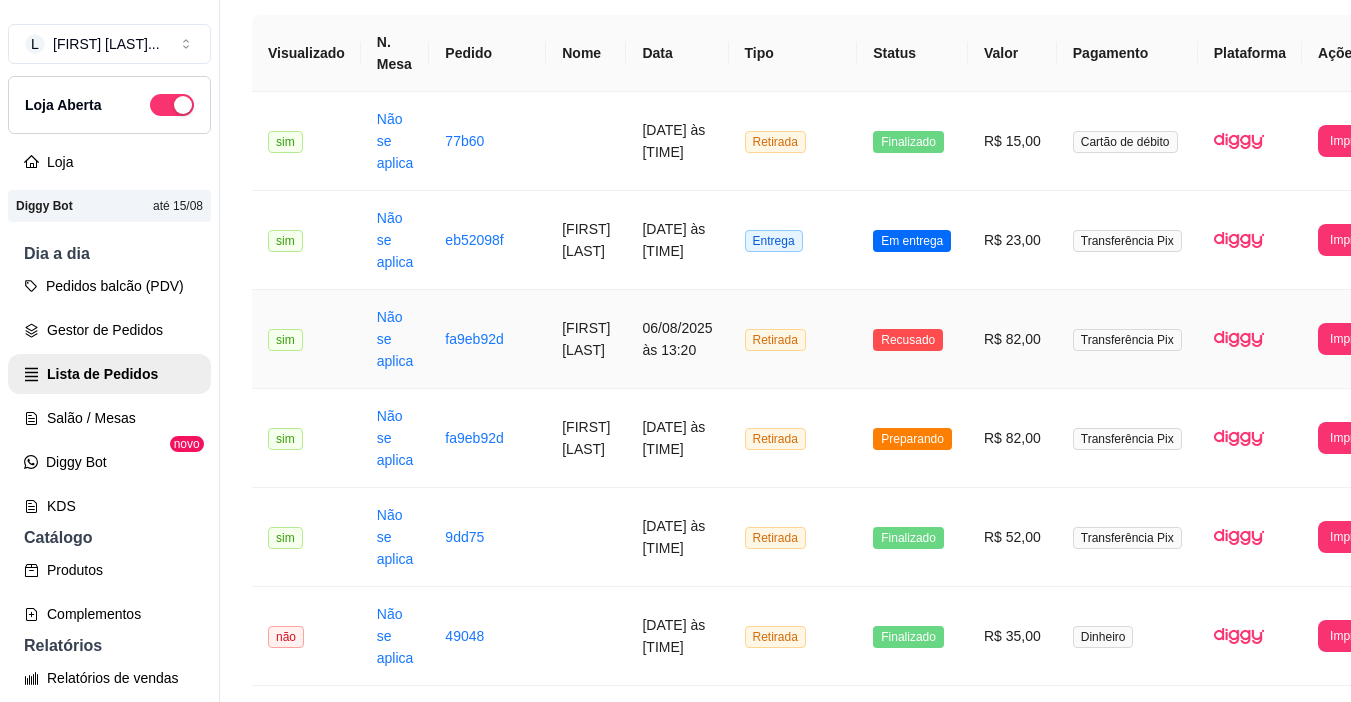 scroll, scrollTop: 200, scrollLeft: 0, axis: vertical 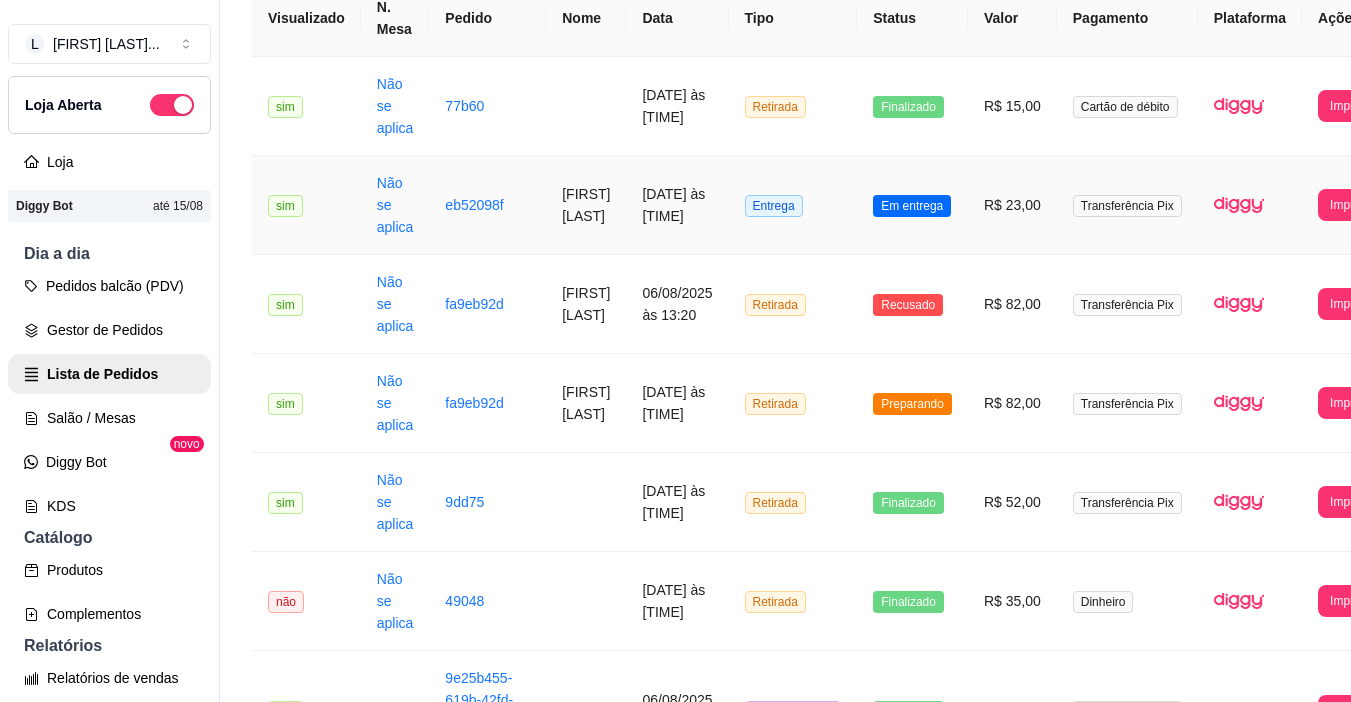 click on "eb52098f" at bounding box center [487, 205] 